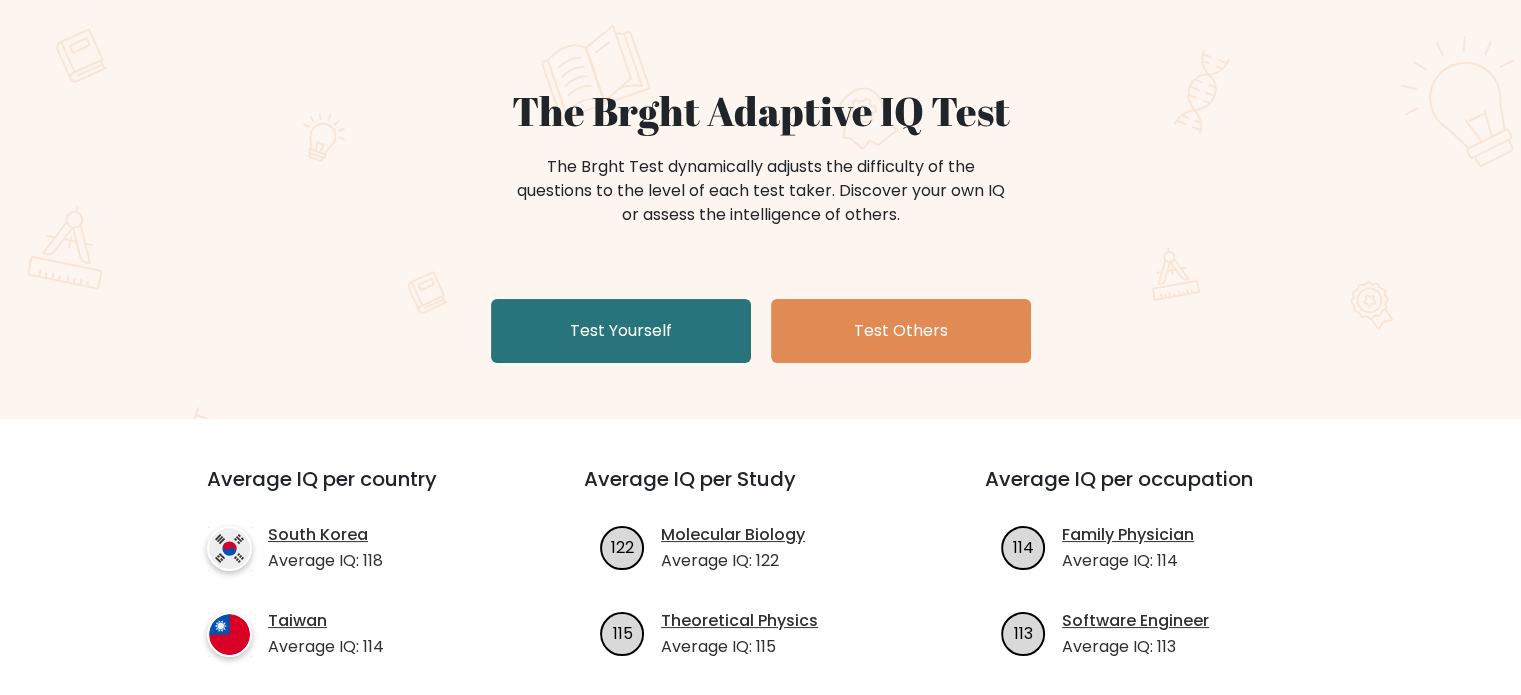 scroll, scrollTop: 182, scrollLeft: 0, axis: vertical 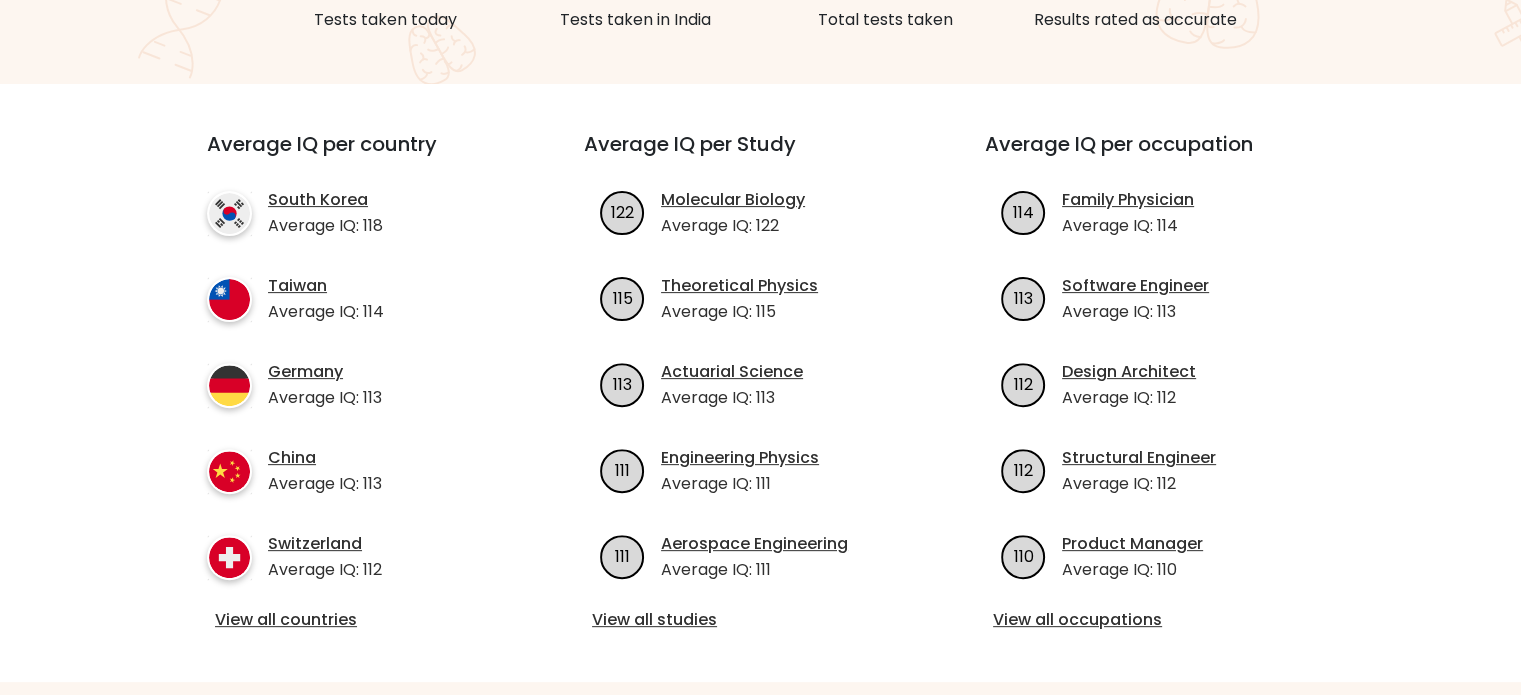 drag, startPoint x: 1379, startPoint y: 347, endPoint x: 1396, endPoint y: 396, distance: 51.86521 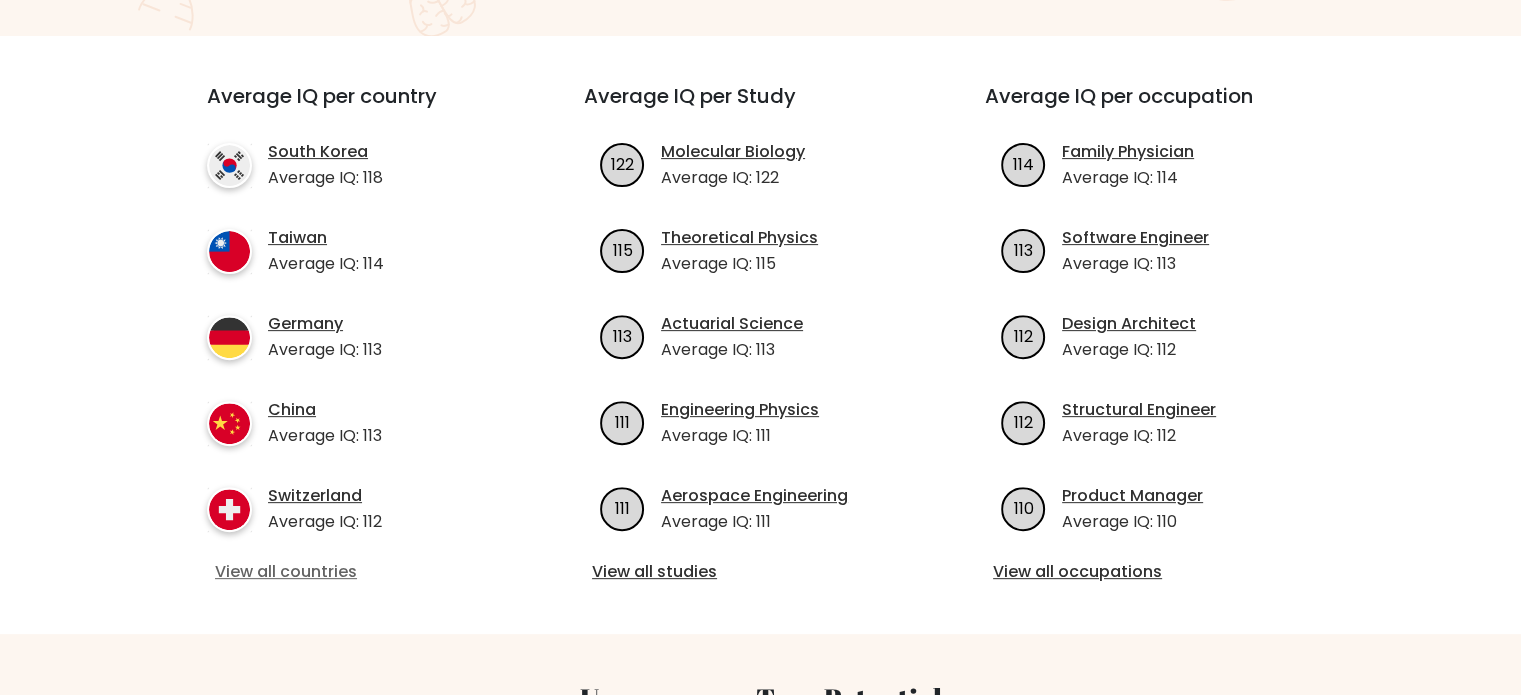 scroll, scrollTop: 568, scrollLeft: 0, axis: vertical 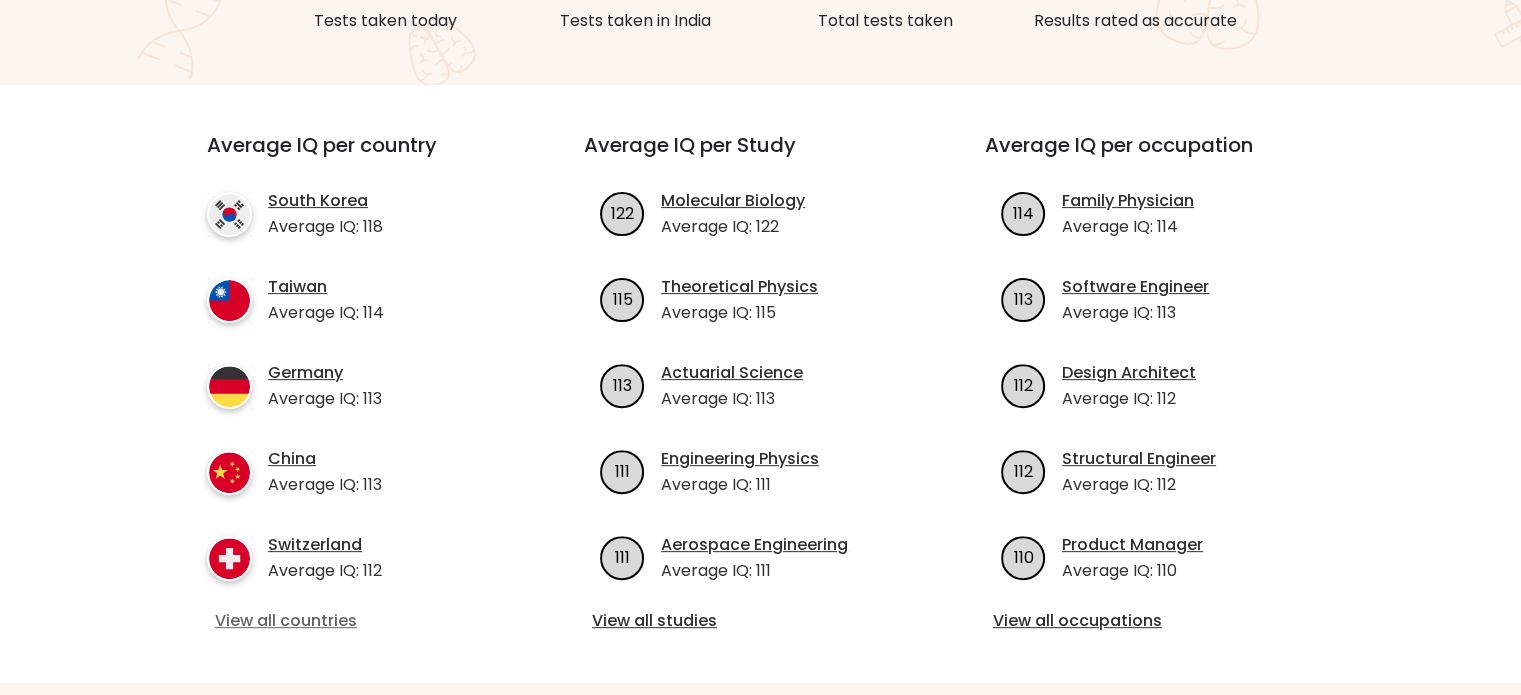 click on "Average IQ per country
[COUNTRY]
Average IQ: 118
[COUNTRY]
Average IQ: 114
[COUNTRY]
Average IQ: 113
[COUNTRY]
Average IQ: 113 122 115" at bounding box center (760, 384) 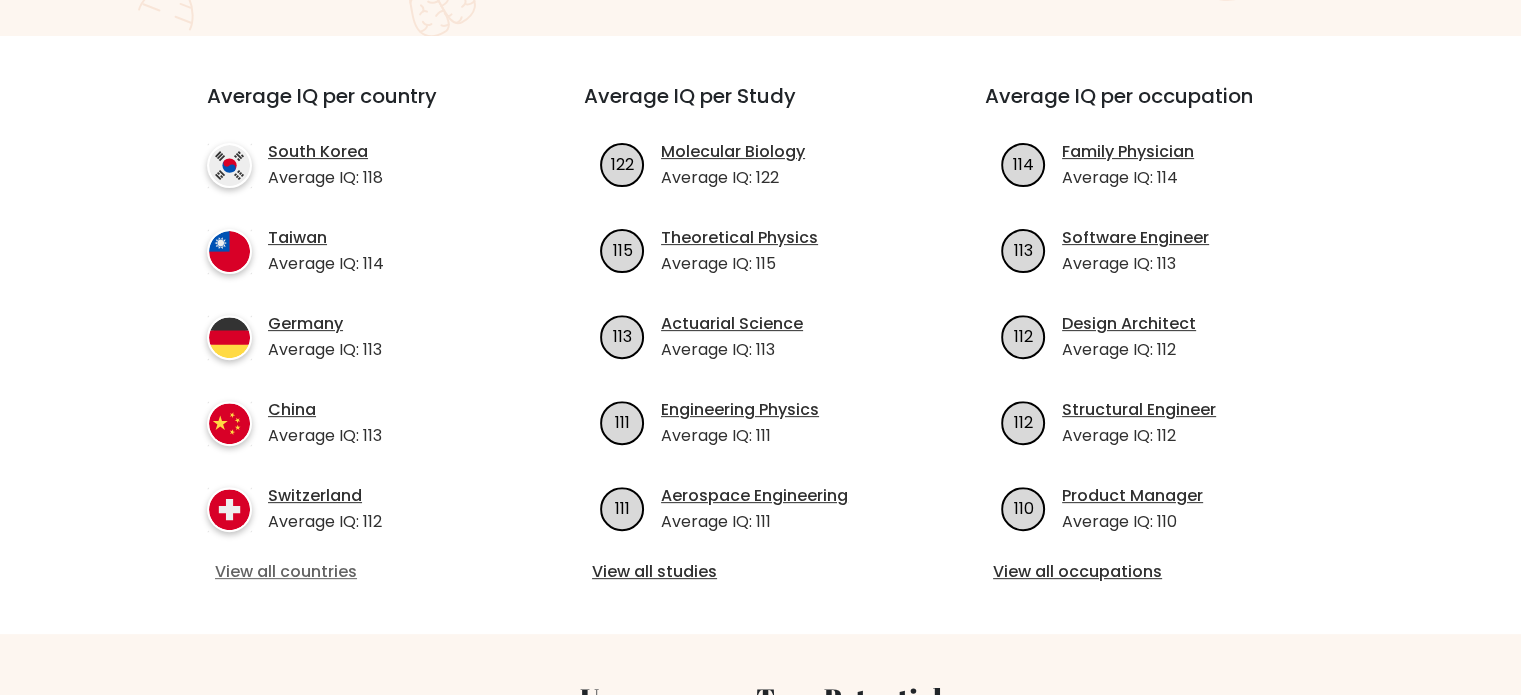 click on "View all countries" at bounding box center (359, 572) 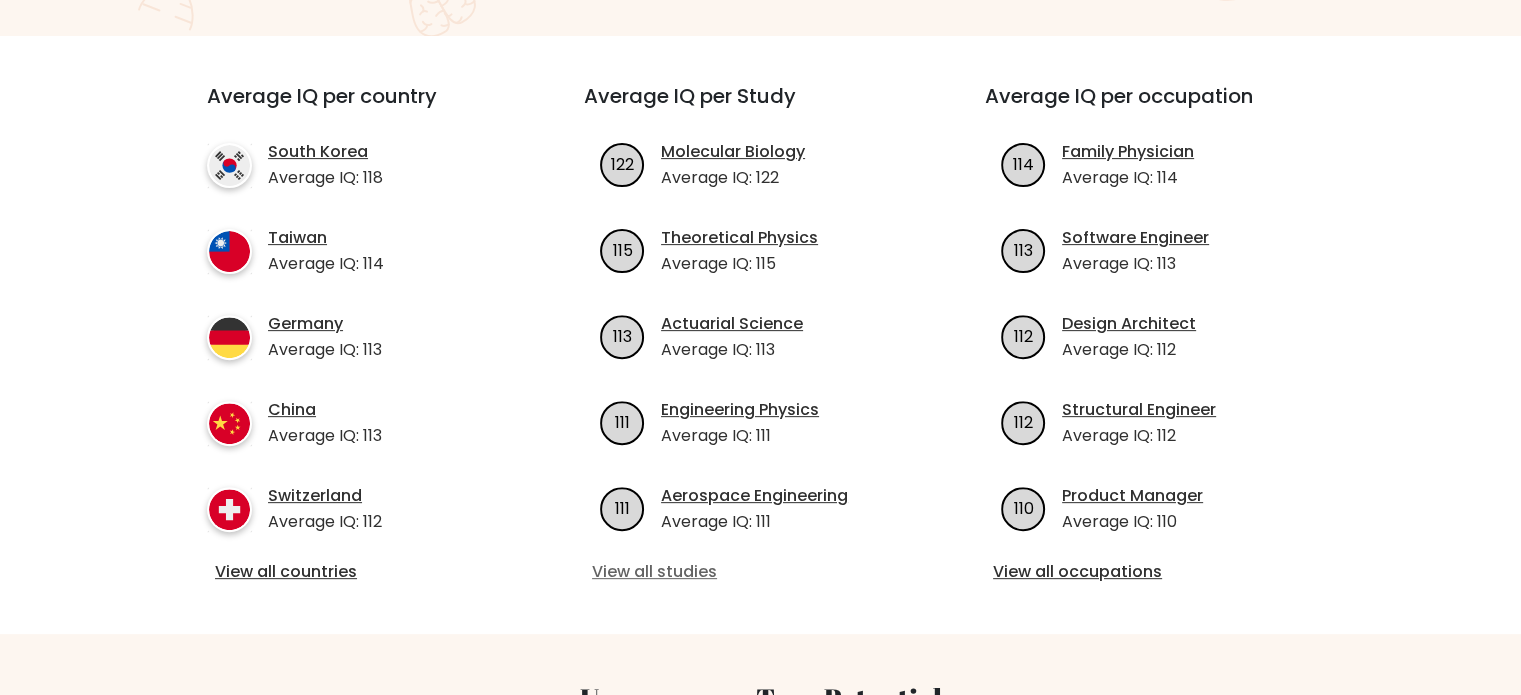 click on "View all studies" at bounding box center (760, 572) 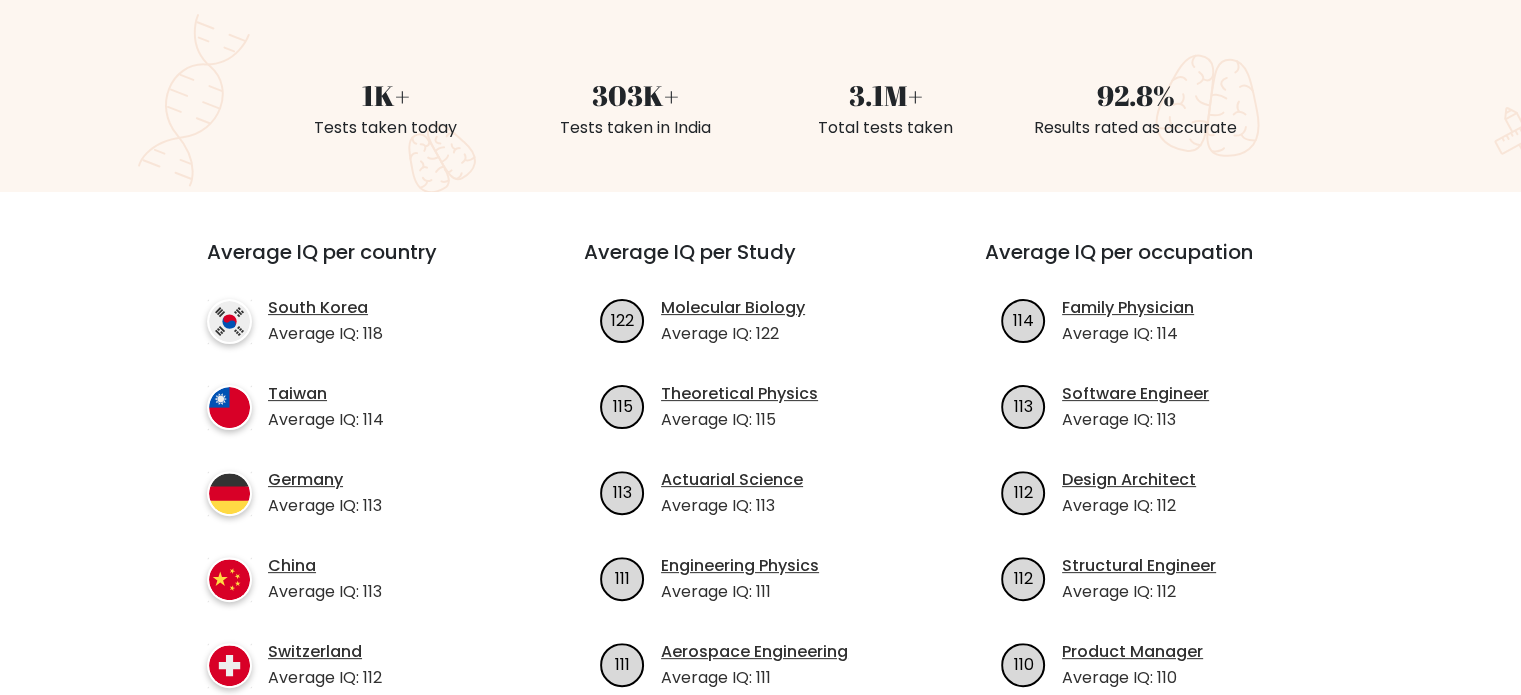 scroll, scrollTop: 0, scrollLeft: 0, axis: both 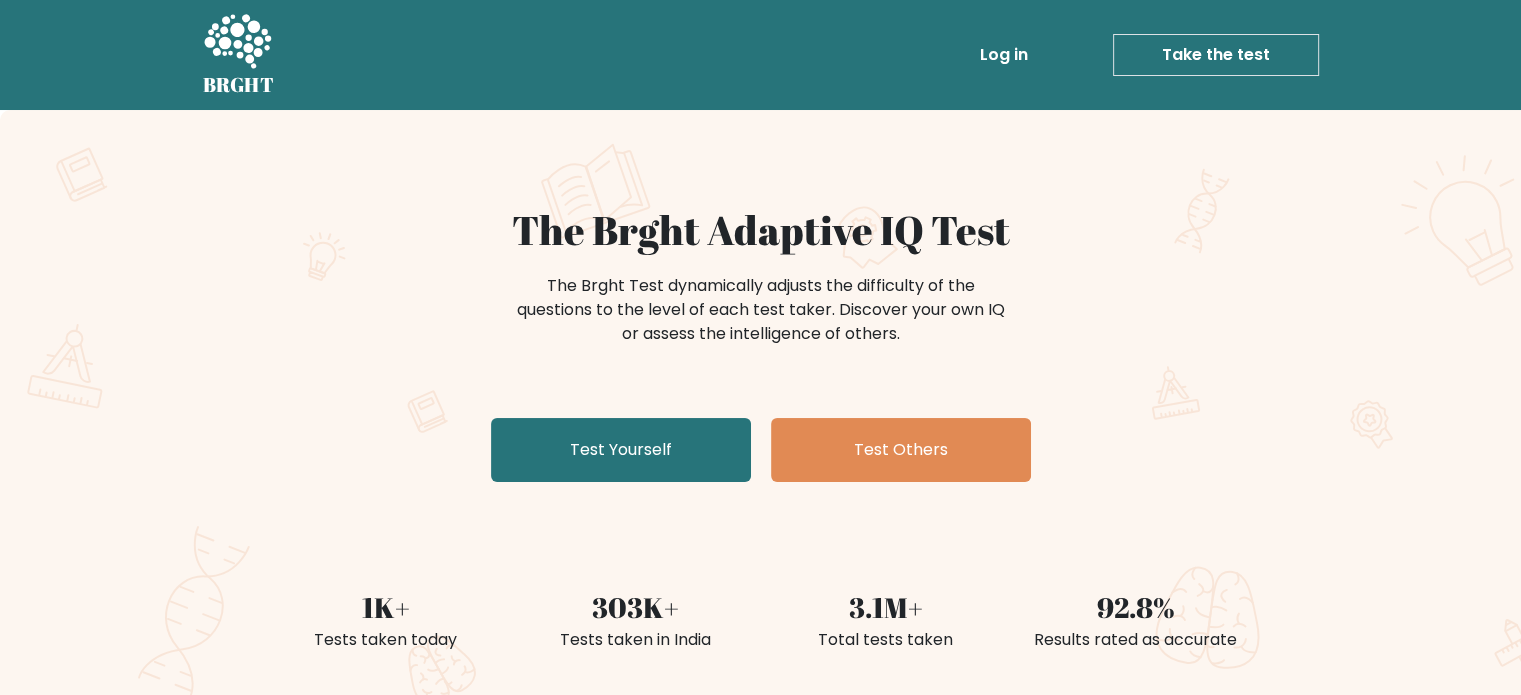 drag, startPoint x: 583, startPoint y: 598, endPoint x: 600, endPoint y: 310, distance: 288.5013 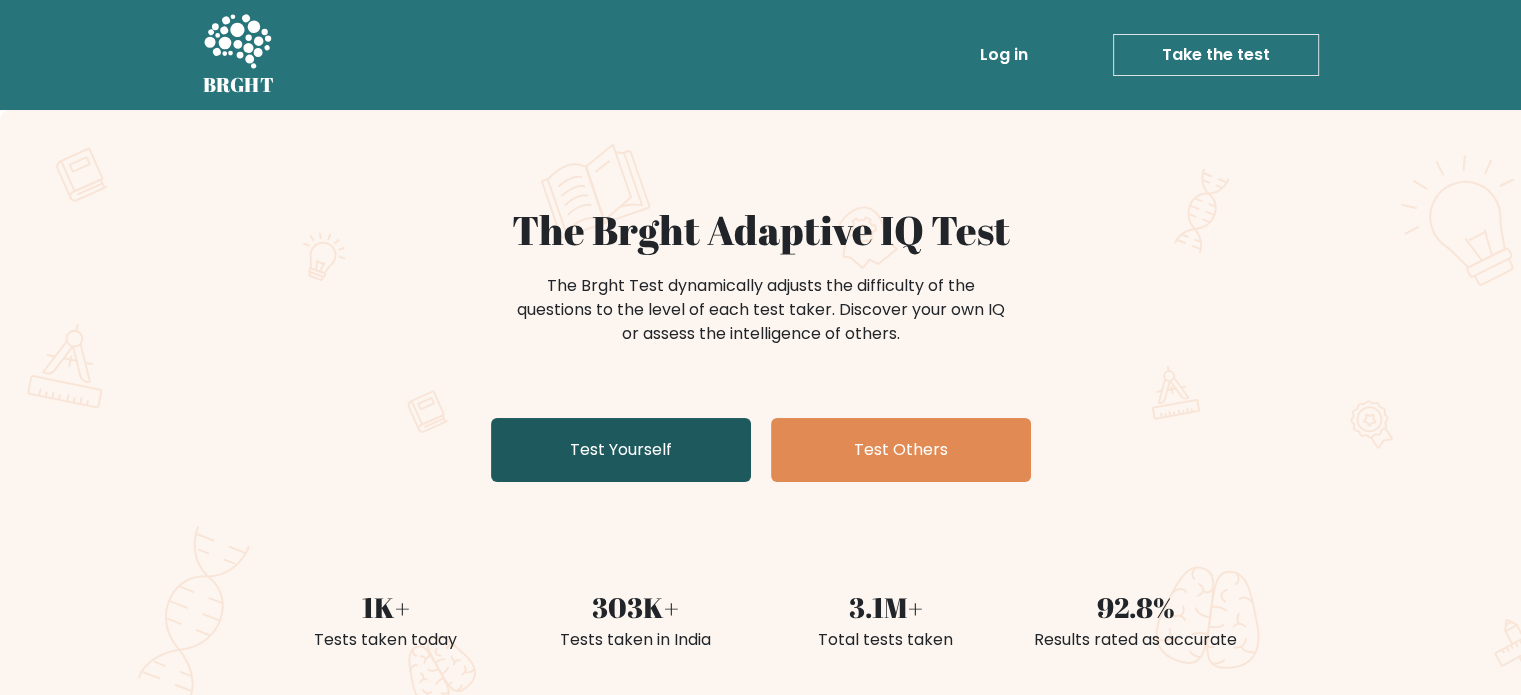 click on "Test Yourself" at bounding box center [621, 450] 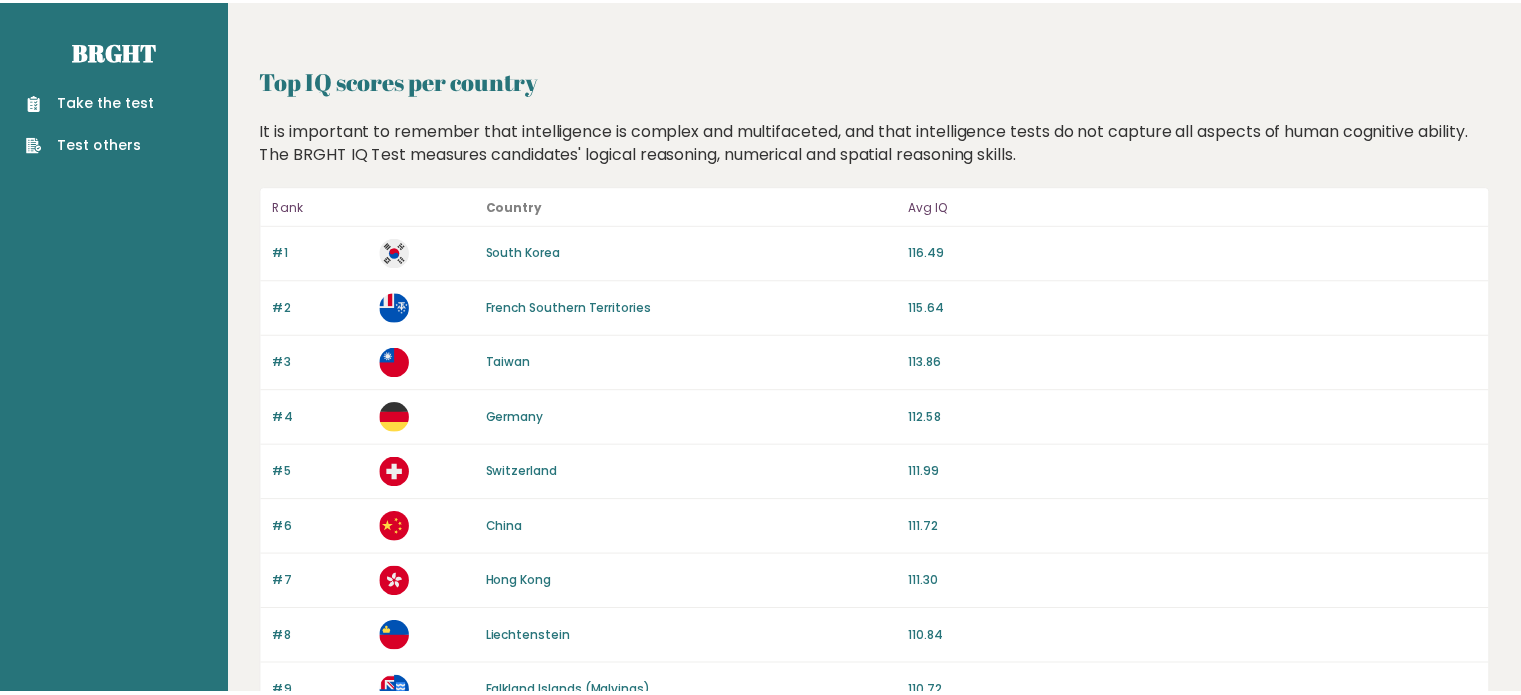 scroll, scrollTop: 0, scrollLeft: 0, axis: both 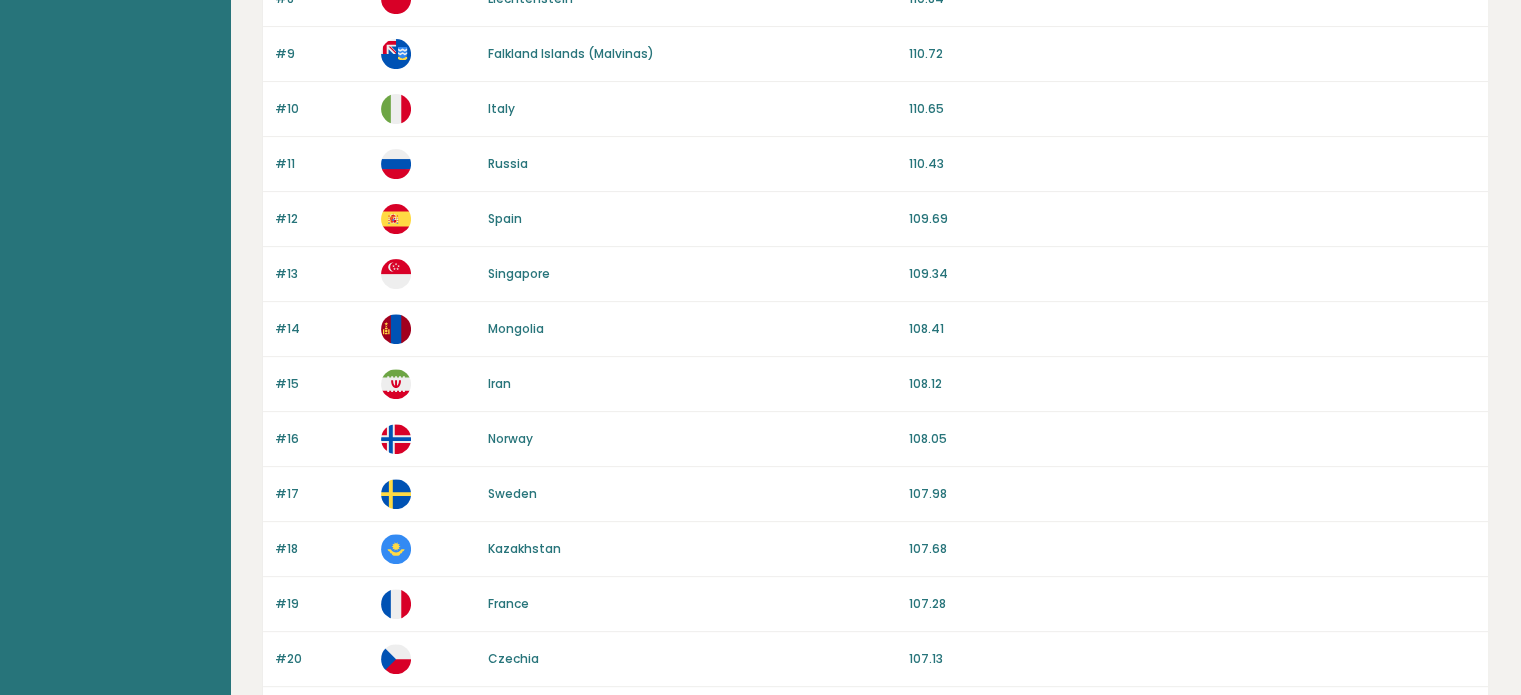 drag, startPoint x: 790, startPoint y: 154, endPoint x: 817, endPoint y: 315, distance: 163.24828 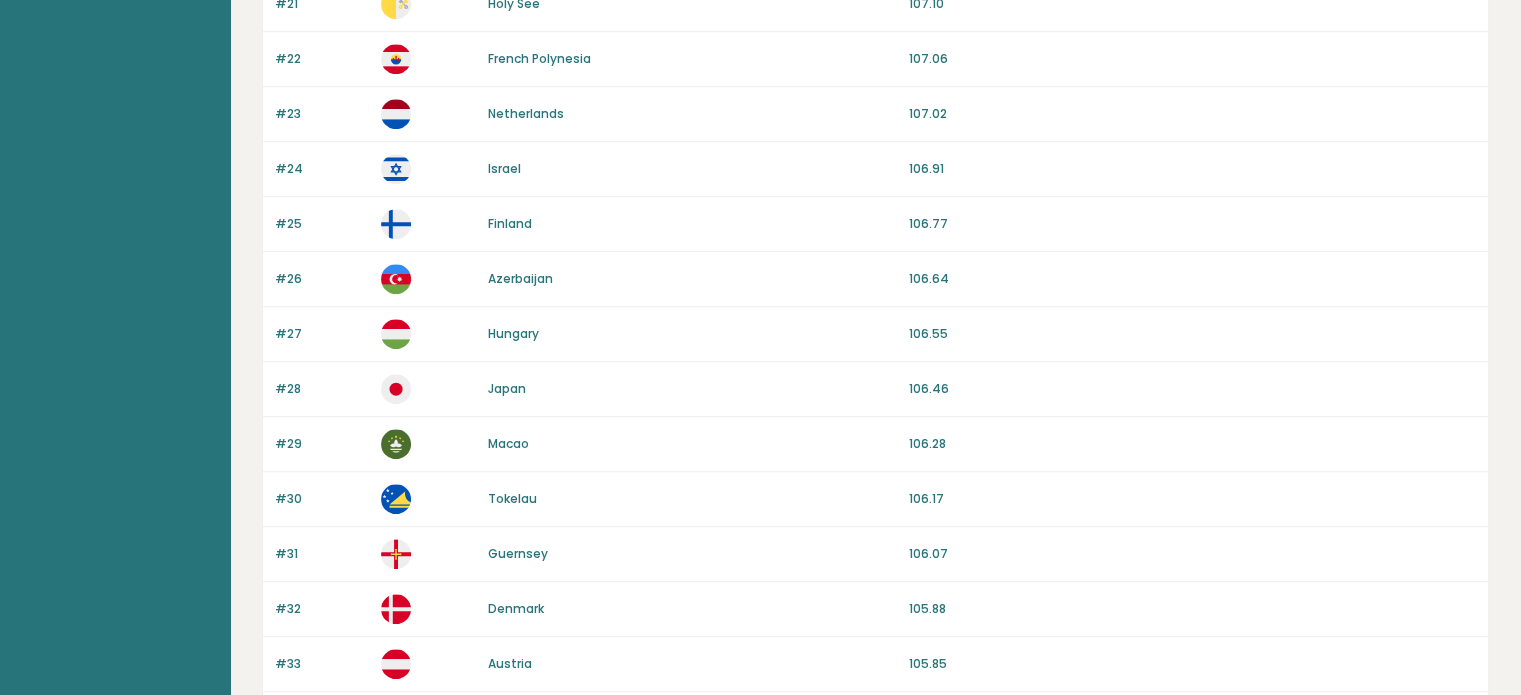 drag, startPoint x: 1127, startPoint y: 202, endPoint x: 1161, endPoint y: 373, distance: 174.34735 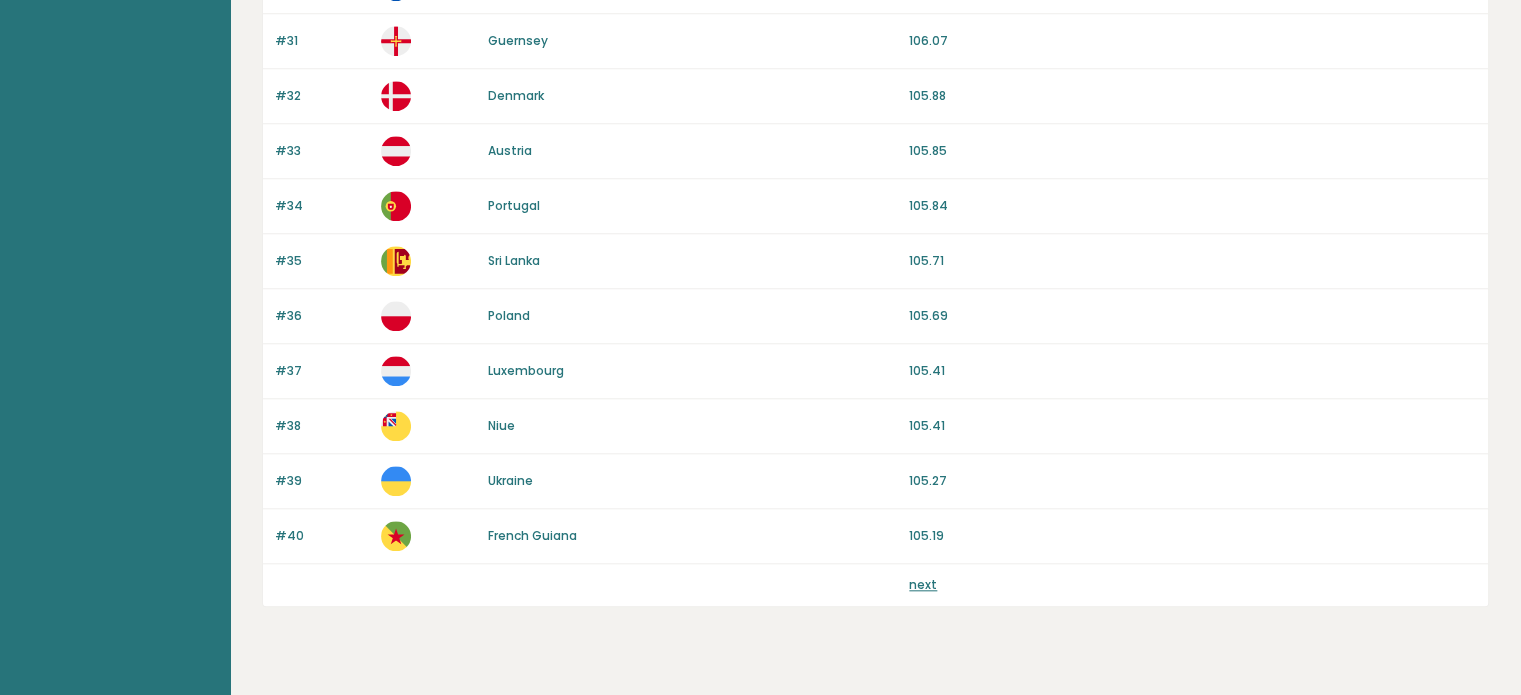 drag, startPoint x: 1134, startPoint y: 287, endPoint x: 1143, endPoint y: 394, distance: 107.37784 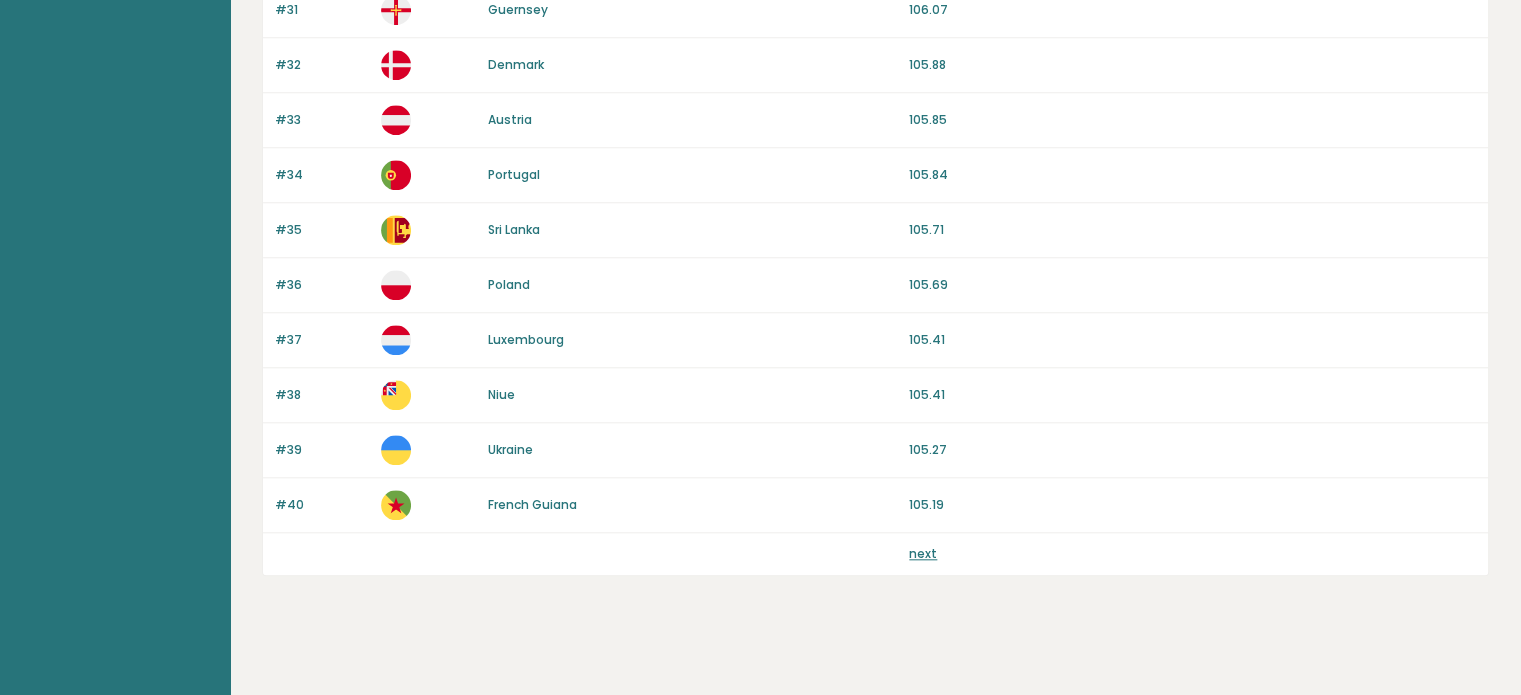 drag, startPoint x: 1139, startPoint y: 336, endPoint x: 1012, endPoint y: 487, distance: 197.30687 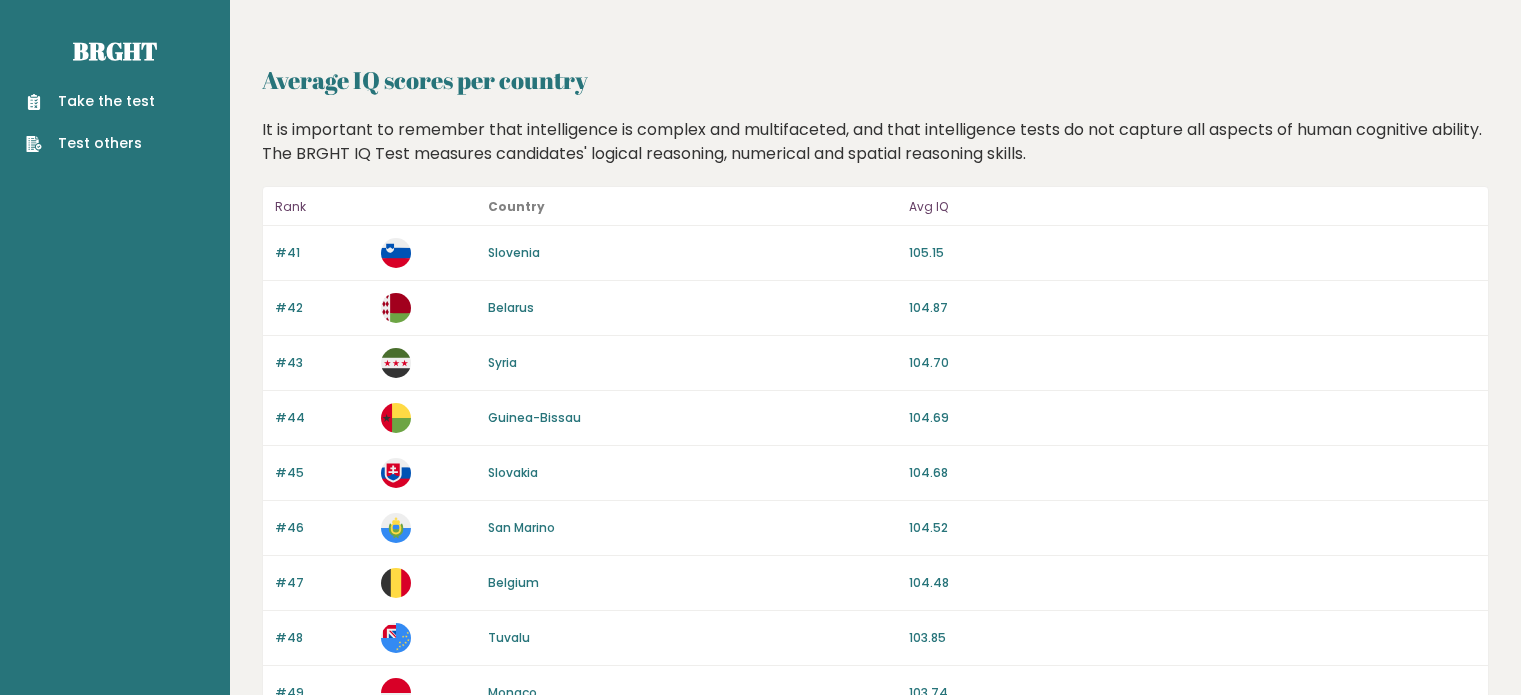 scroll, scrollTop: 0, scrollLeft: 0, axis: both 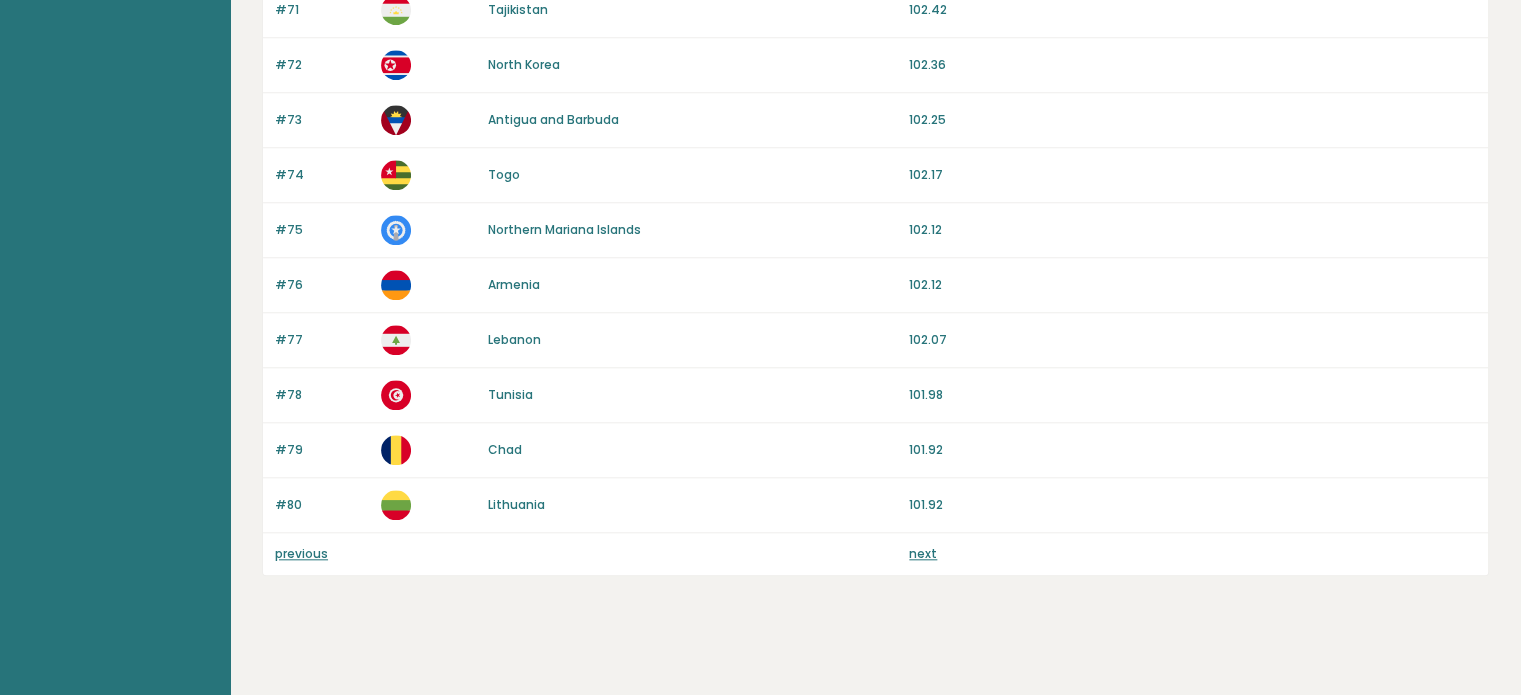 drag, startPoint x: 1081, startPoint y: 309, endPoint x: 1085, endPoint y: 415, distance: 106.07545 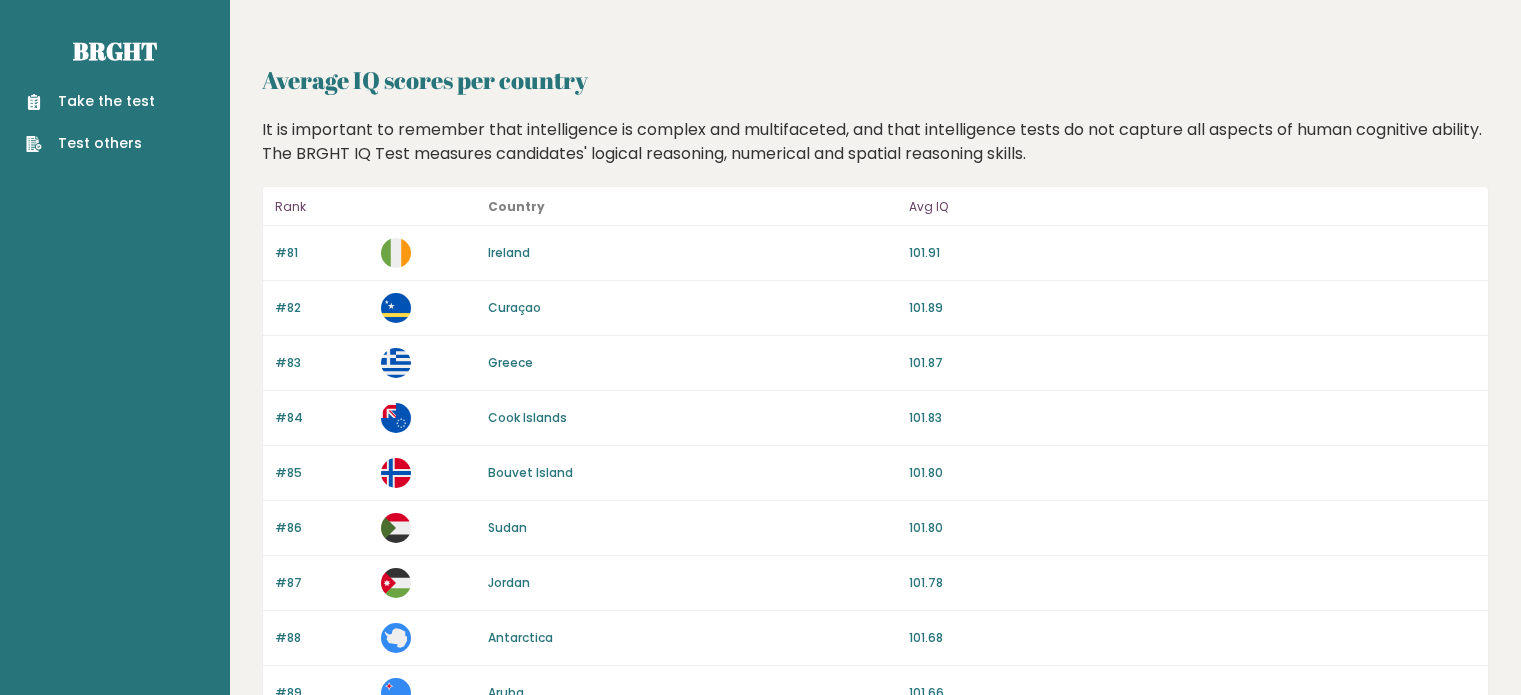 scroll, scrollTop: 0, scrollLeft: 0, axis: both 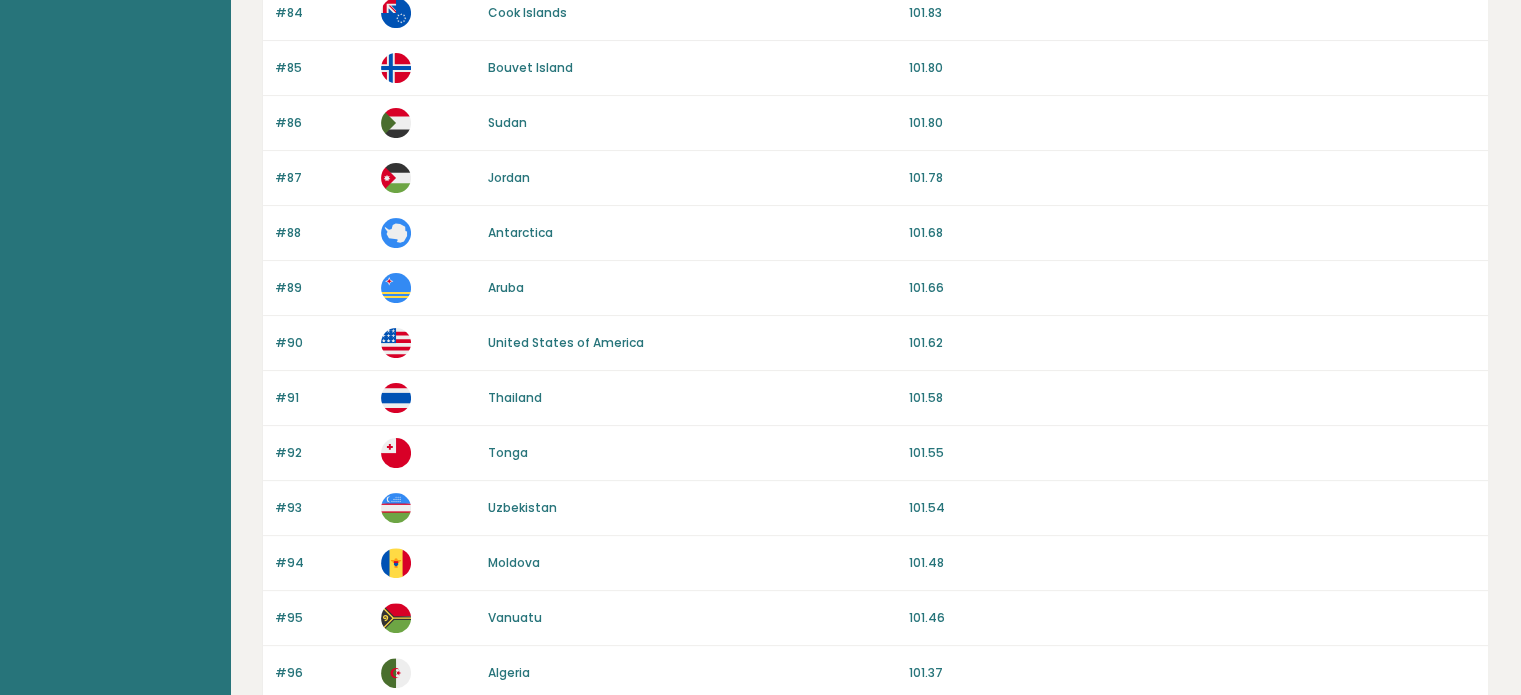 drag, startPoint x: 997, startPoint y: 325, endPoint x: 1005, endPoint y: 449, distance: 124.2578 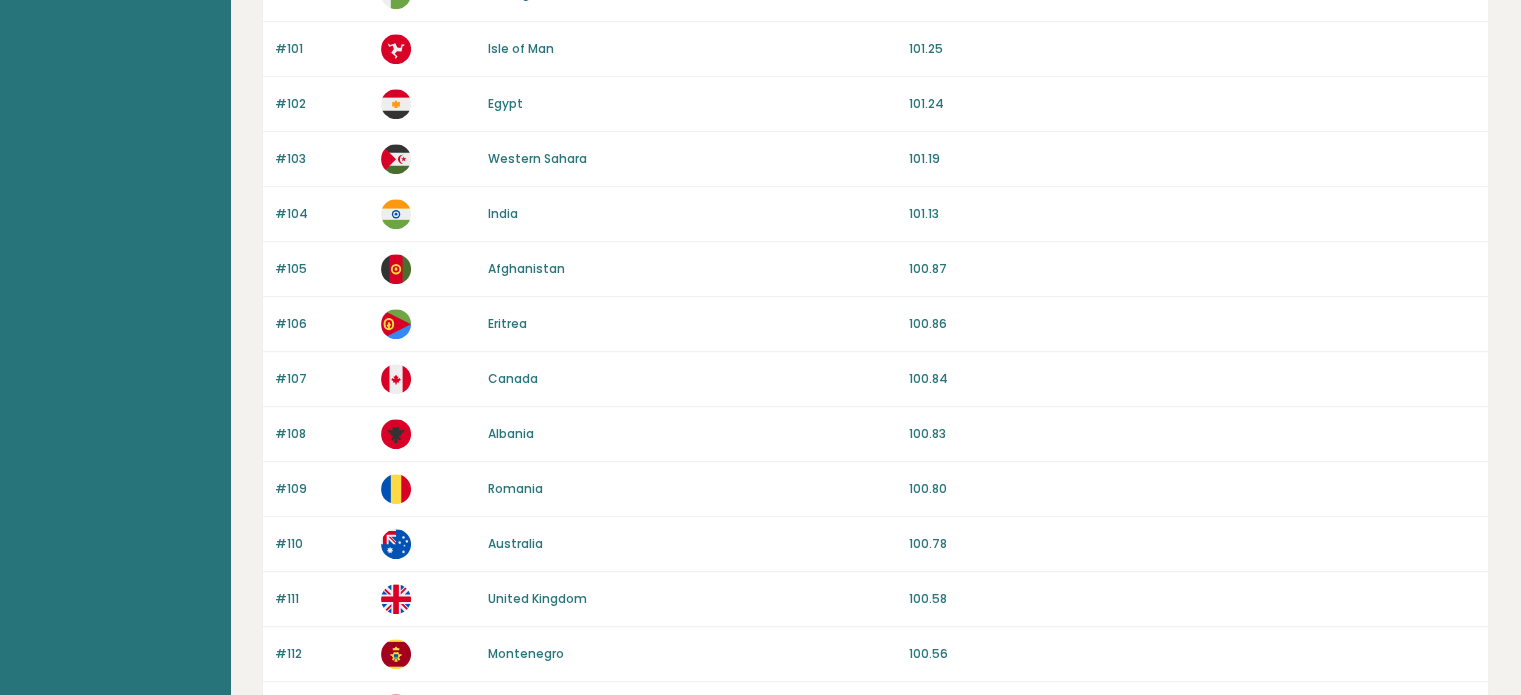 drag, startPoint x: 1006, startPoint y: 380, endPoint x: 1027, endPoint y: 480, distance: 102.18121 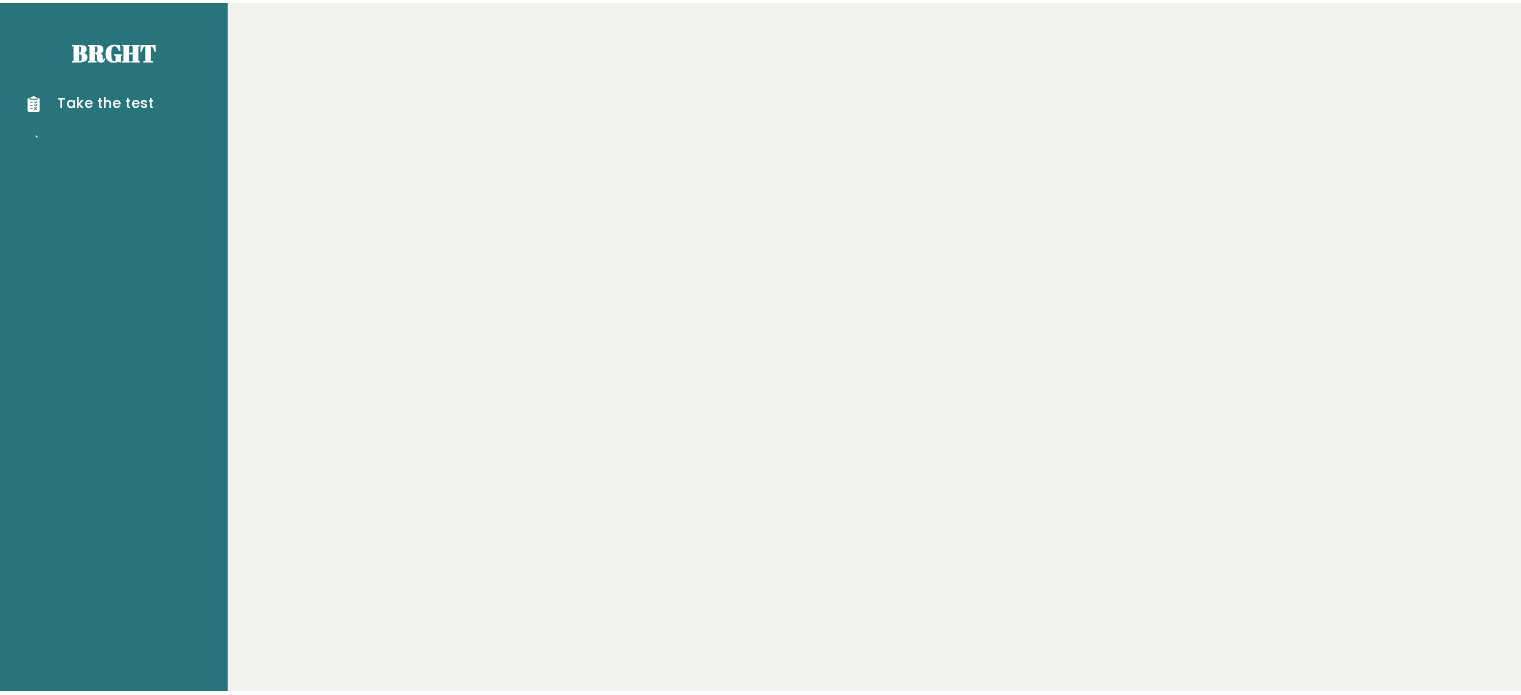 scroll, scrollTop: 0, scrollLeft: 0, axis: both 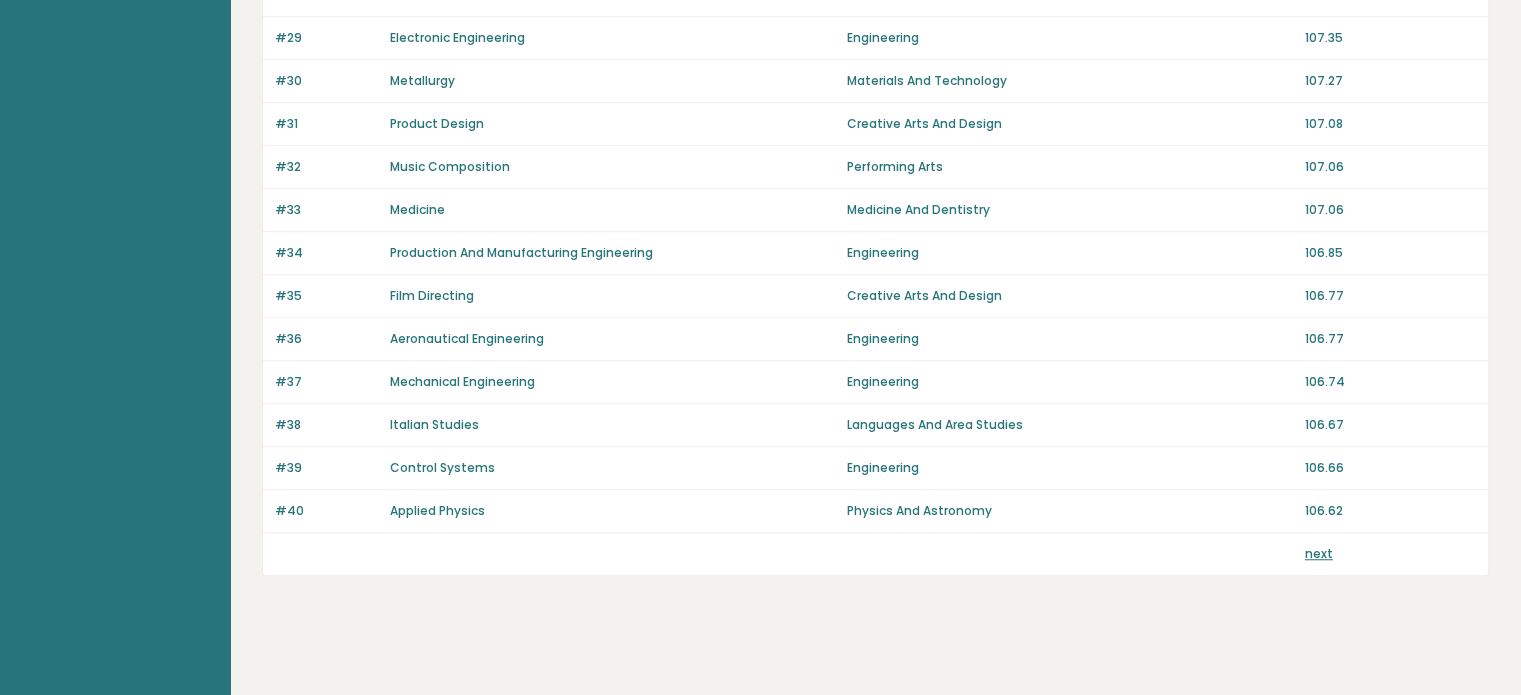 drag, startPoint x: 556, startPoint y: 223, endPoint x: 576, endPoint y: 505, distance: 282.70834 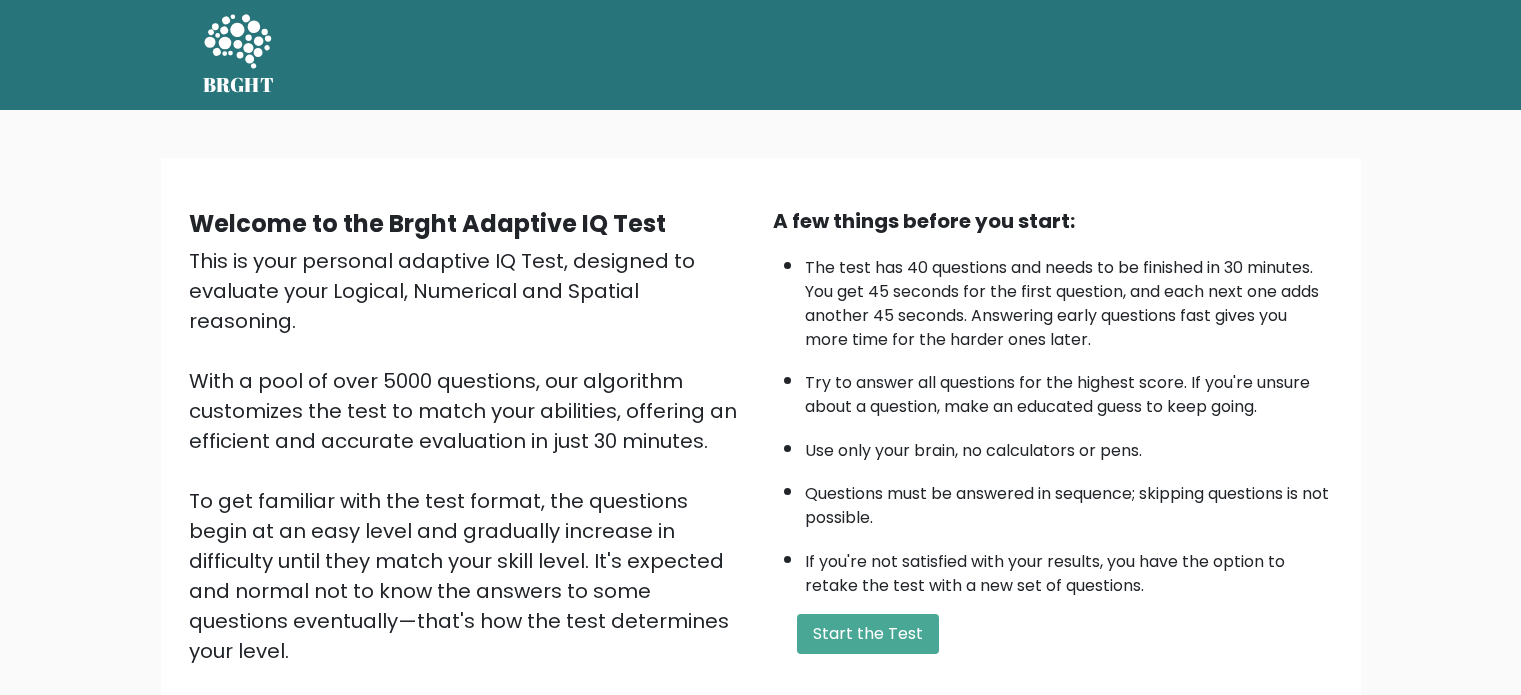scroll, scrollTop: 0, scrollLeft: 0, axis: both 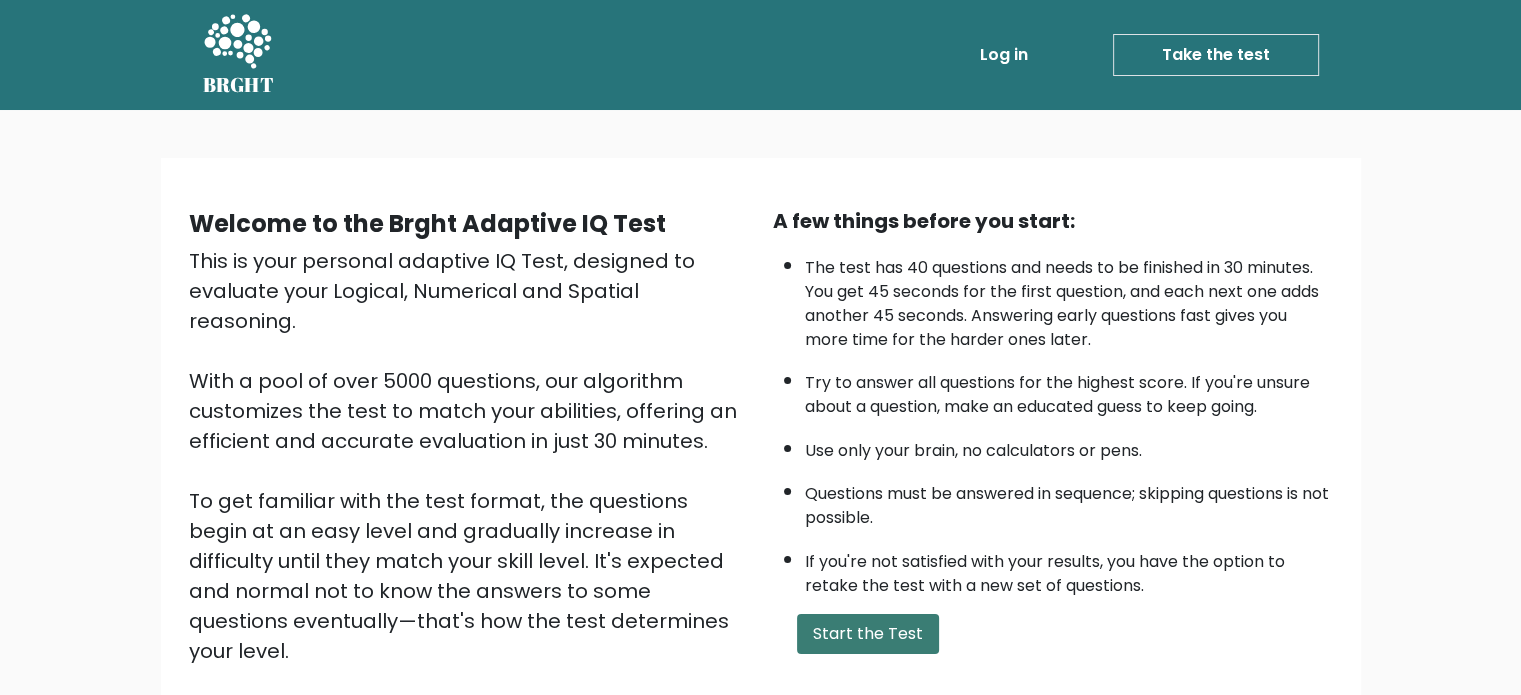 click on "Start the Test" at bounding box center [868, 634] 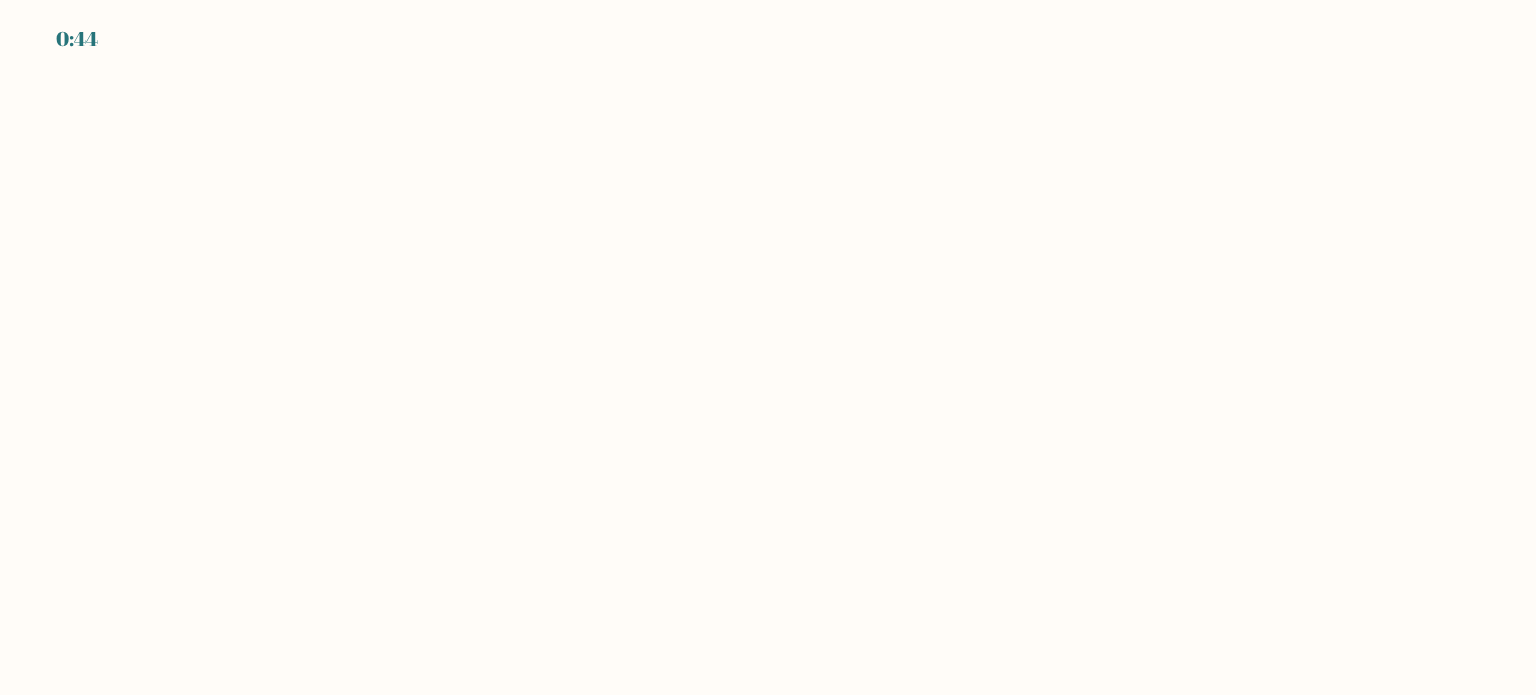 scroll, scrollTop: 0, scrollLeft: 0, axis: both 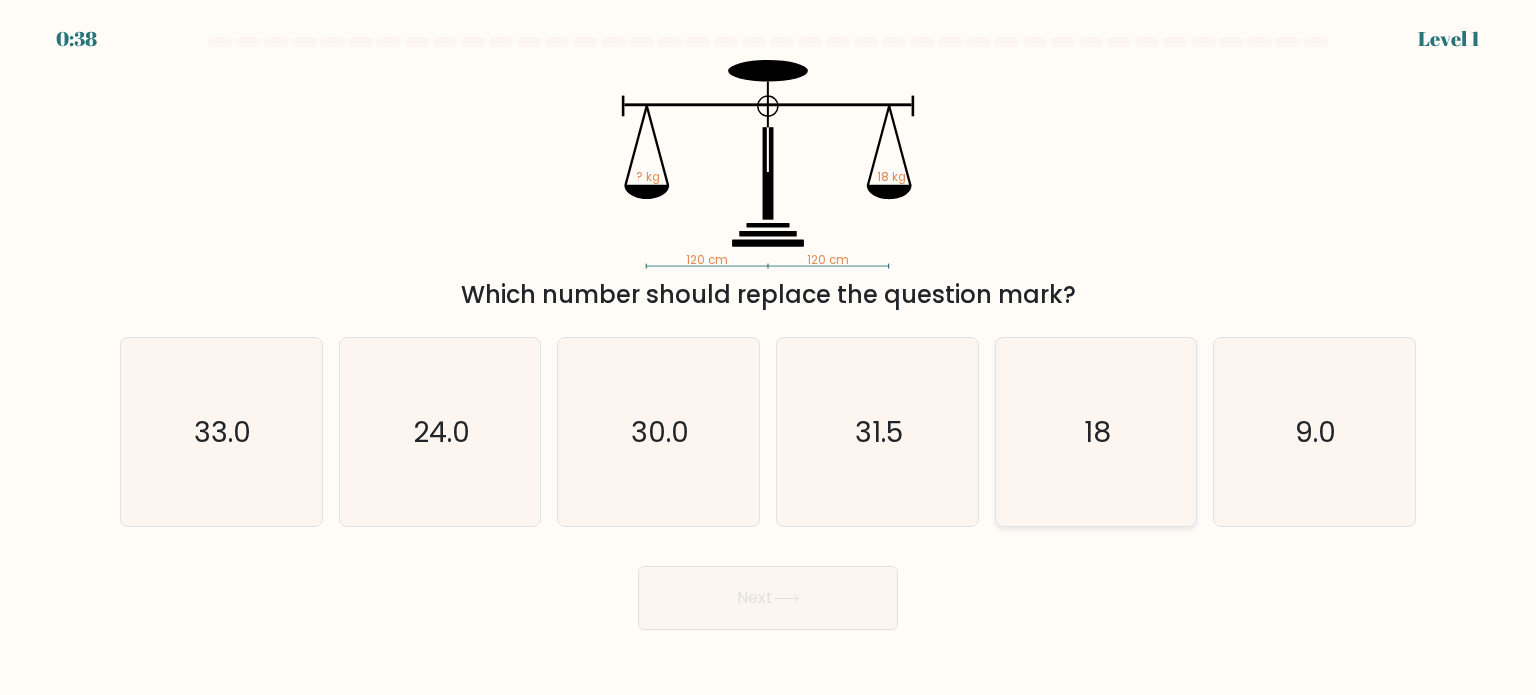 click on "18" 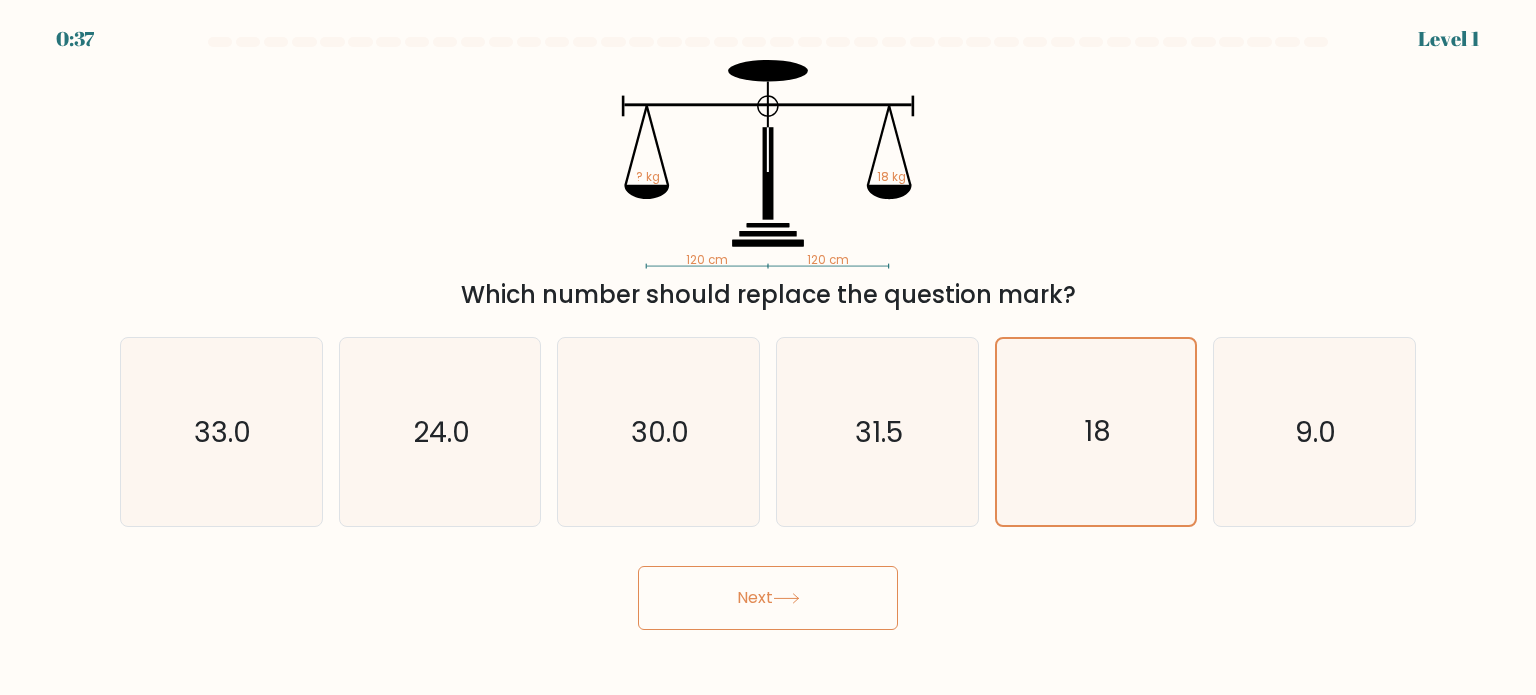 click on "Next" at bounding box center [768, 598] 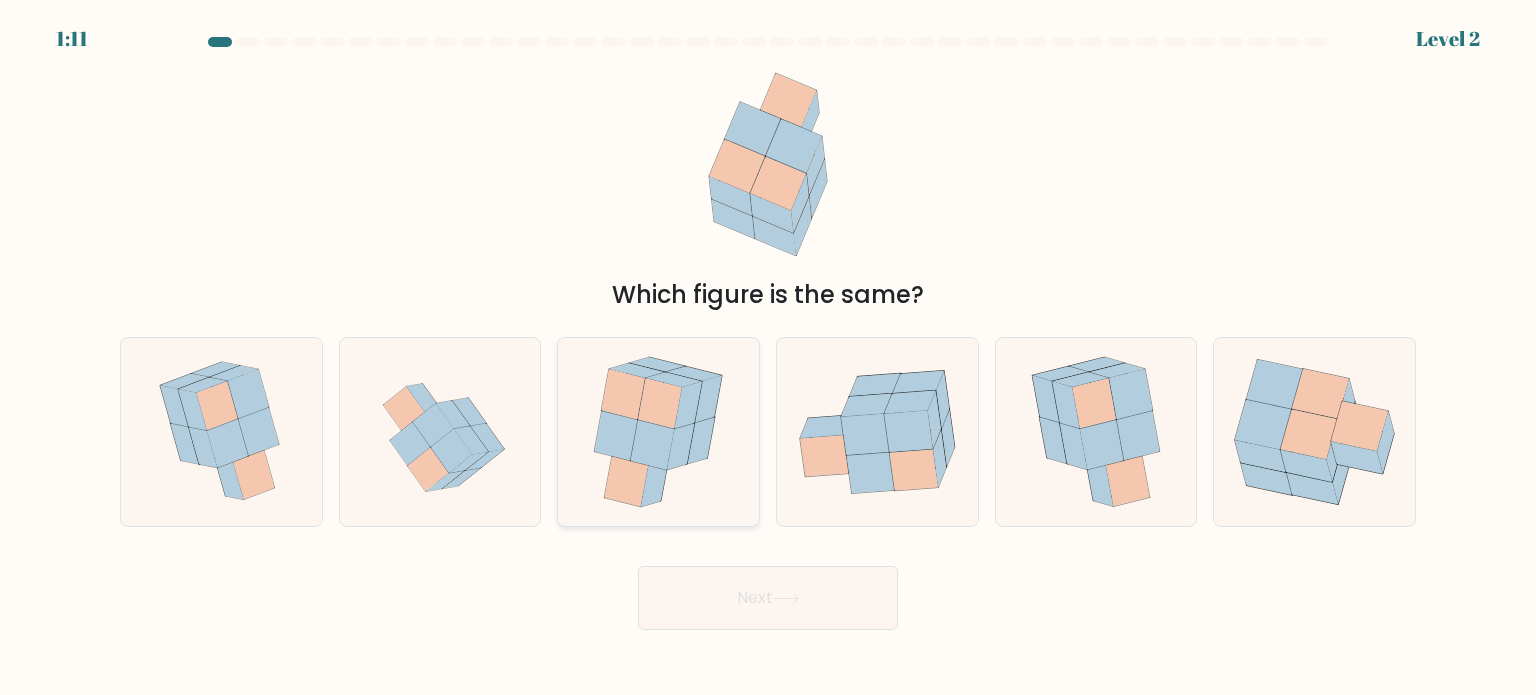click 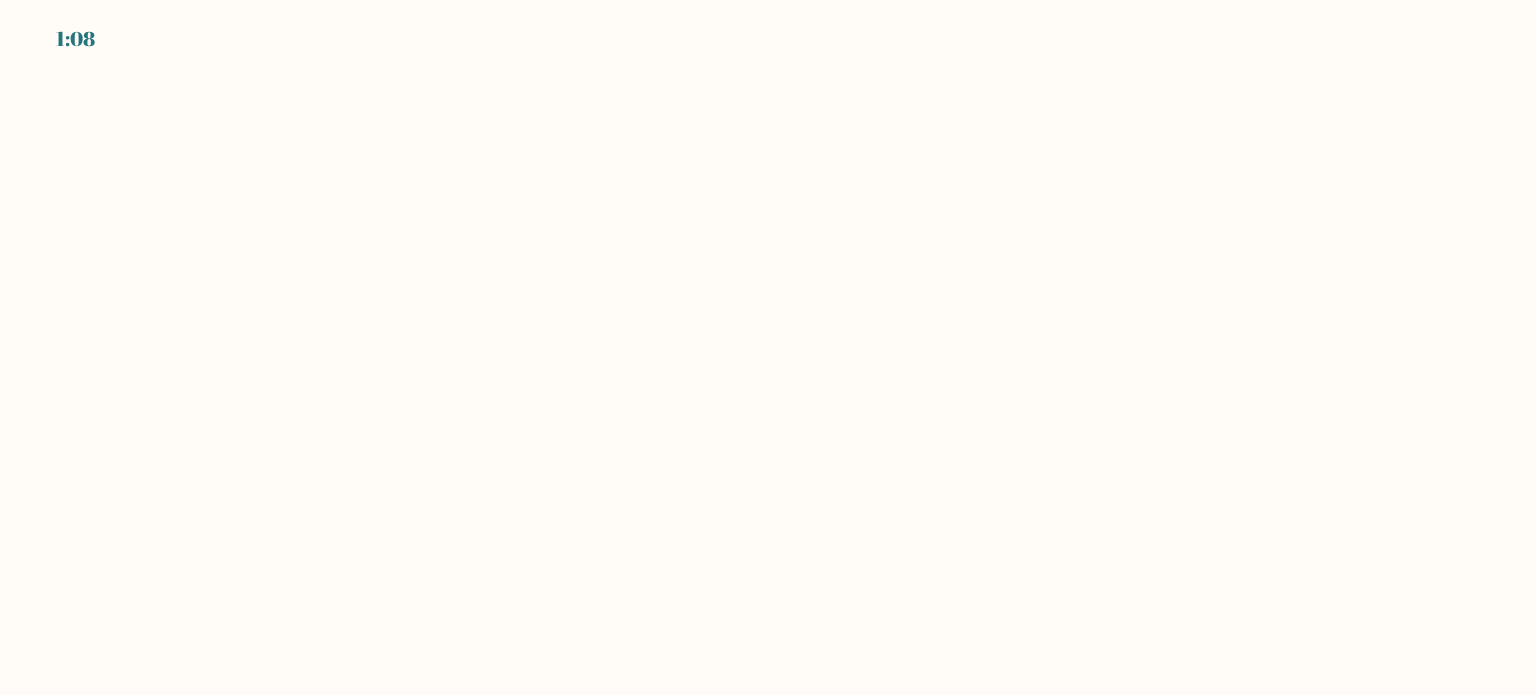 scroll, scrollTop: 0, scrollLeft: 0, axis: both 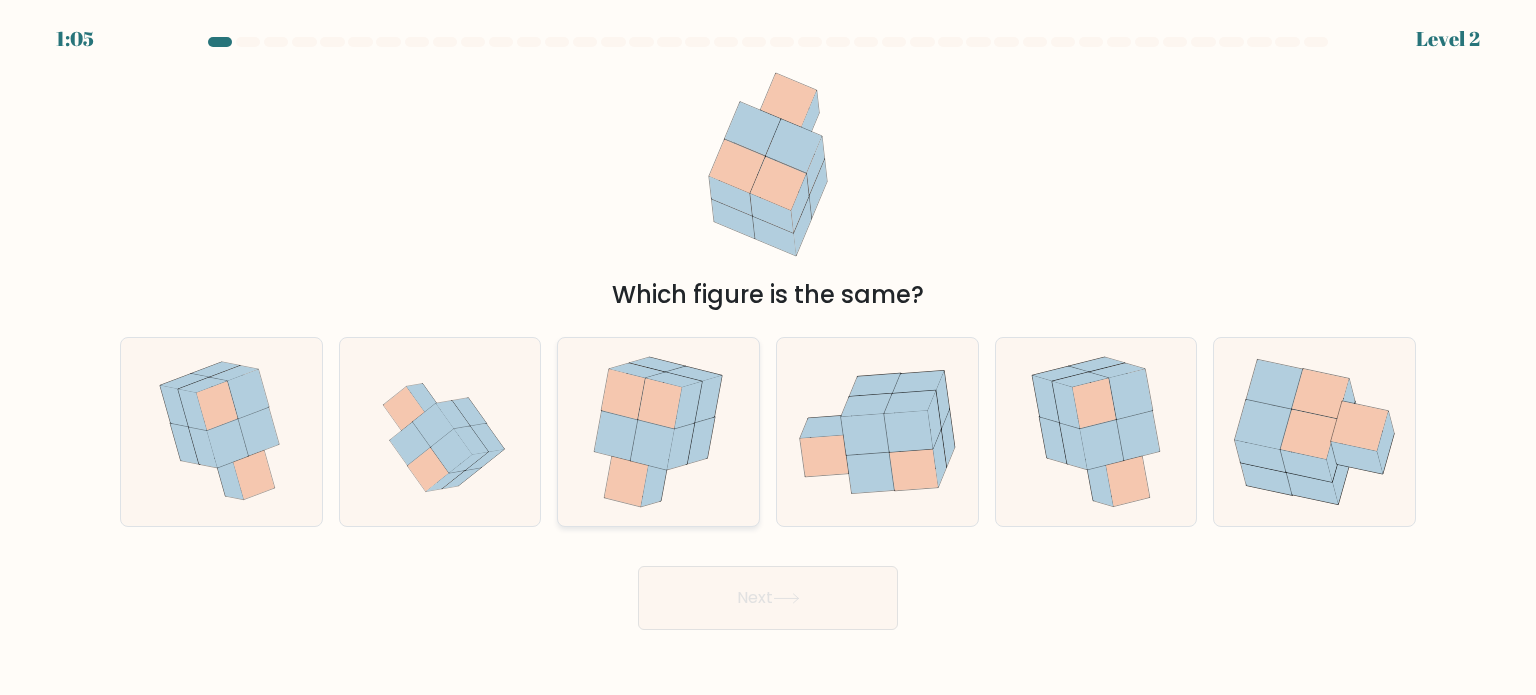 click 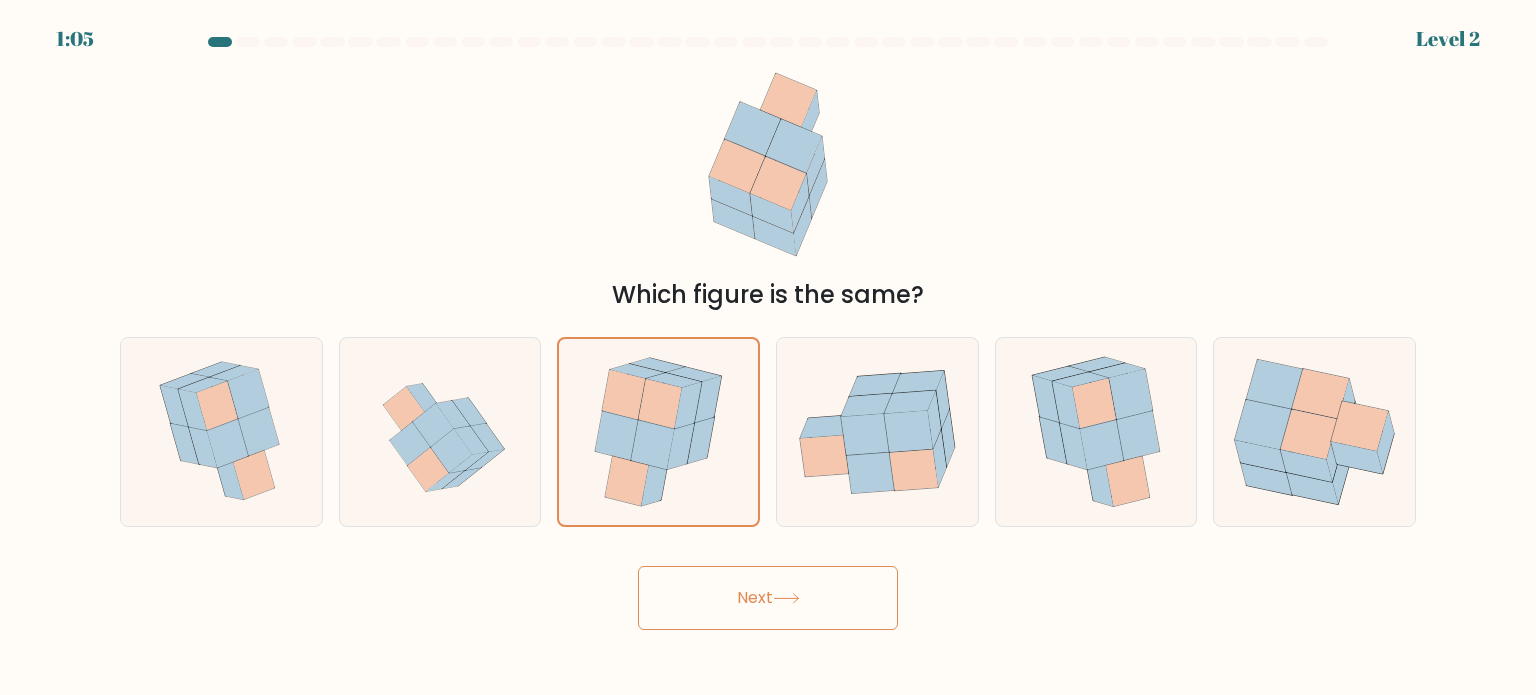 click on "Next" at bounding box center (768, 598) 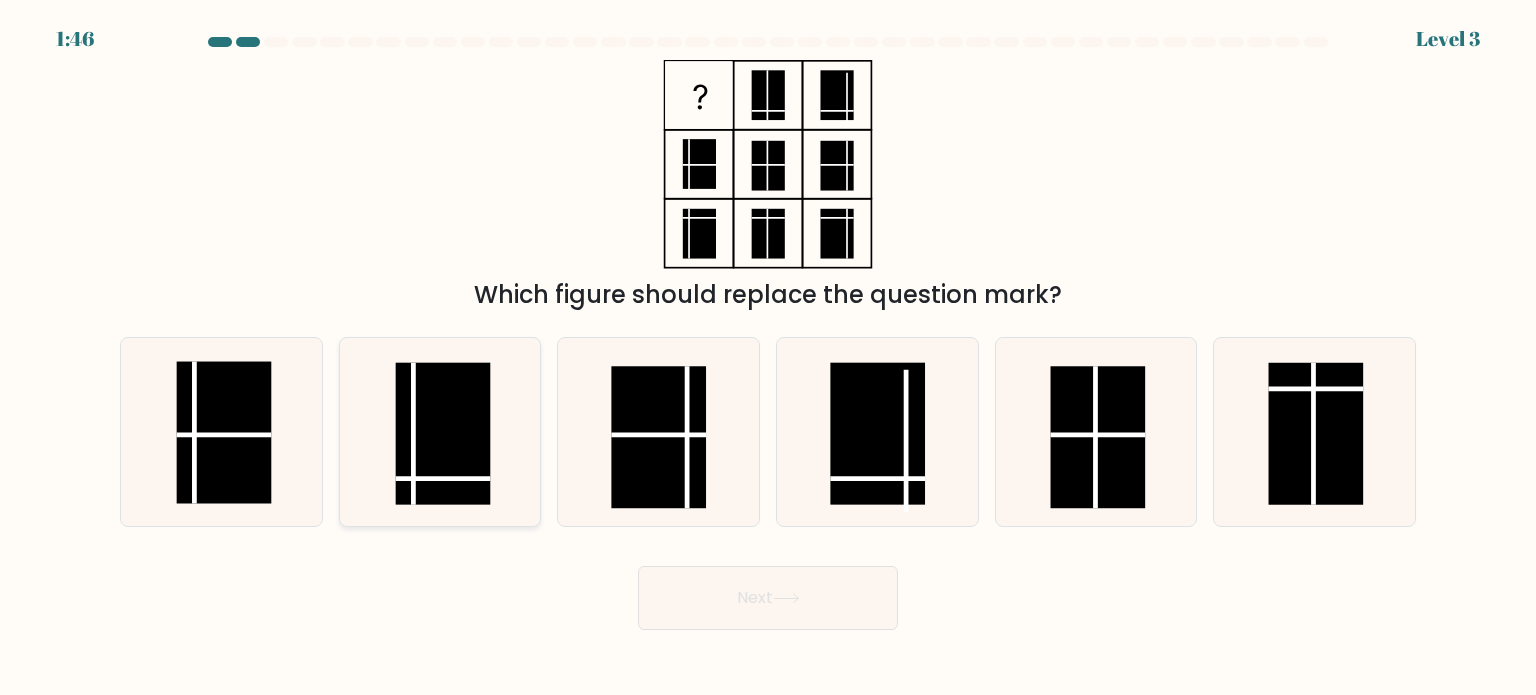 click 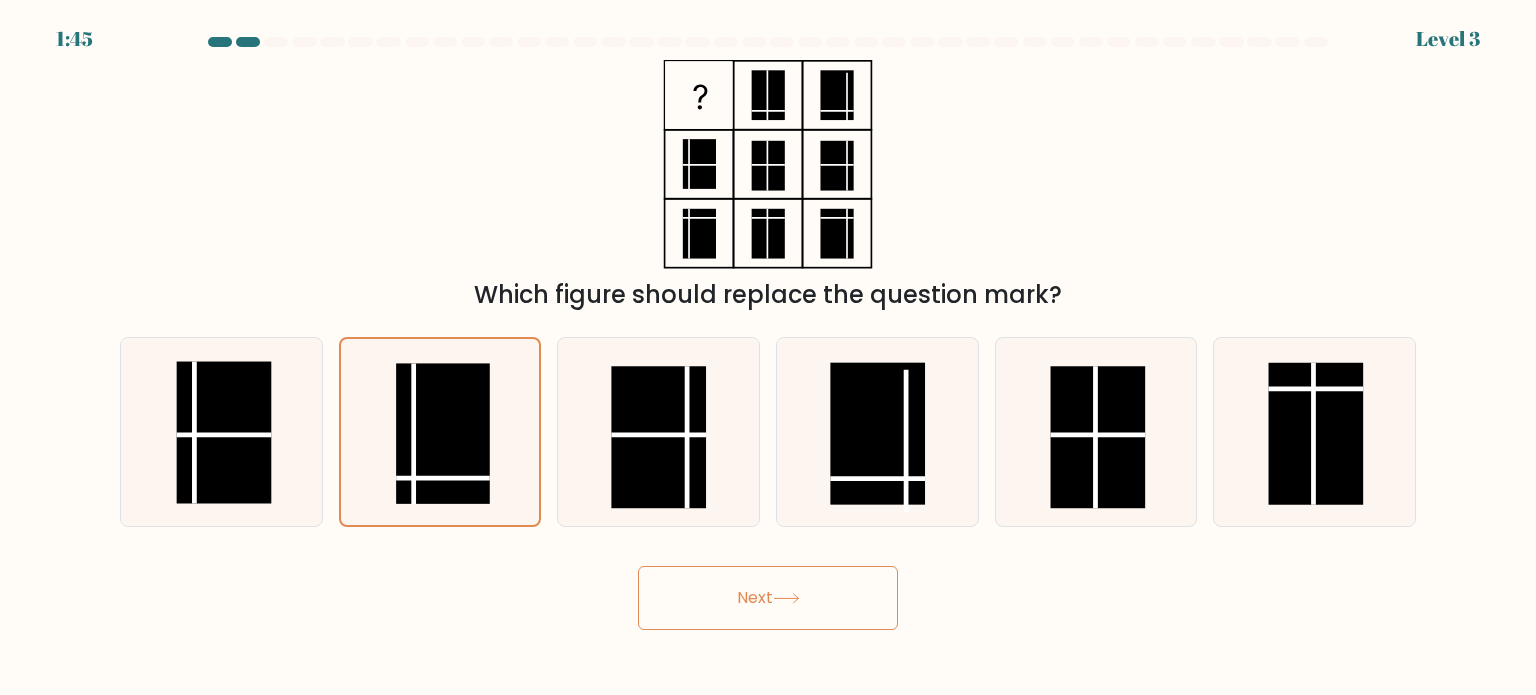 click on "Next" at bounding box center [768, 598] 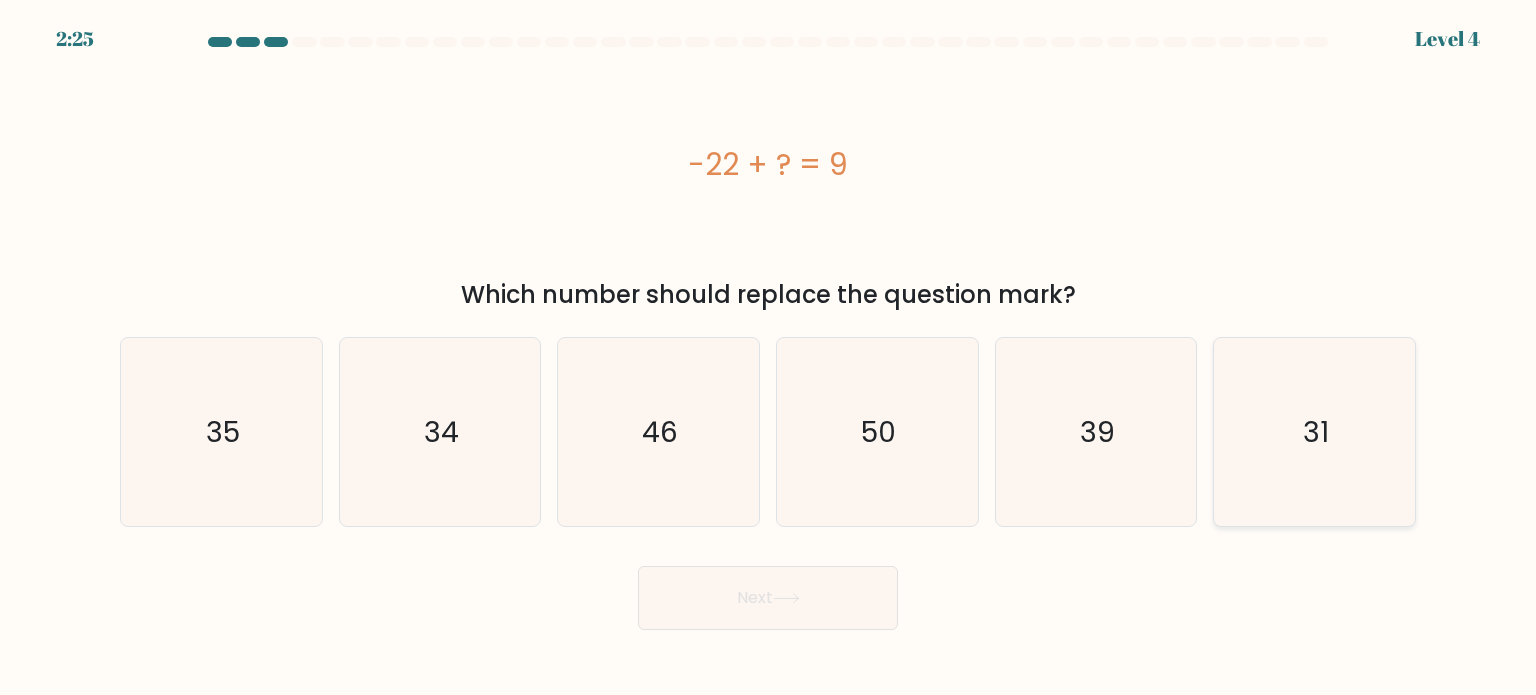 click on "31" 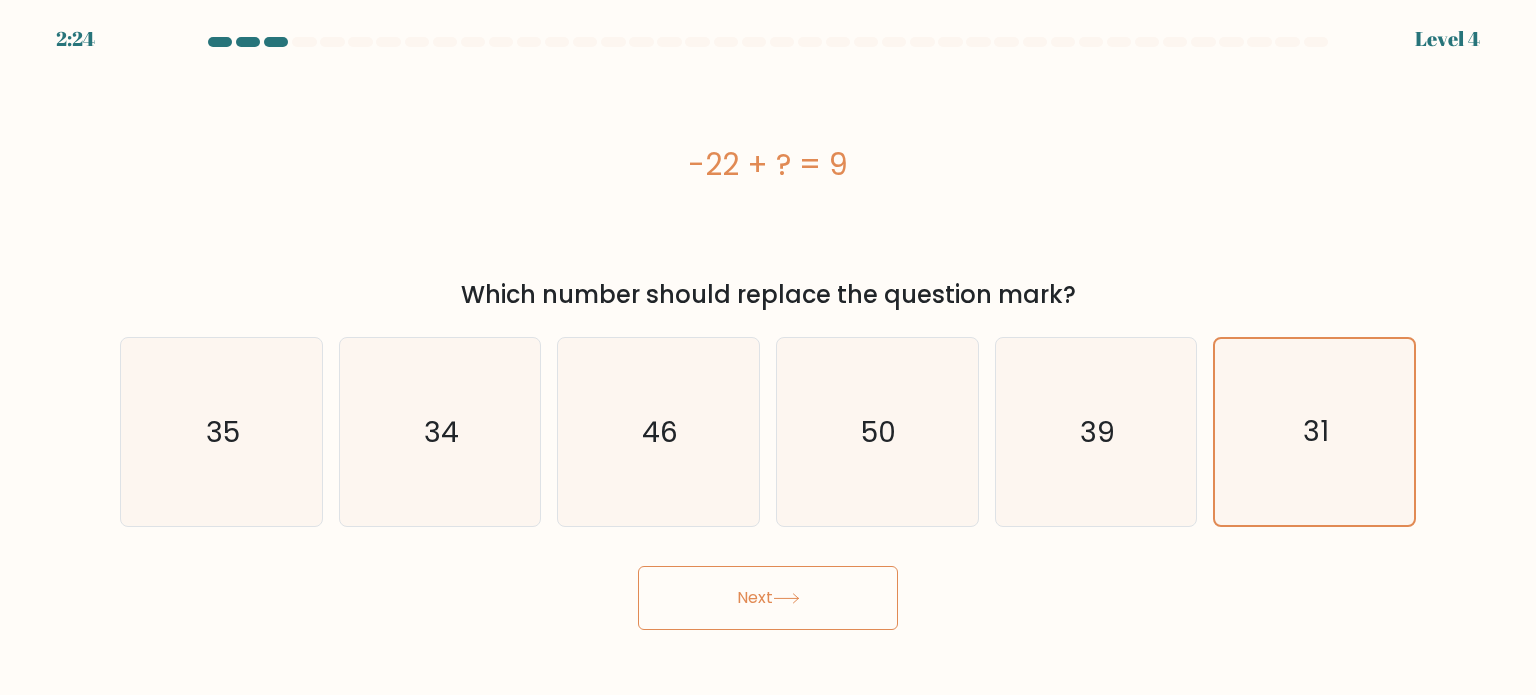 click on "Next" at bounding box center (768, 598) 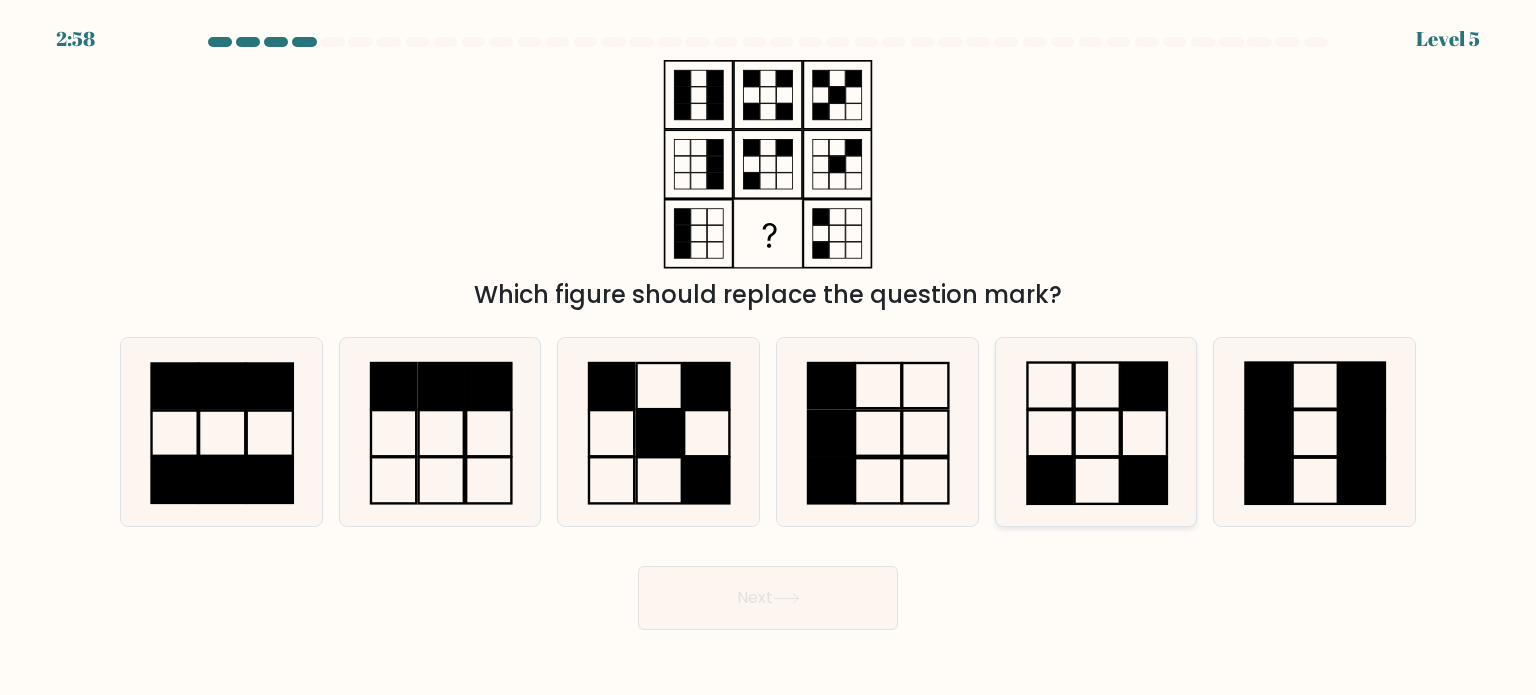 click 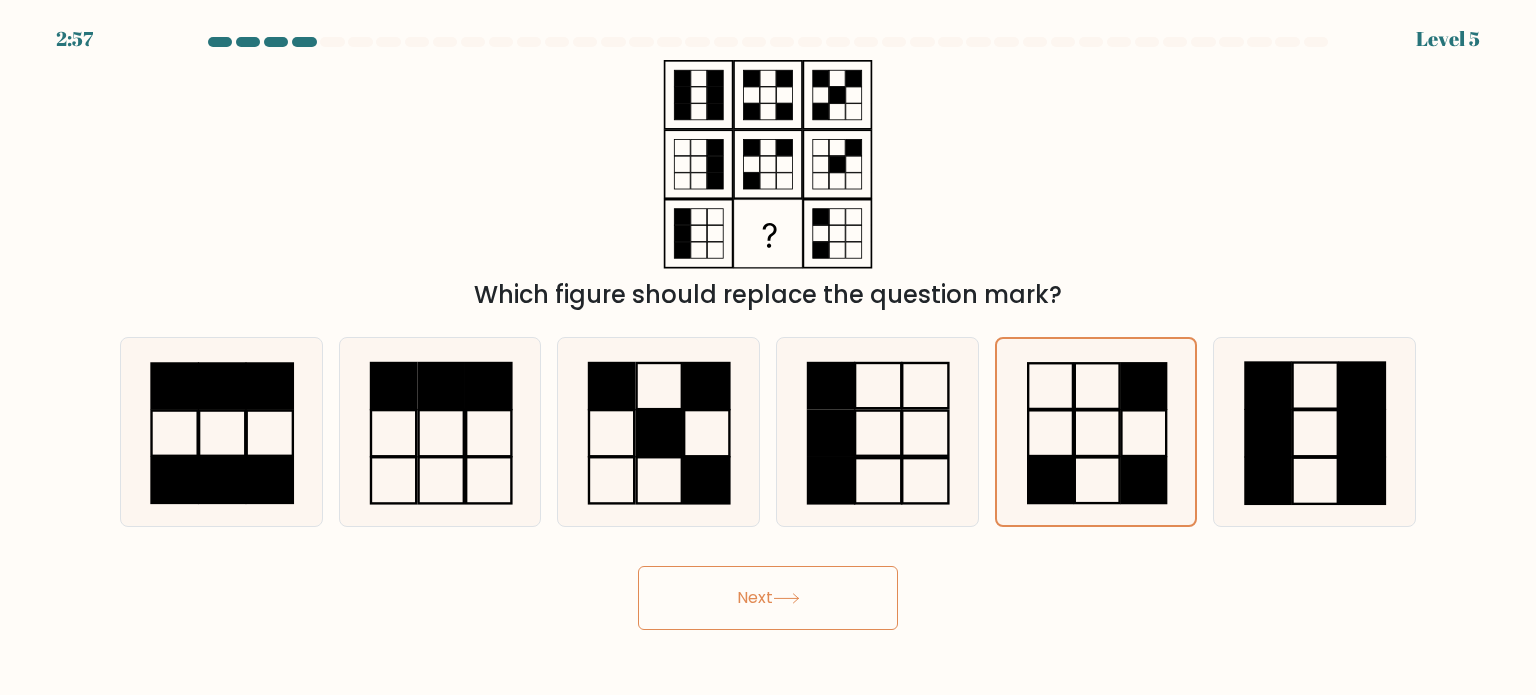 click on "Next" at bounding box center [768, 598] 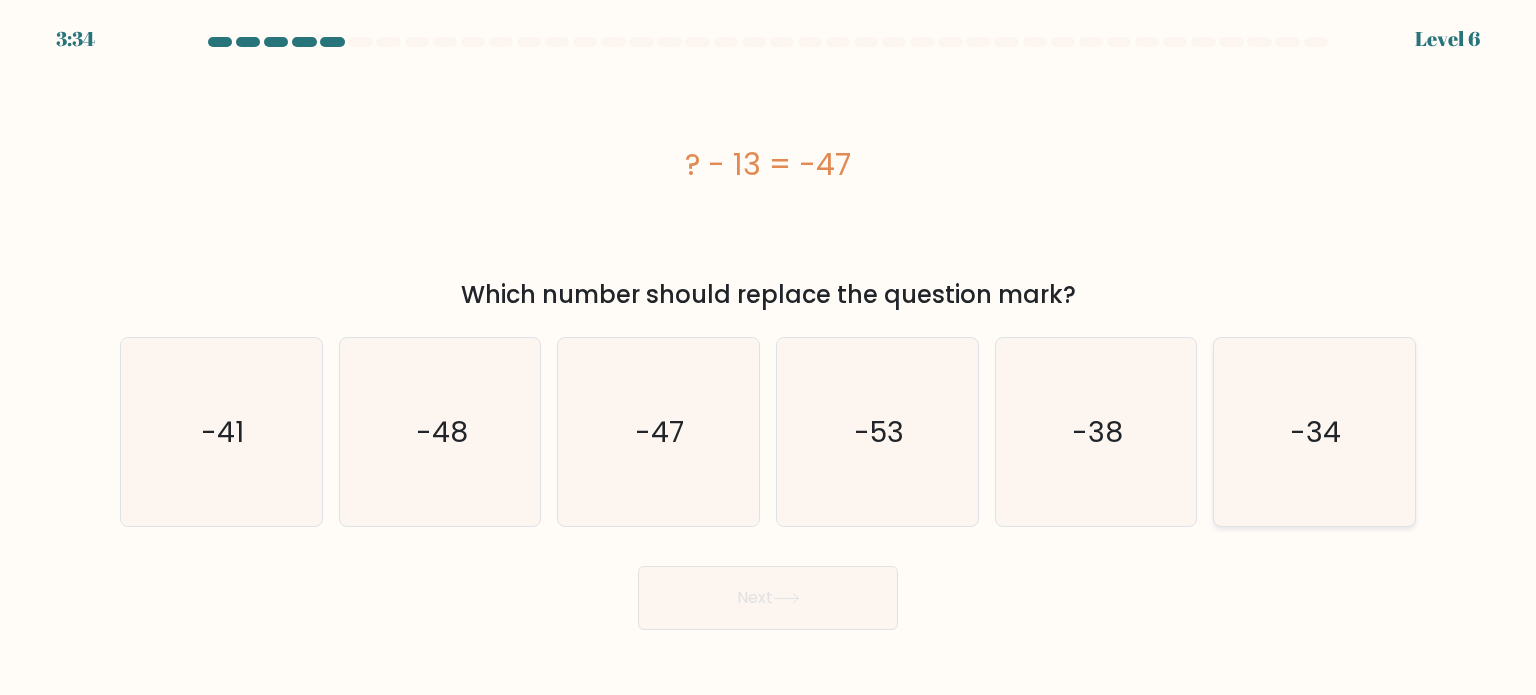 click on "-34" 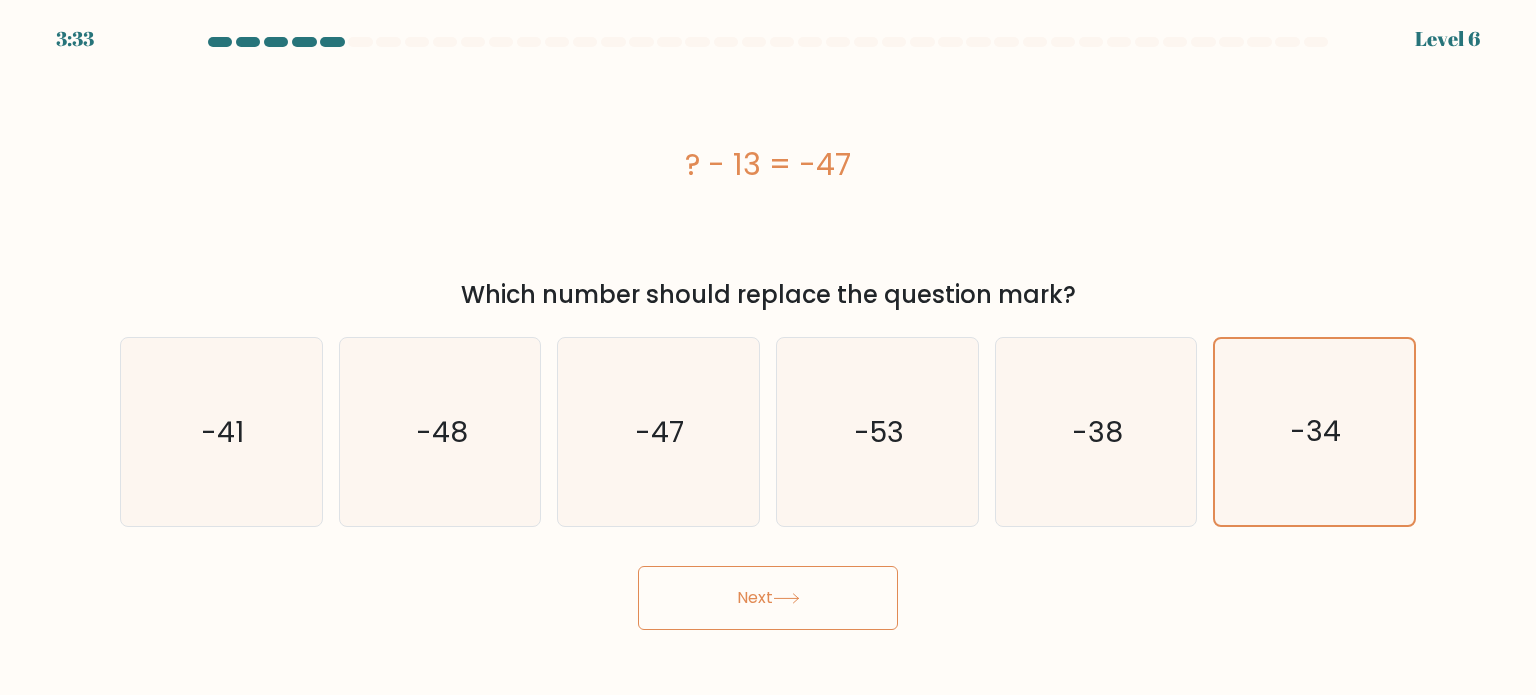 click on "Next" at bounding box center (768, 598) 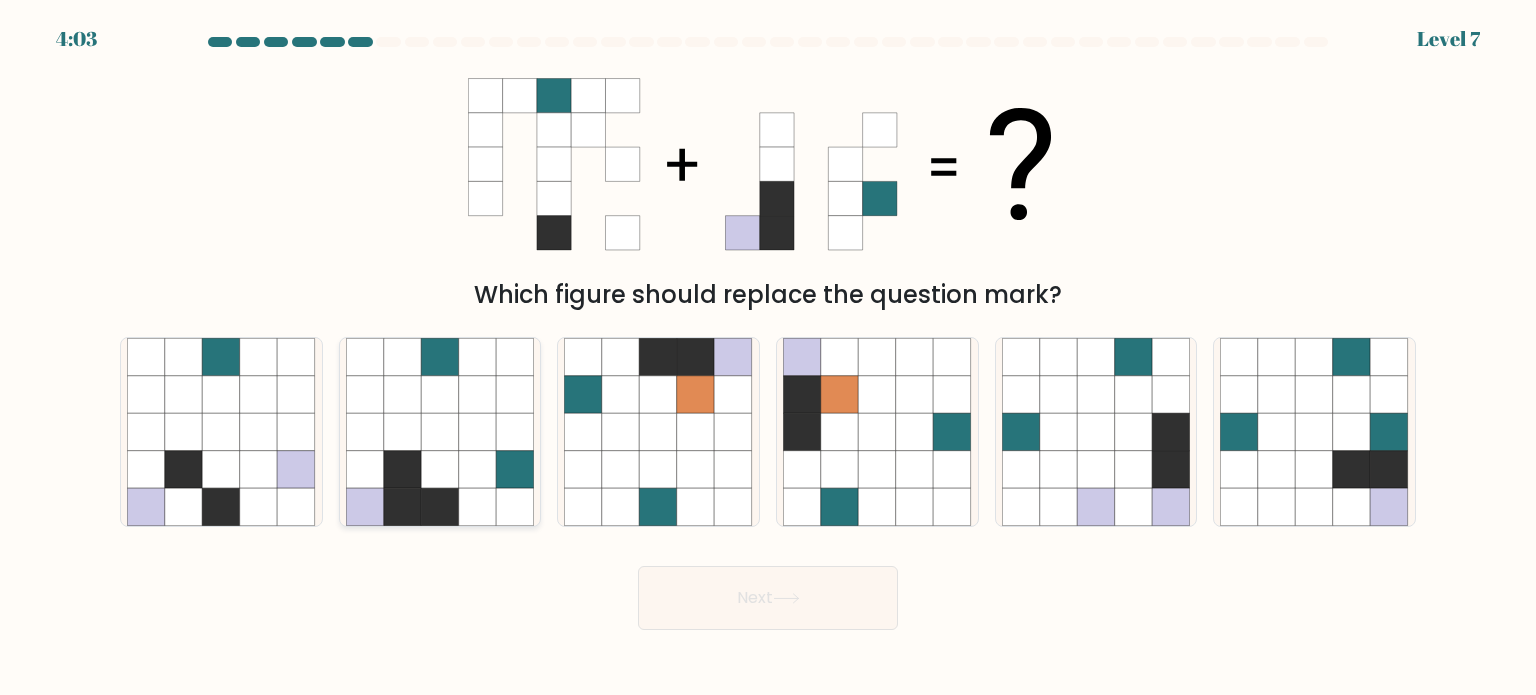 click 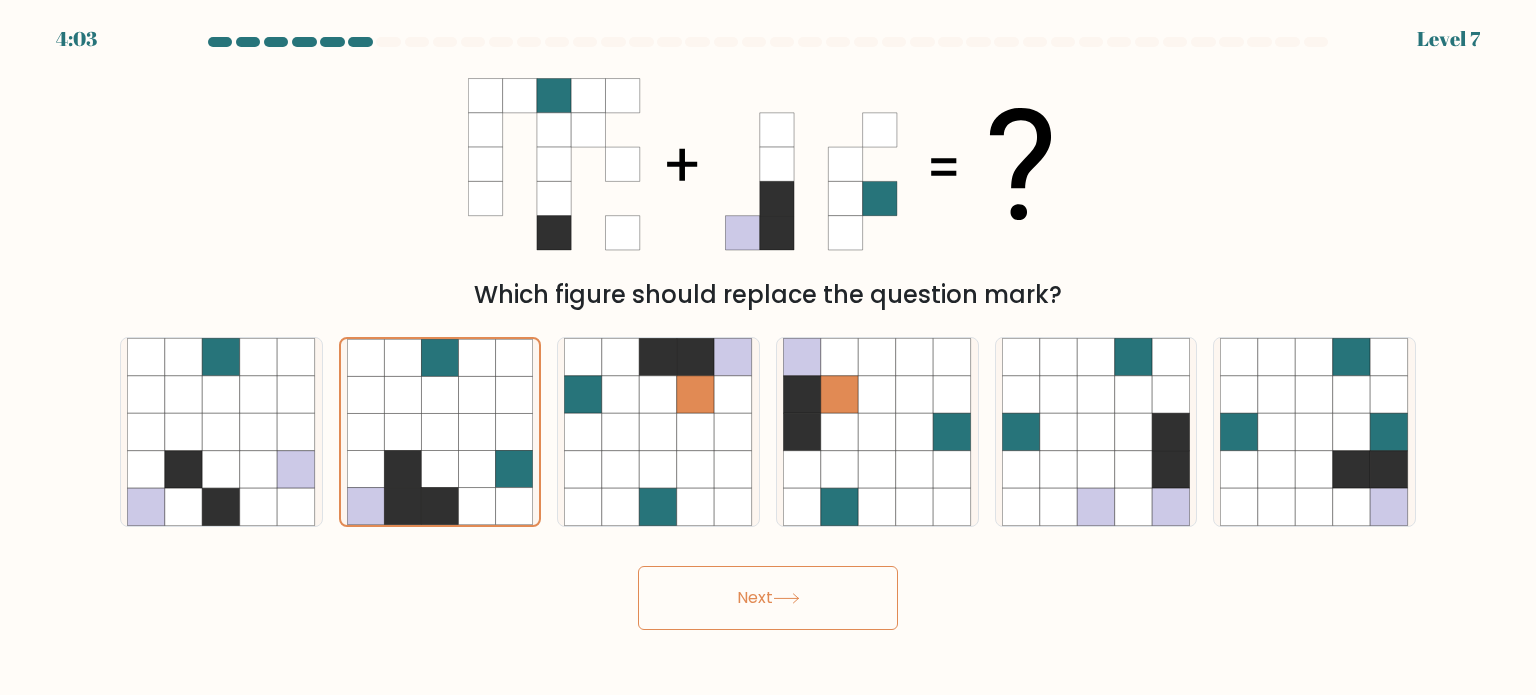 click on "Next" at bounding box center (768, 598) 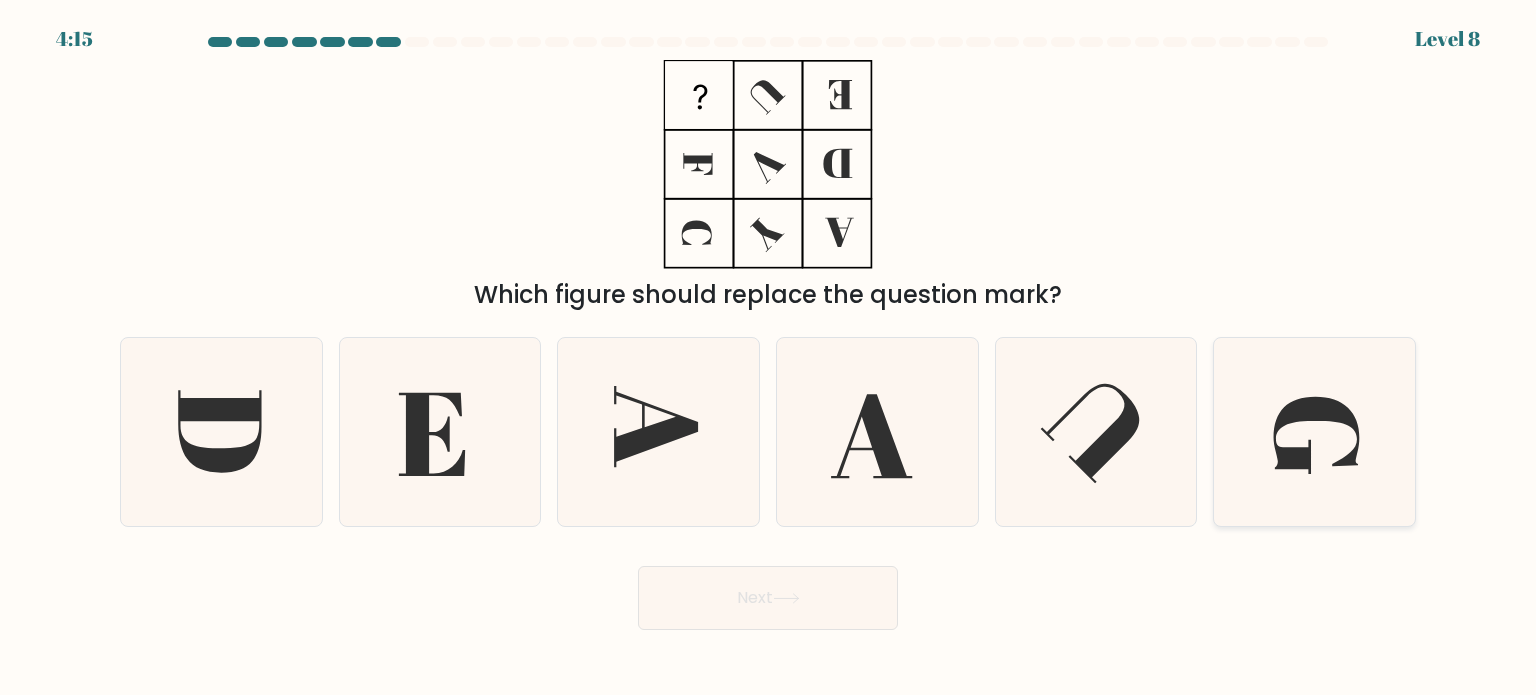 click 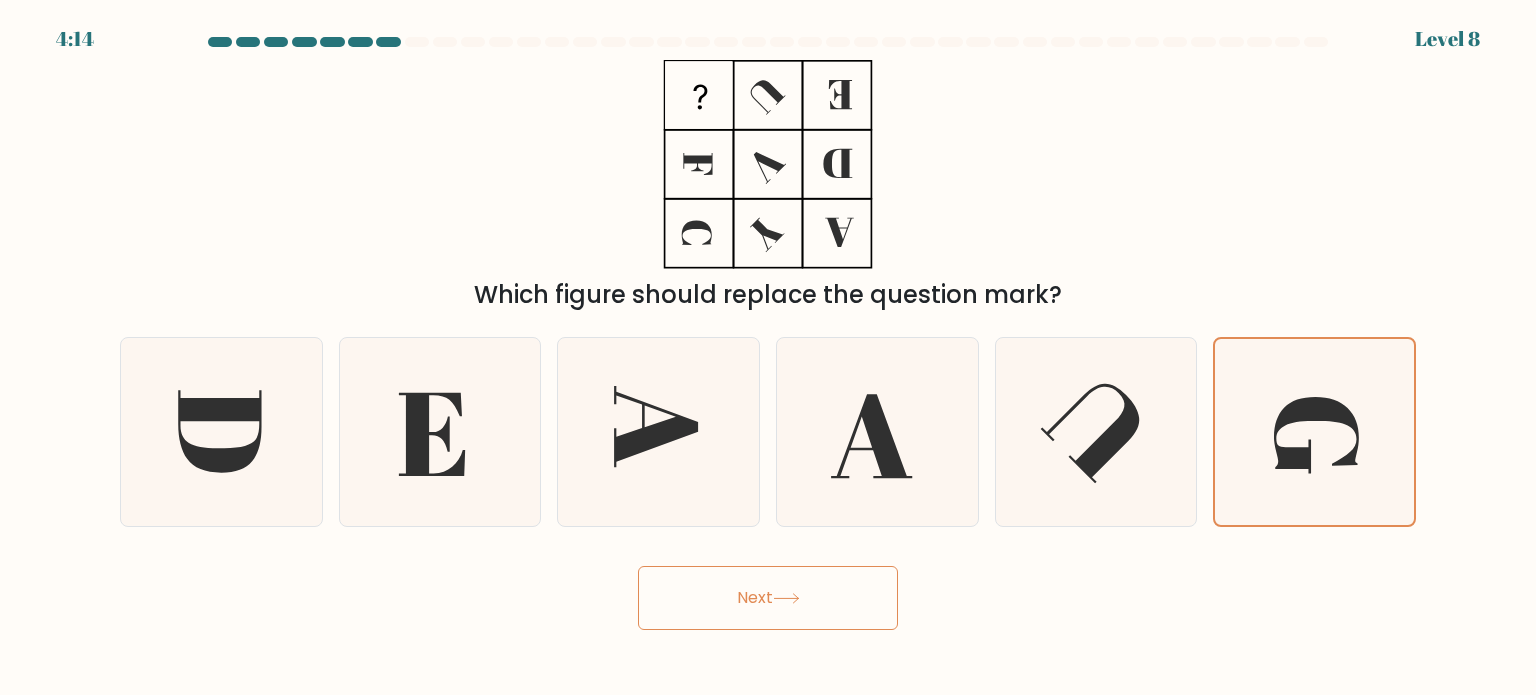 click on "Next" at bounding box center (768, 598) 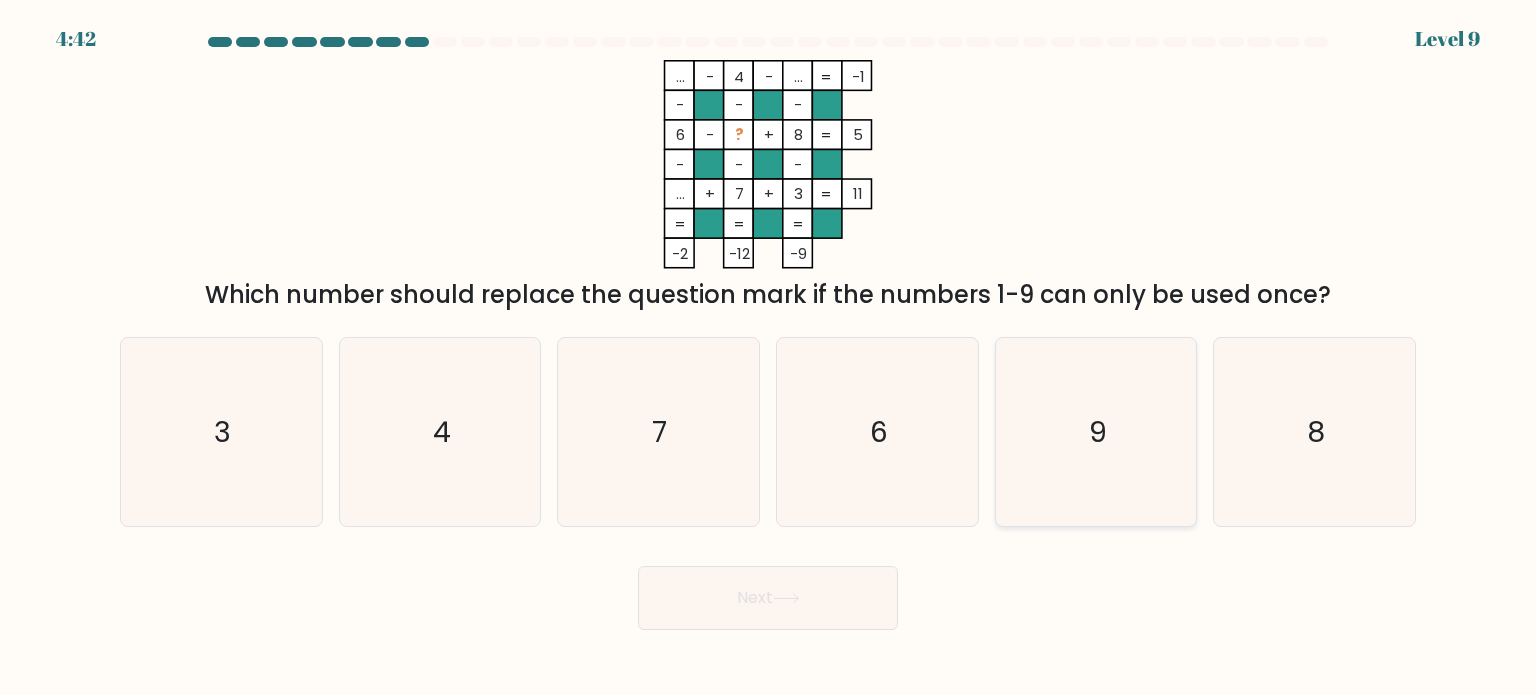 click on "9" at bounding box center [1096, 432] 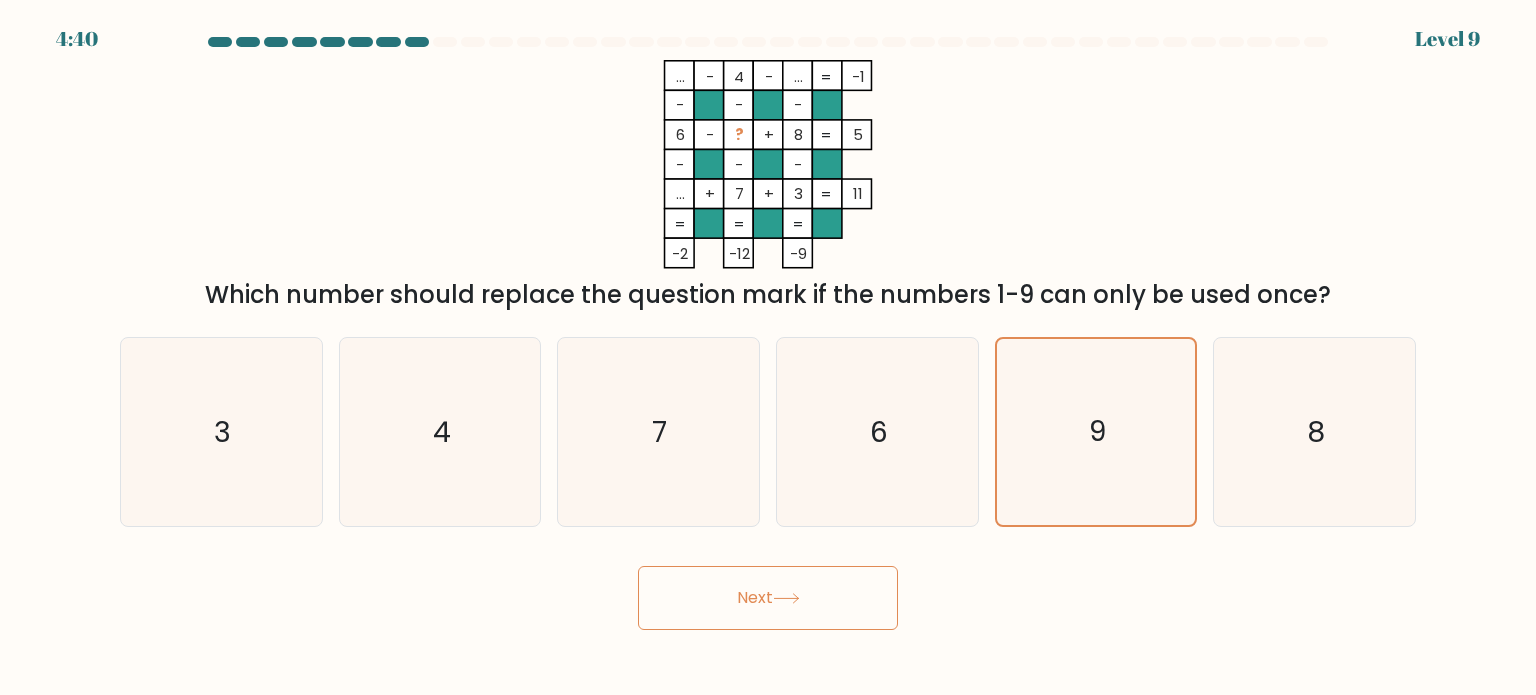 click on "Next" at bounding box center (768, 598) 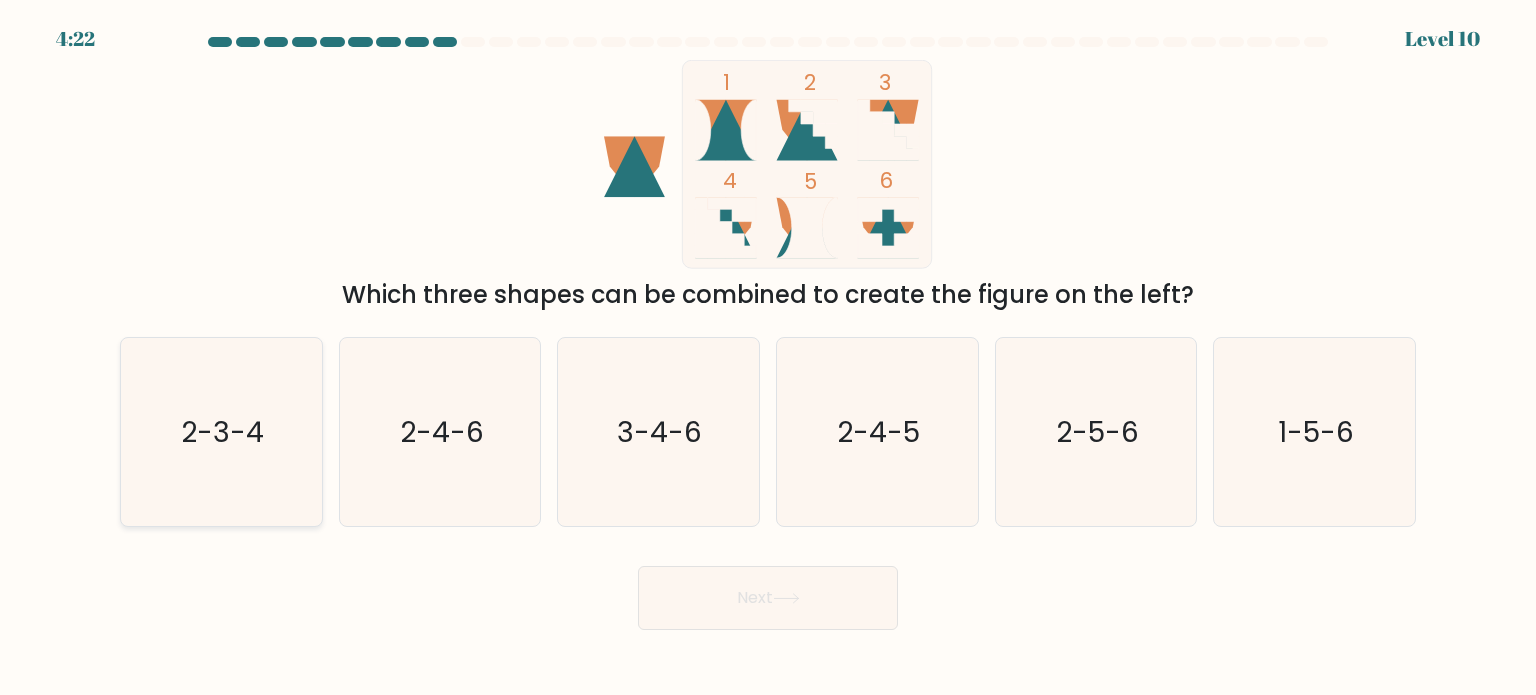 click on "2-3-4" 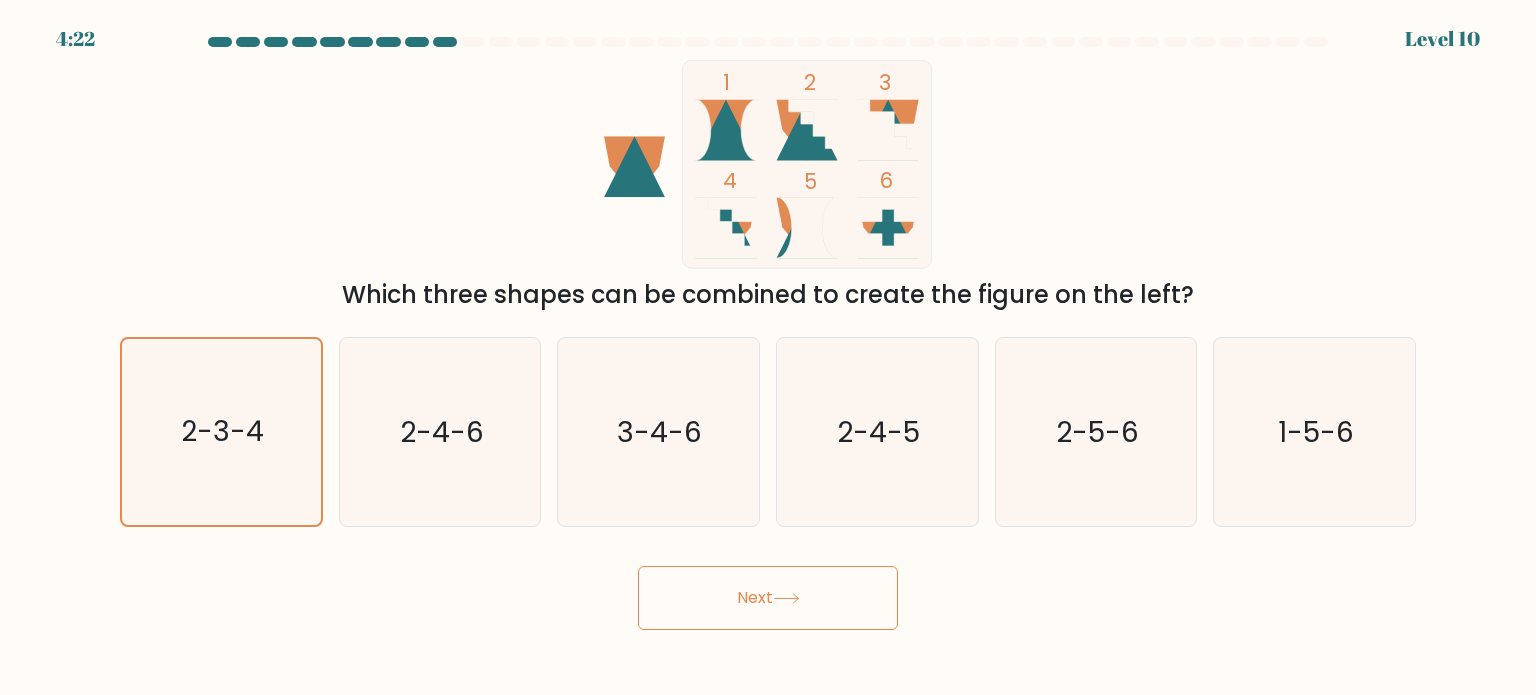 click on "Next" at bounding box center (768, 598) 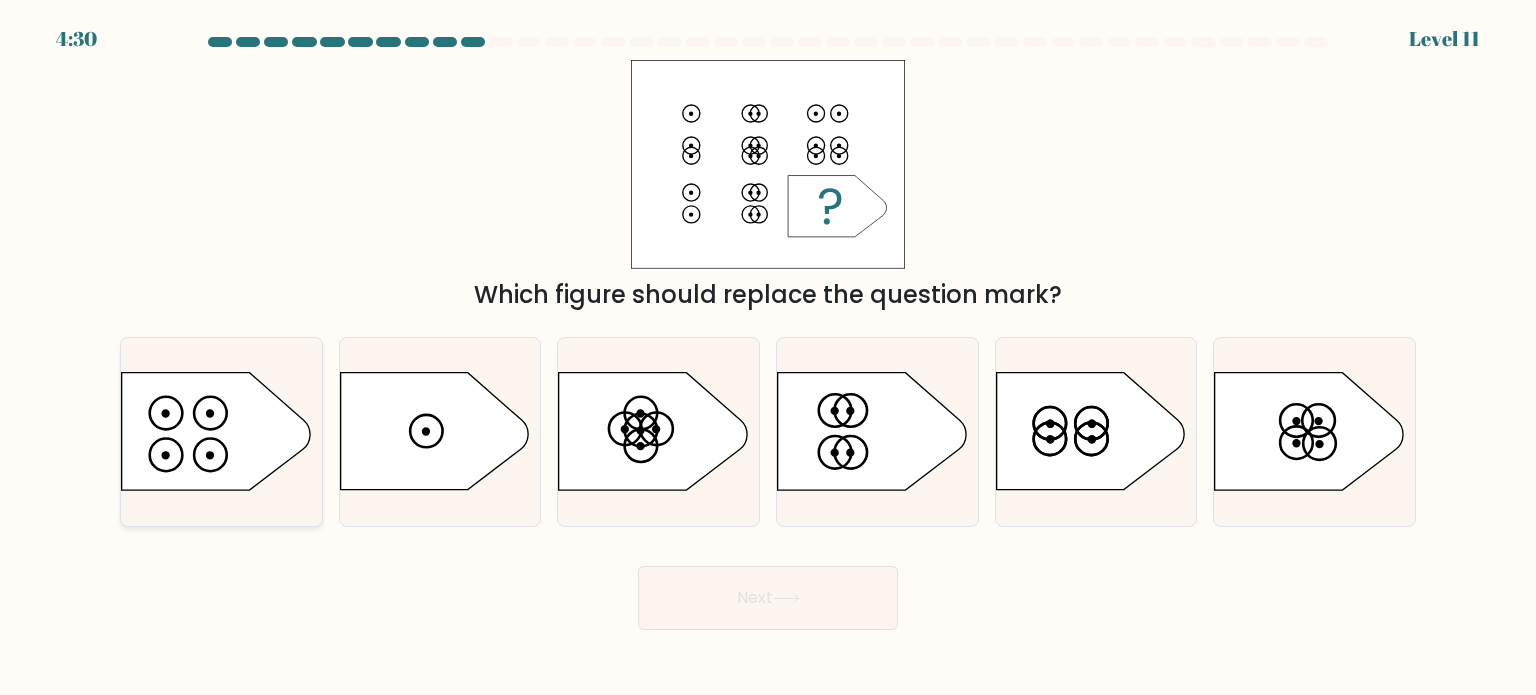 click 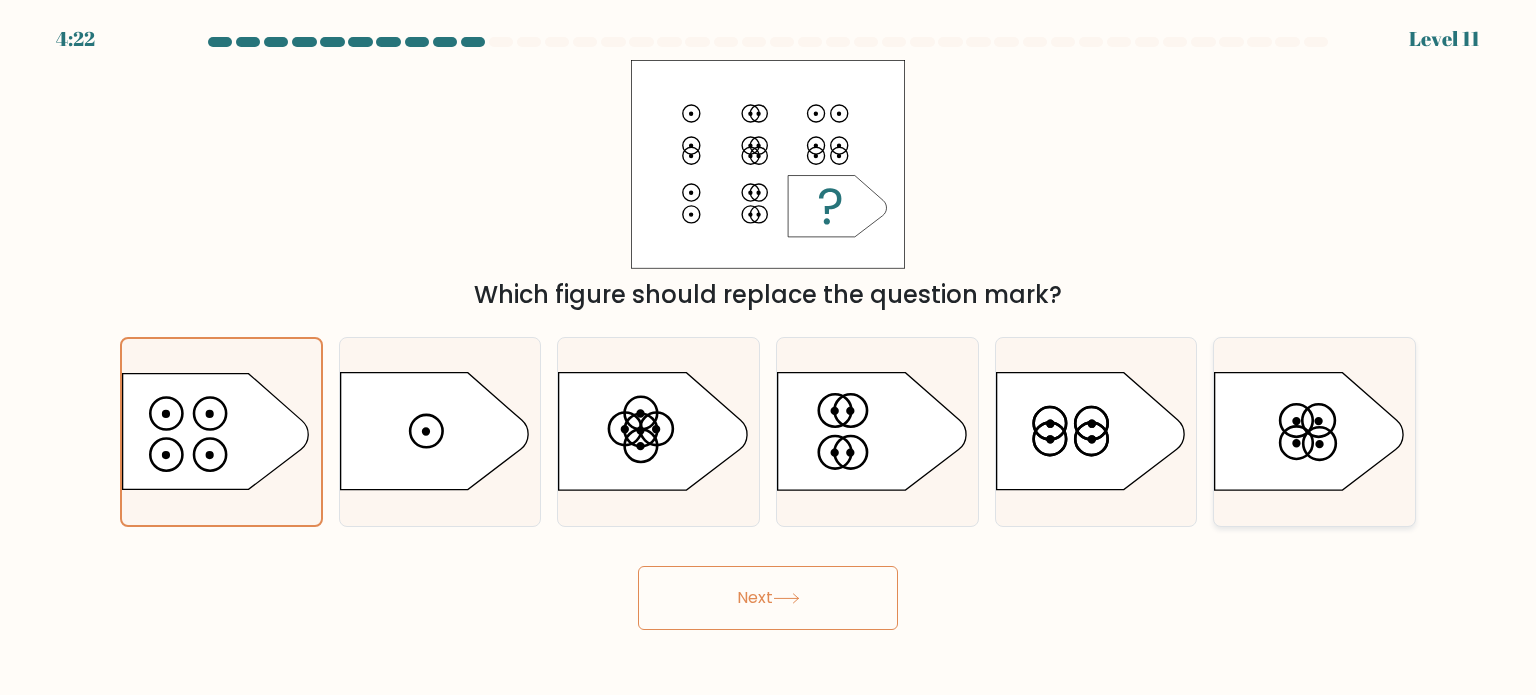 click 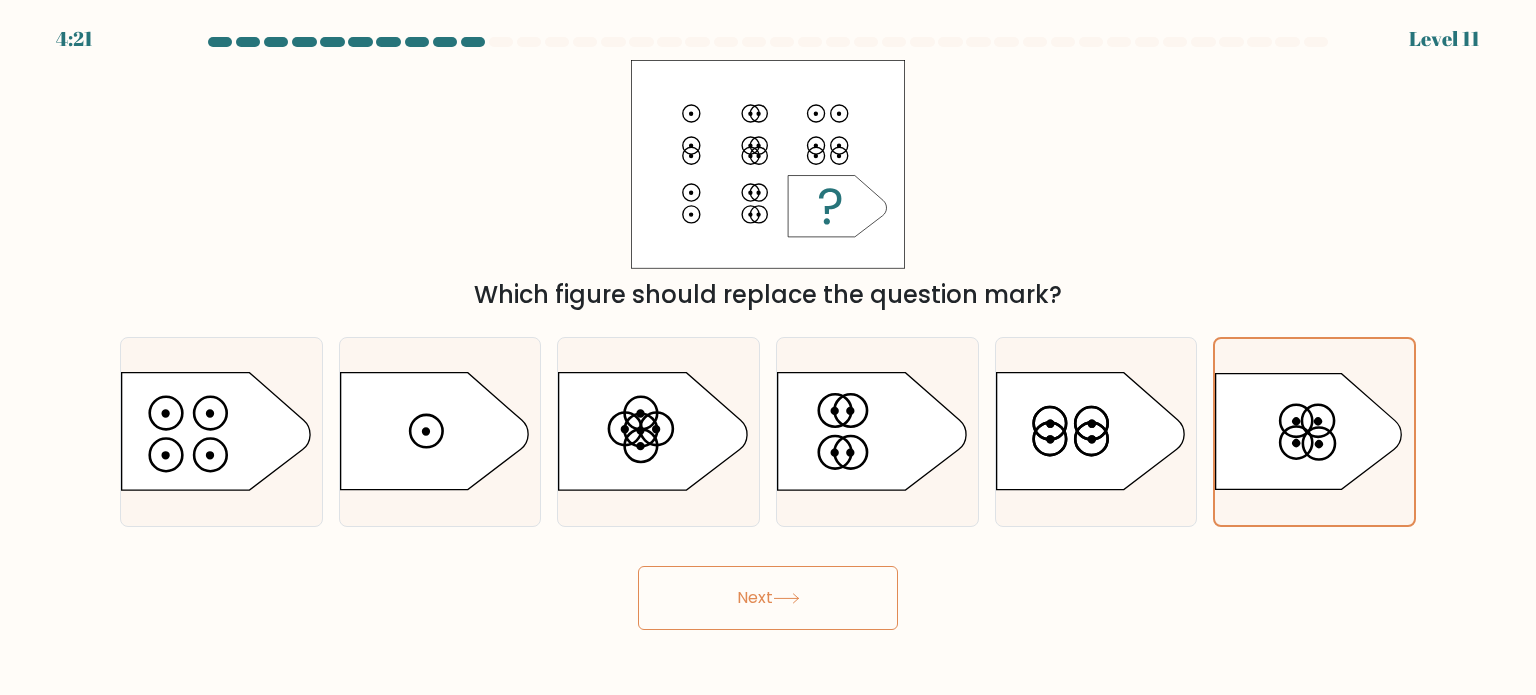 click on "Next" at bounding box center (768, 598) 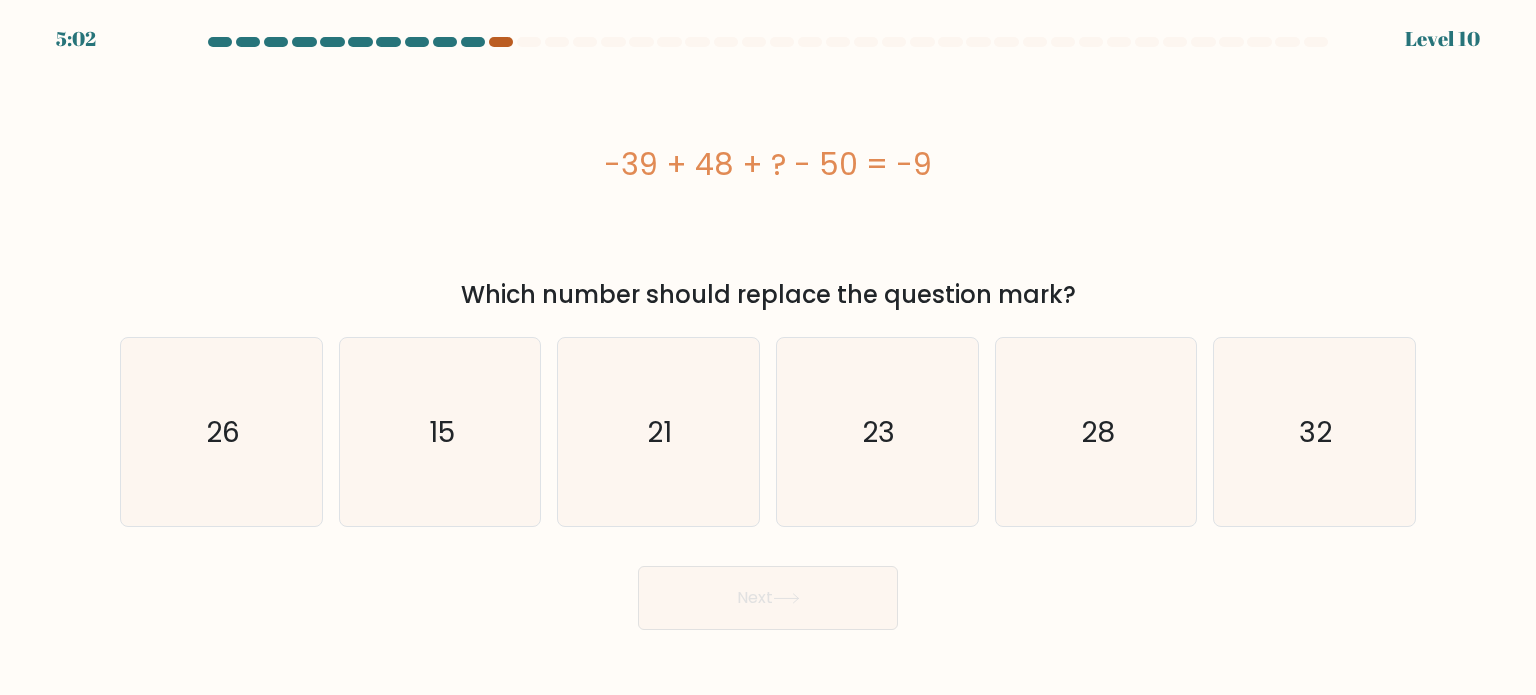 click at bounding box center [501, 42] 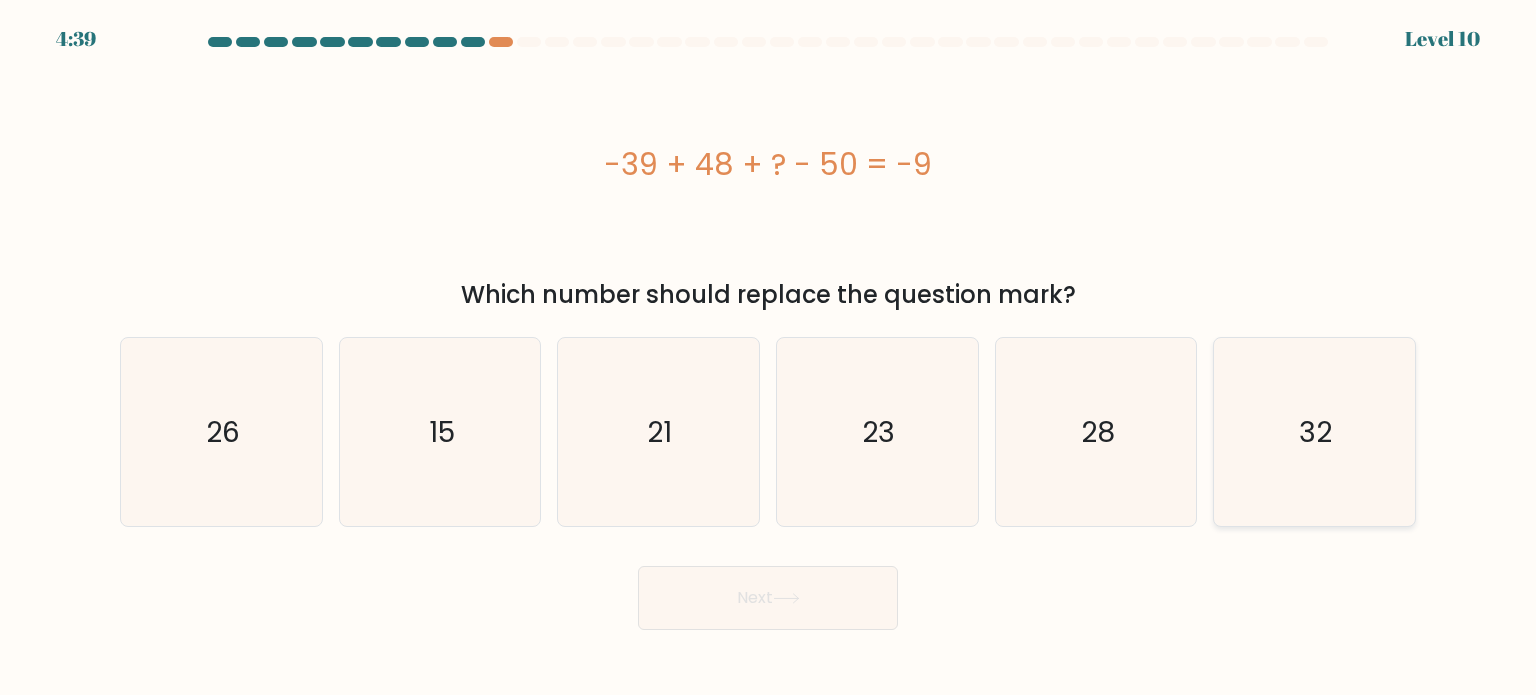click on "32" 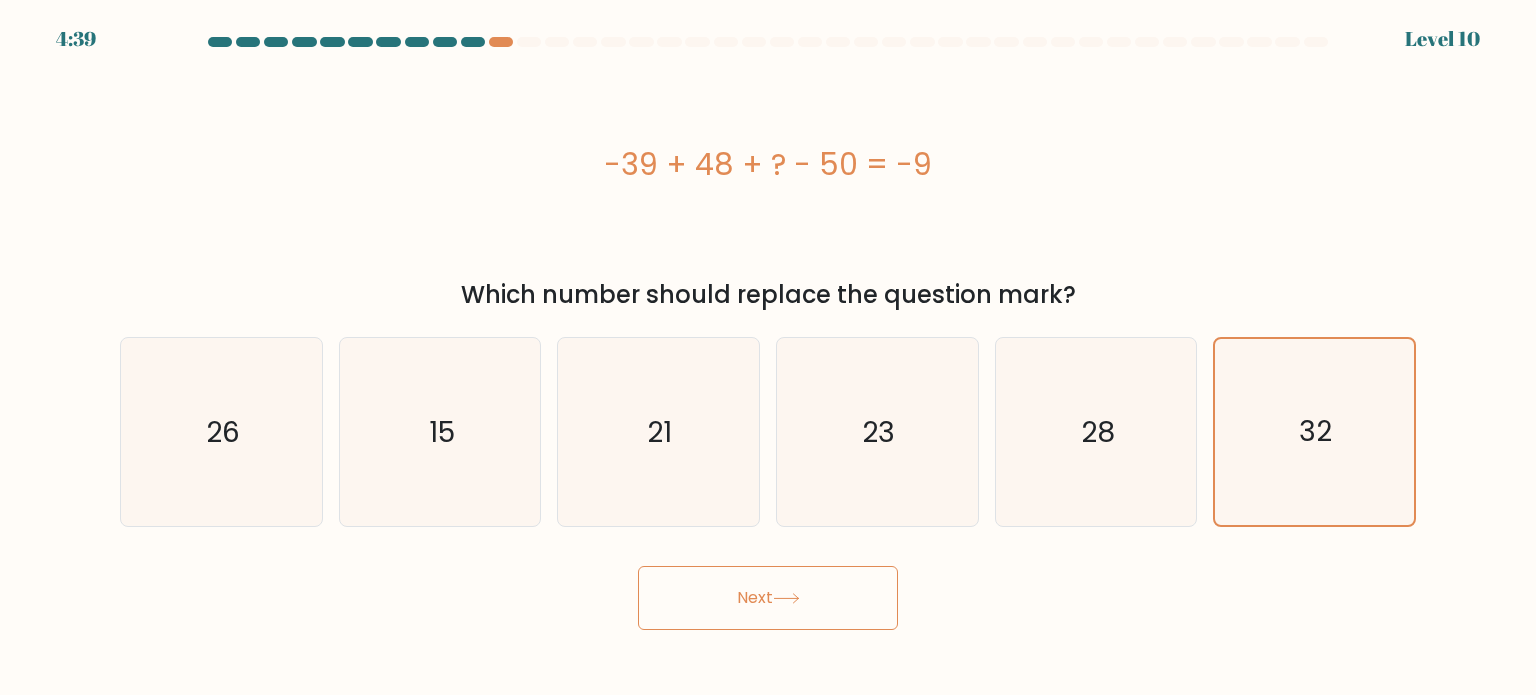 click on "Next" at bounding box center [768, 598] 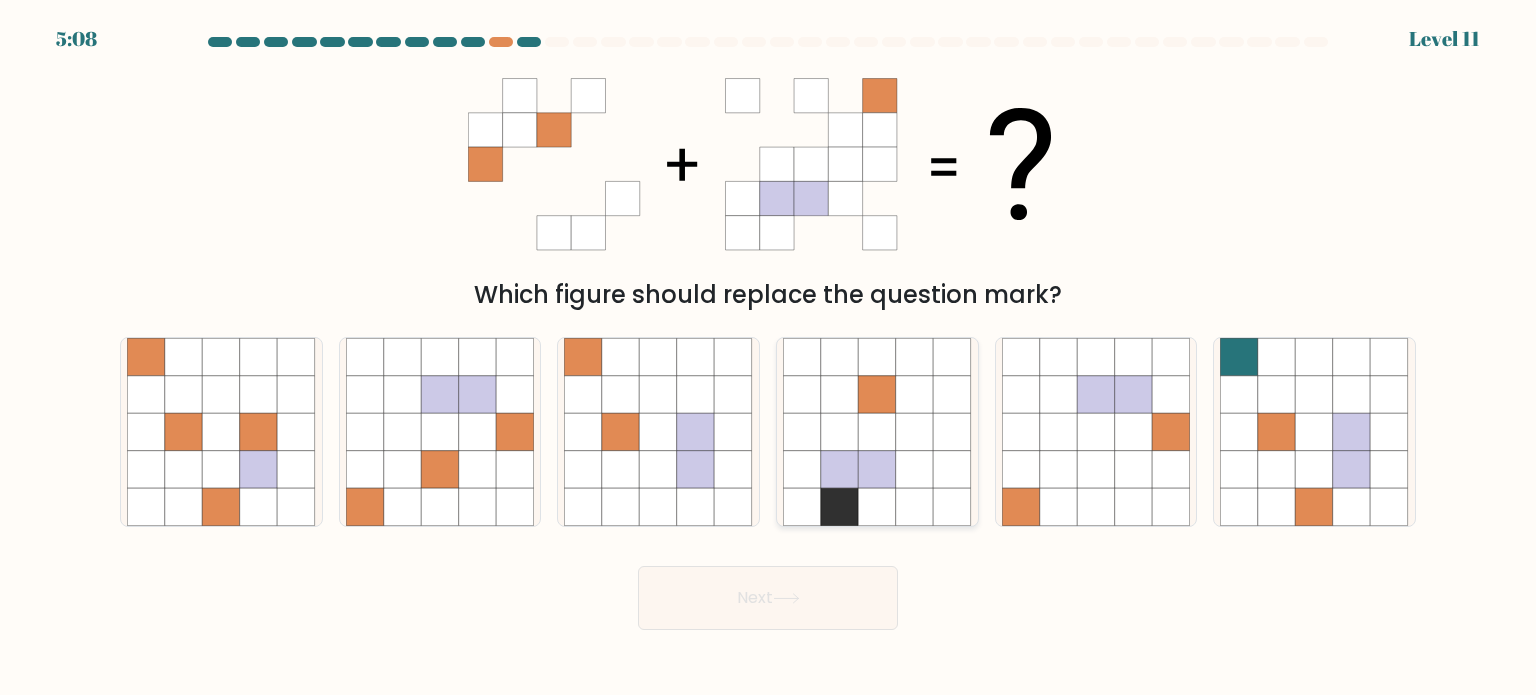 click 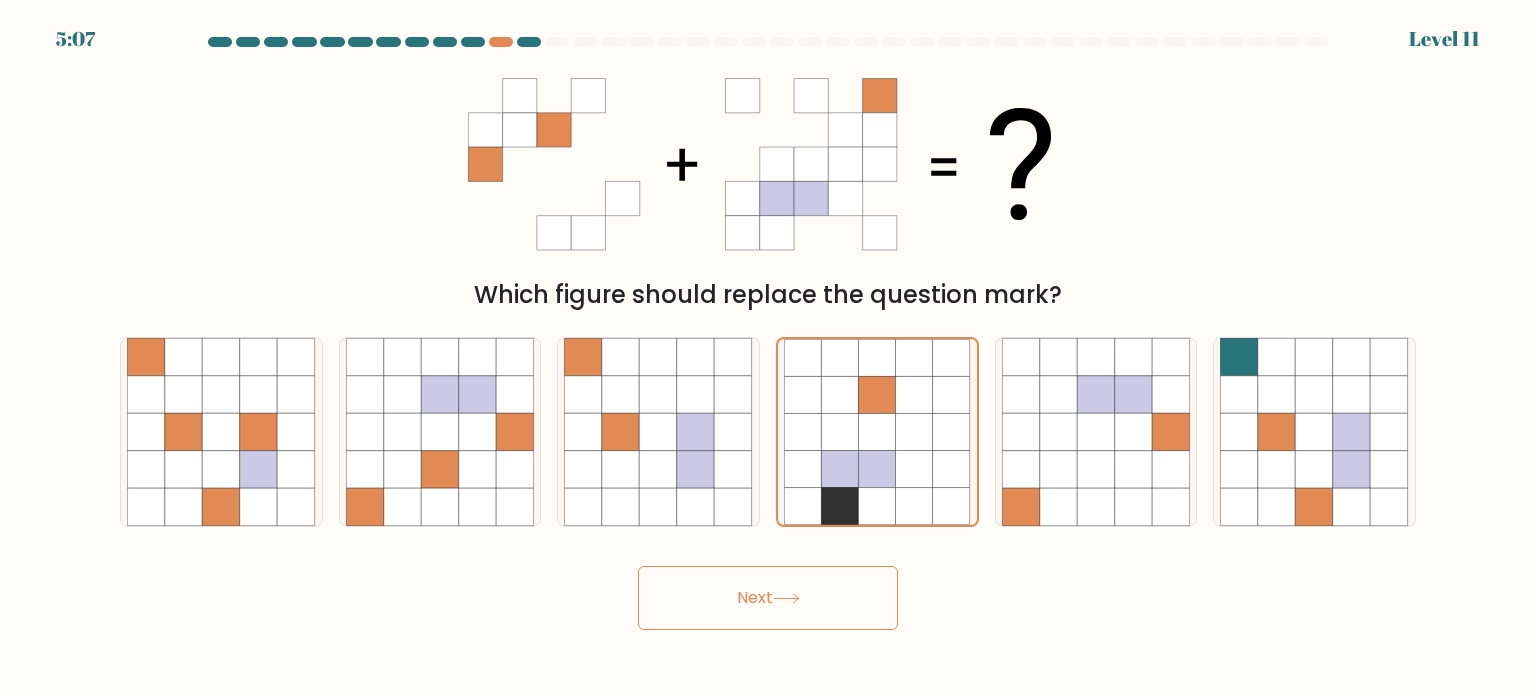 click on "Next" at bounding box center (768, 598) 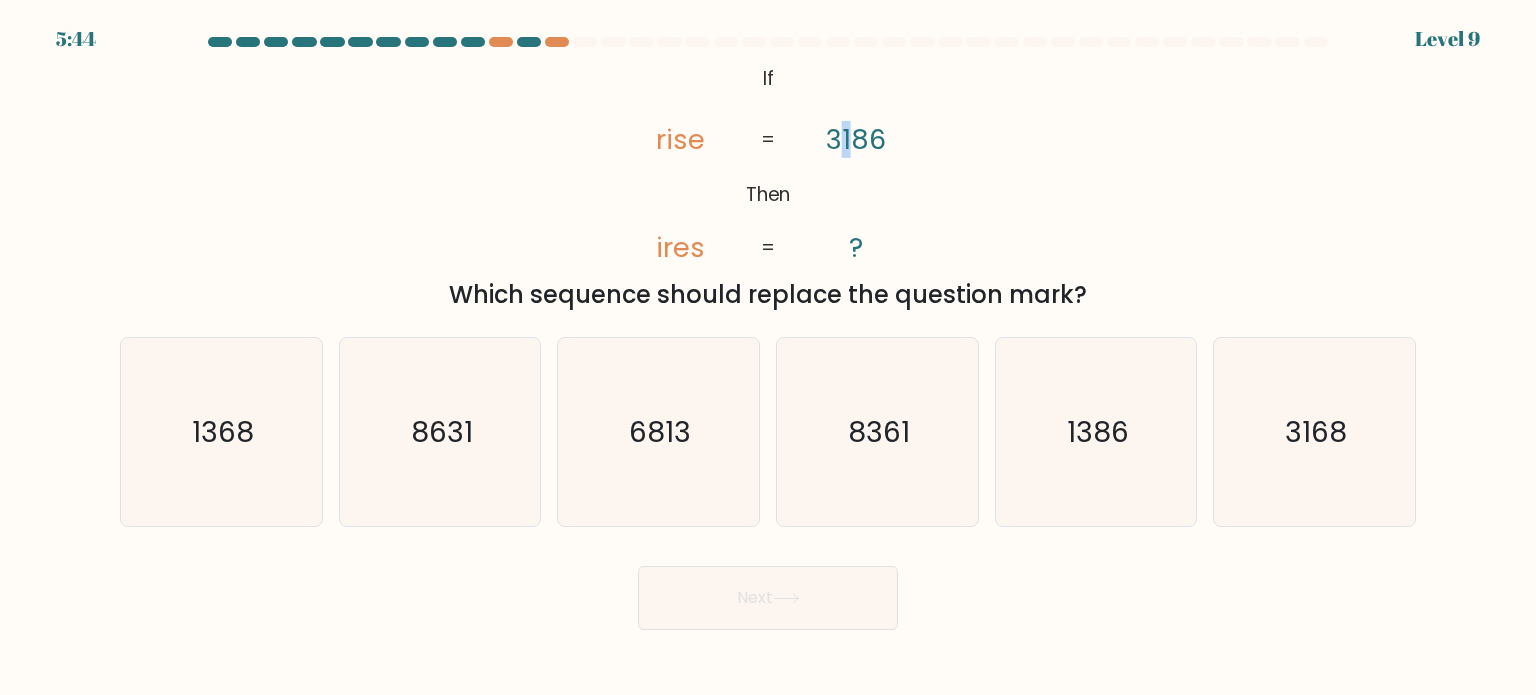 click on "3186" 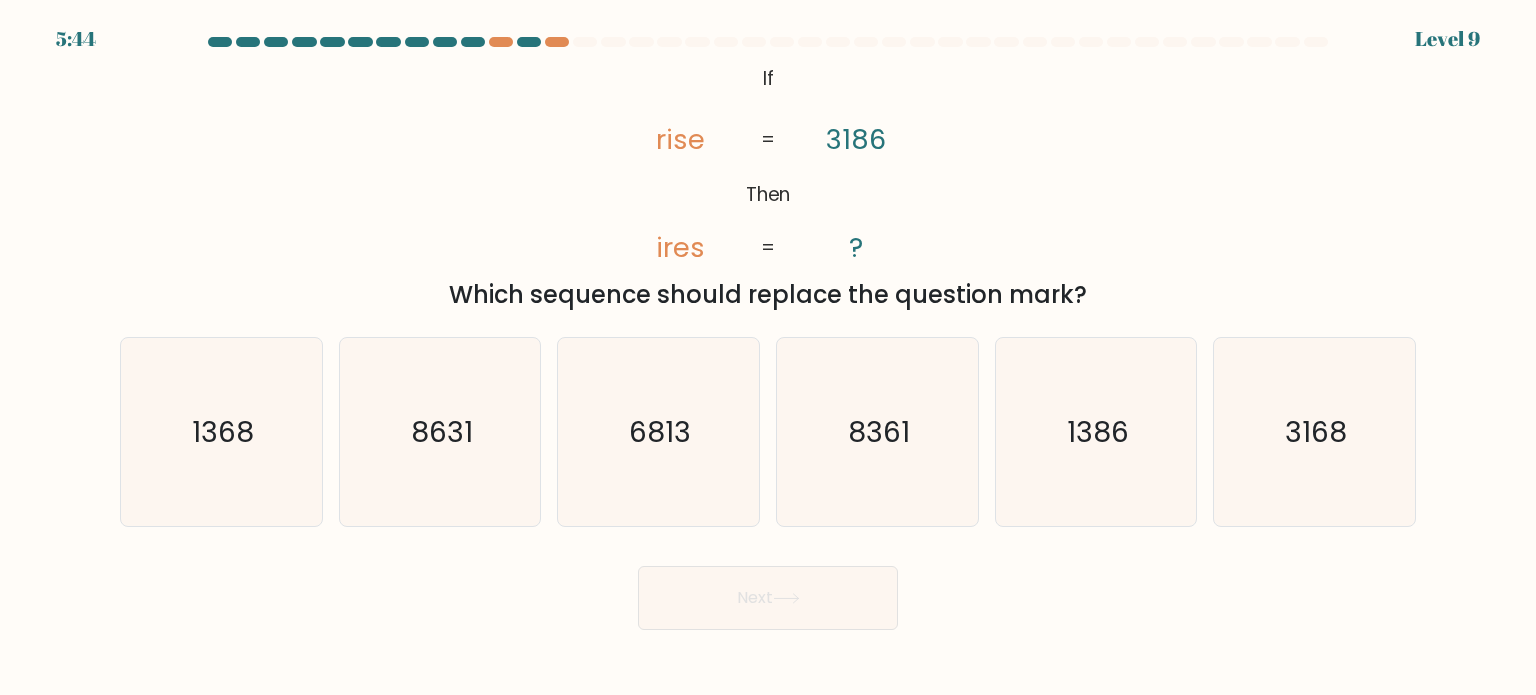 click on "?" 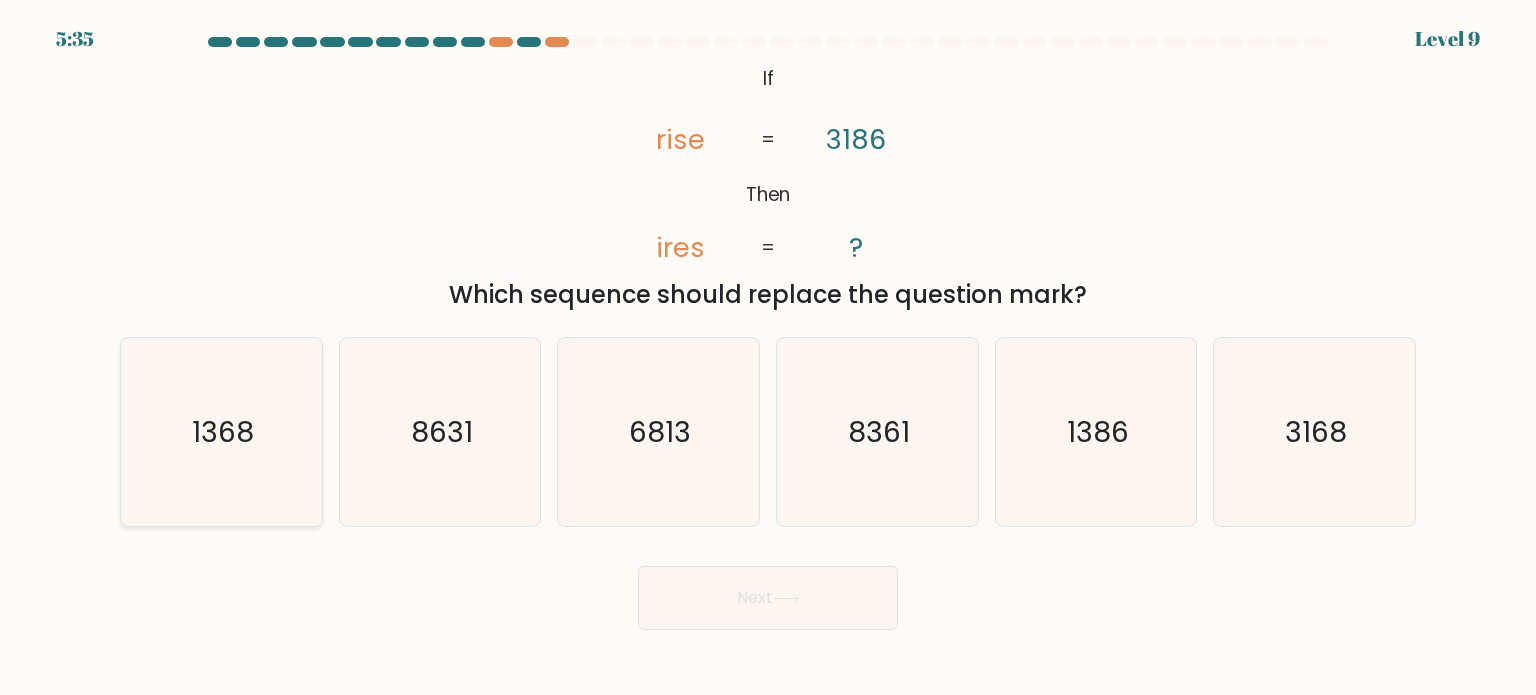 click on "1368" 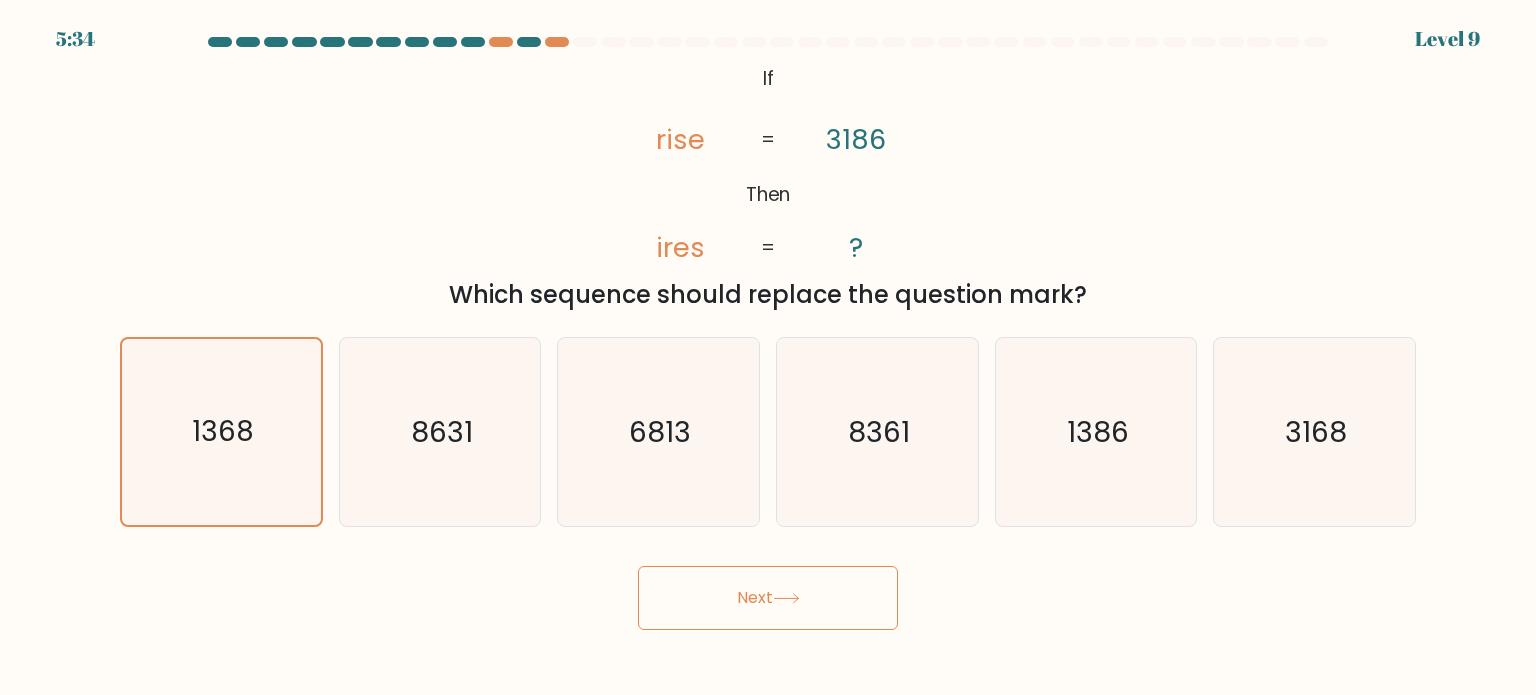 click on "Next" at bounding box center [768, 598] 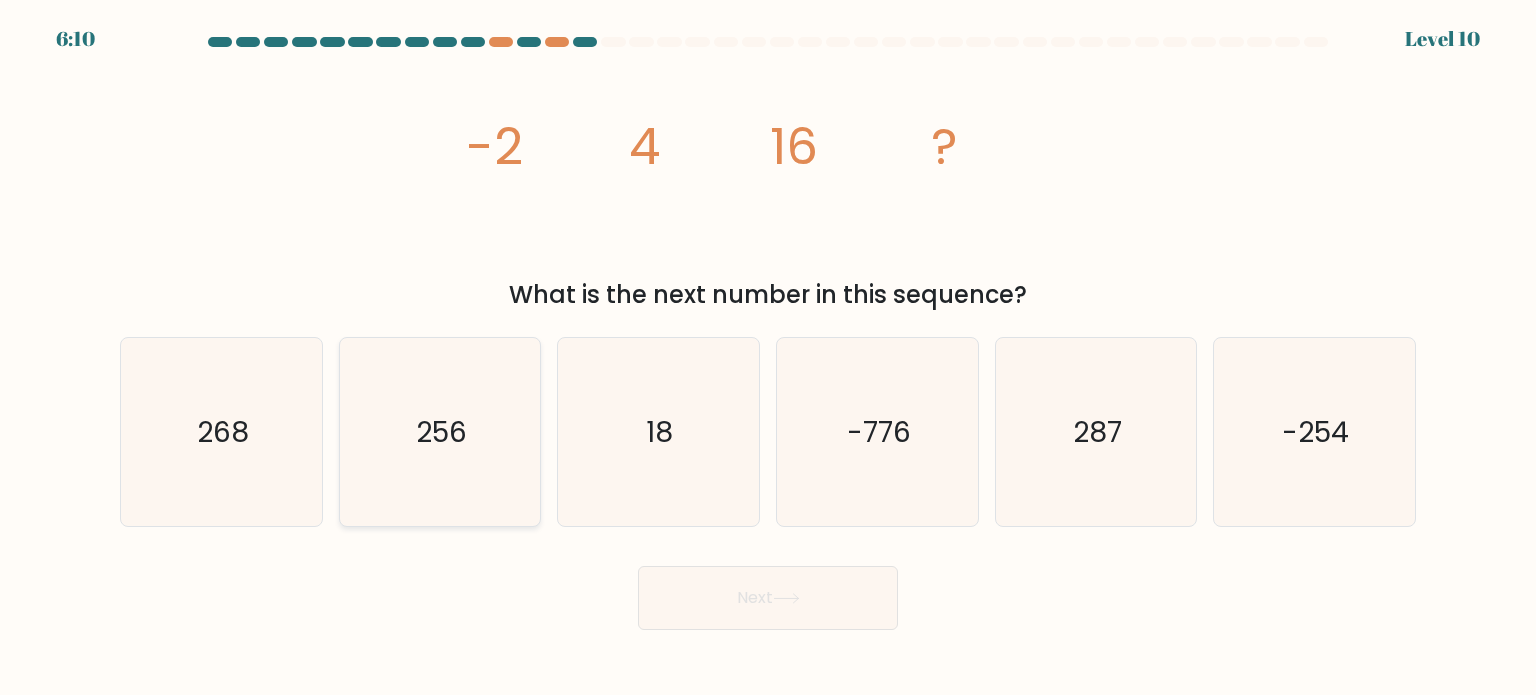 click on "256" 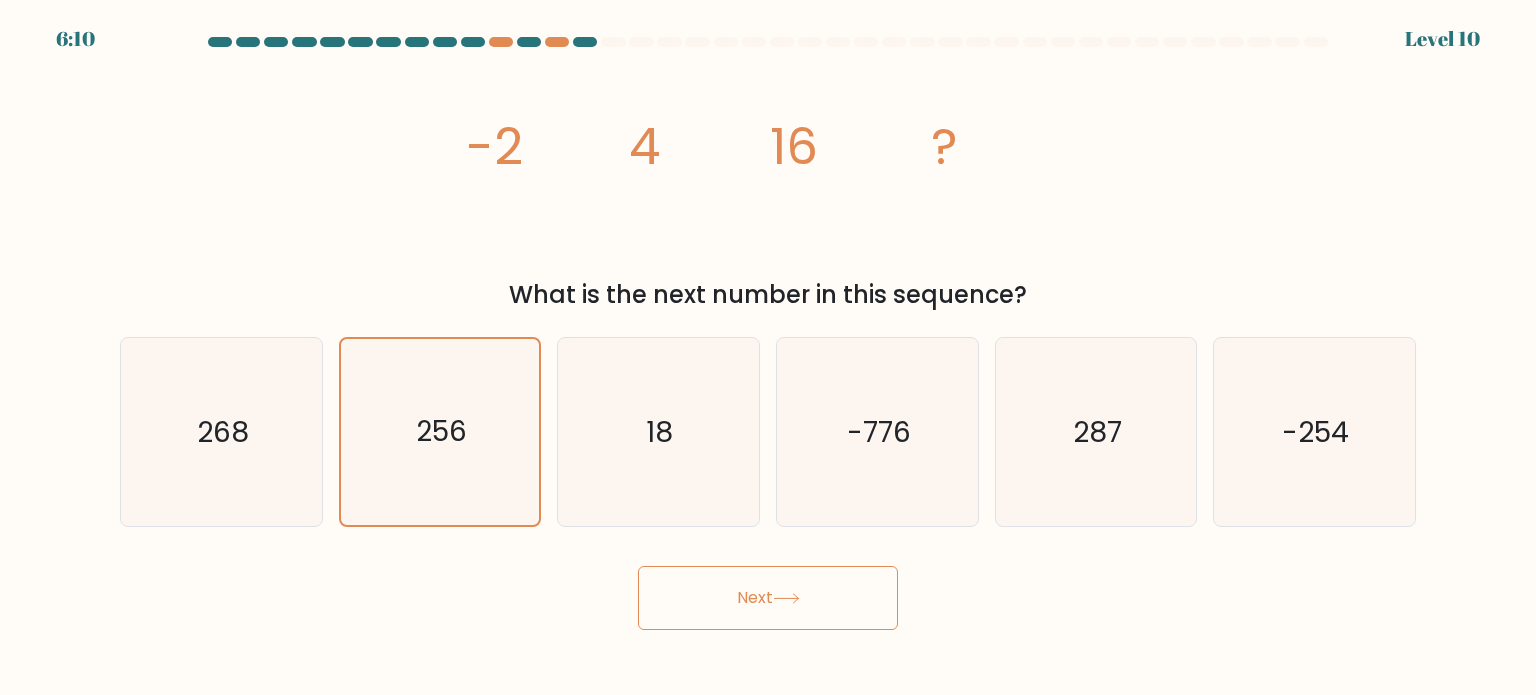 click on "Next" at bounding box center [768, 598] 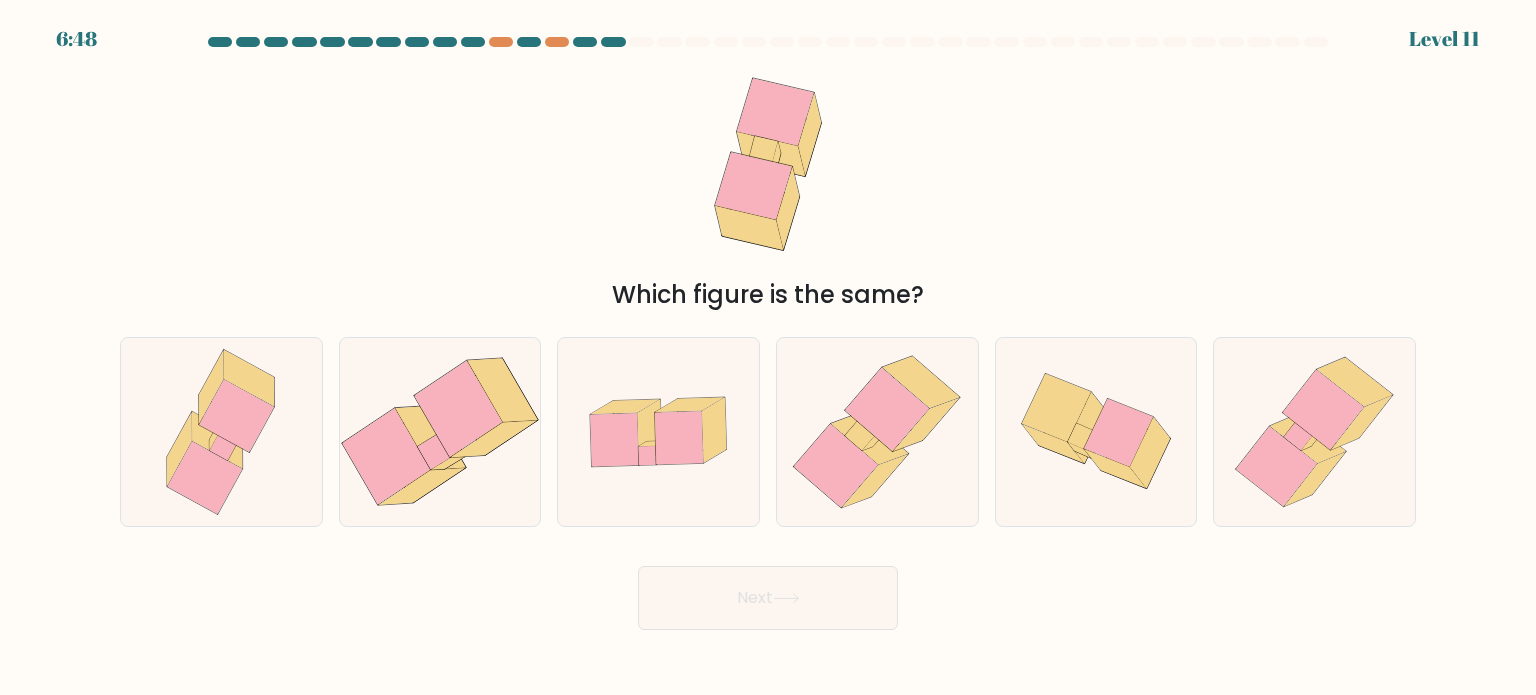 drag, startPoint x: 858, startPoint y: 549, endPoint x: 858, endPoint y: 531, distance: 18 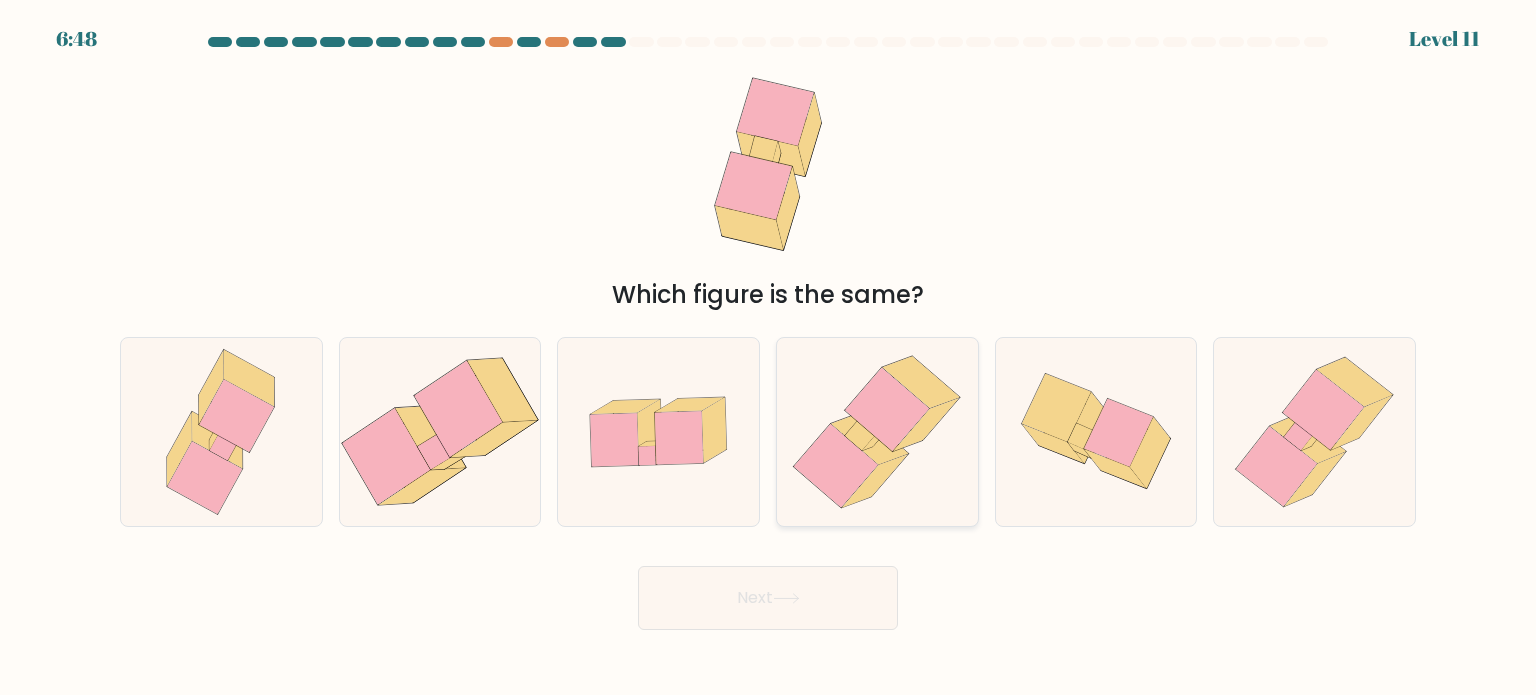 click 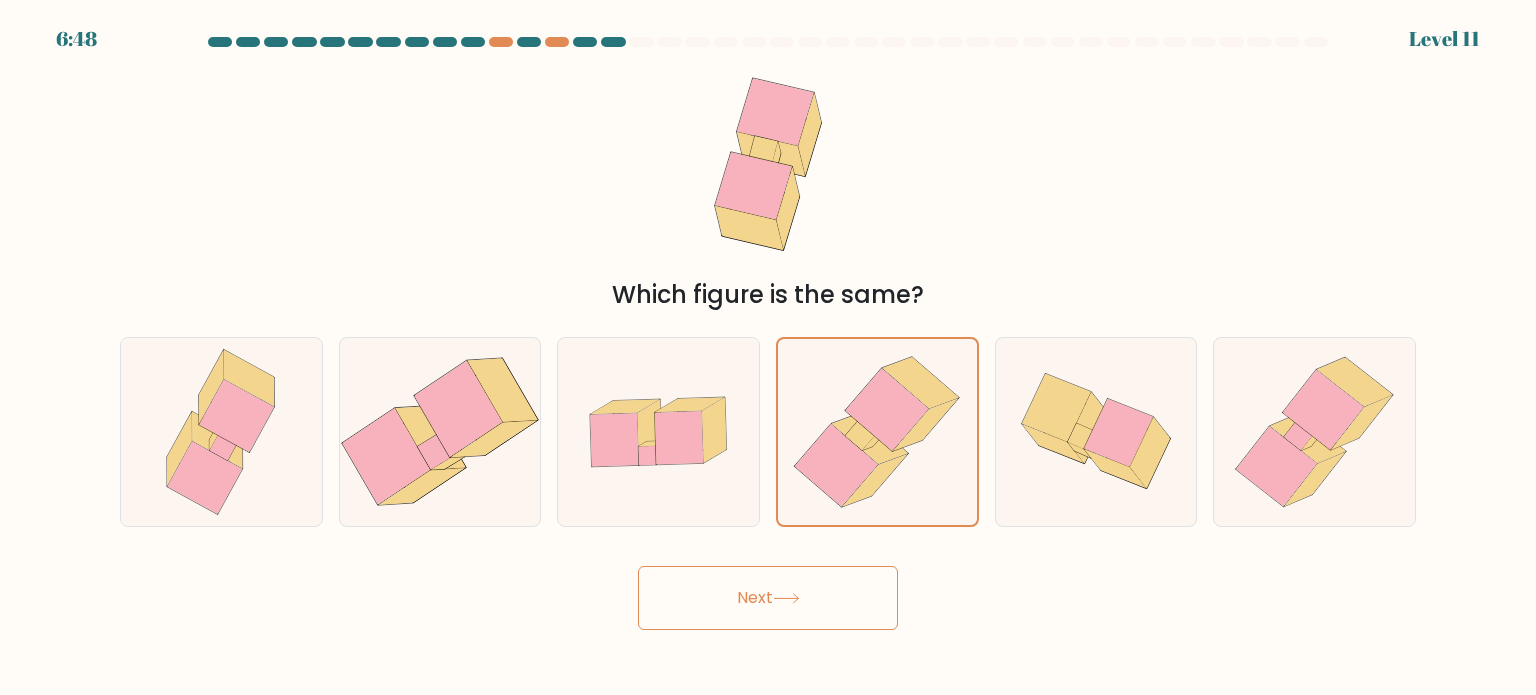 click on "6:48
Level 11" at bounding box center [768, 347] 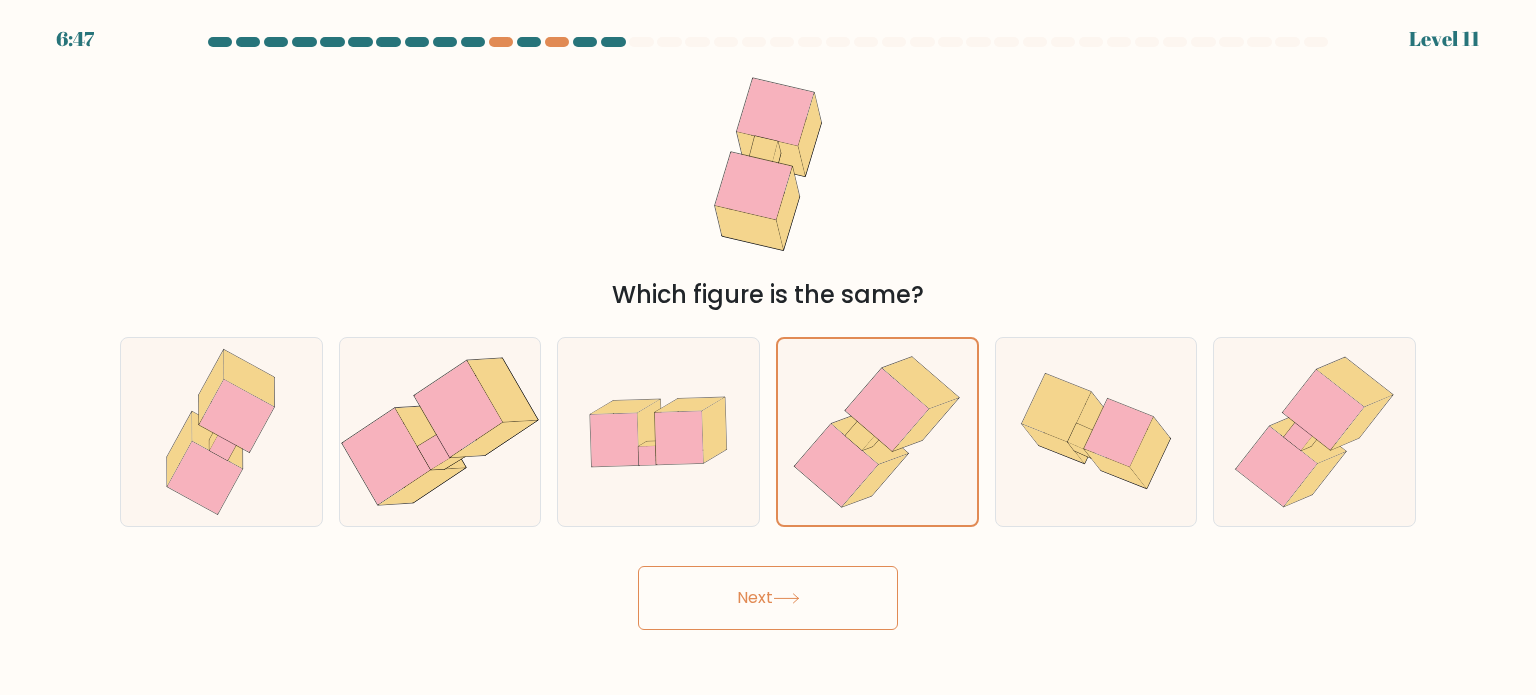 click on "Next" at bounding box center [768, 598] 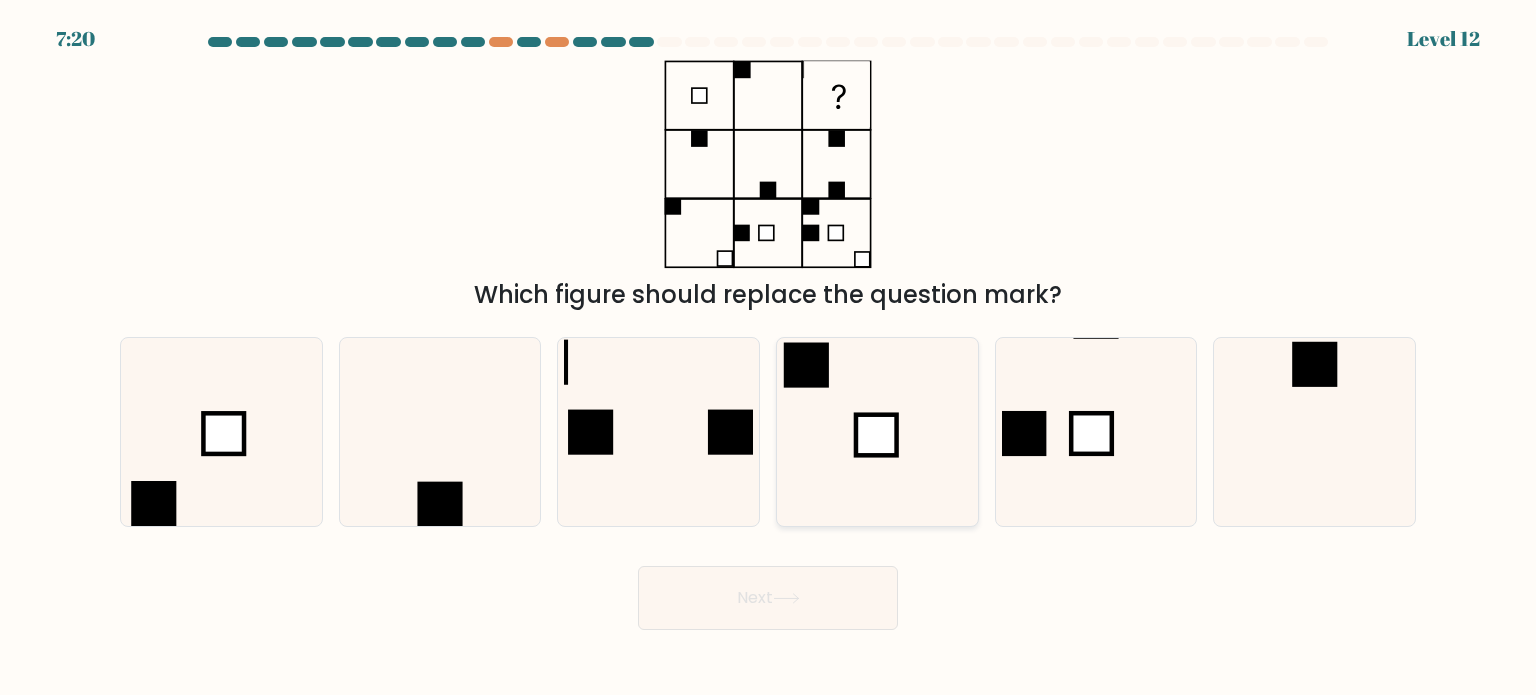 click 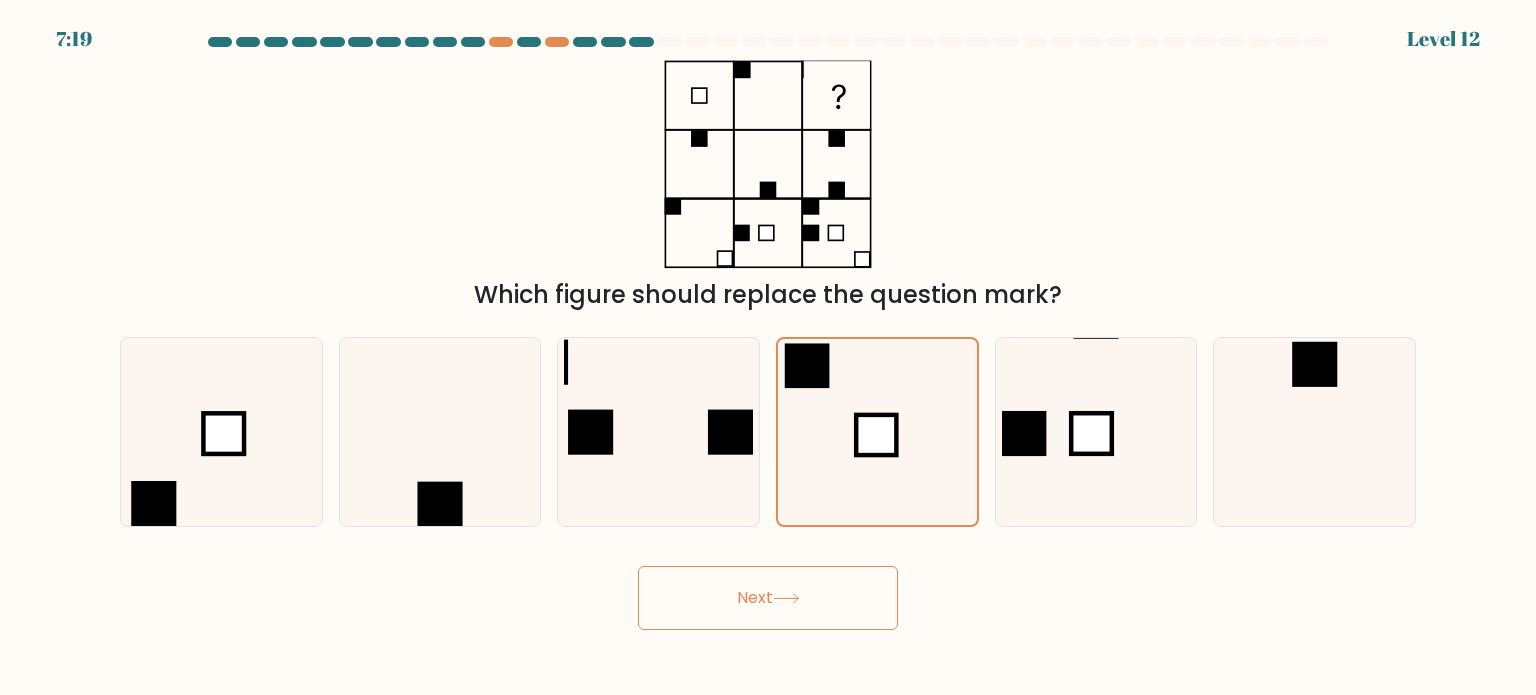 click on "Next" at bounding box center [768, 598] 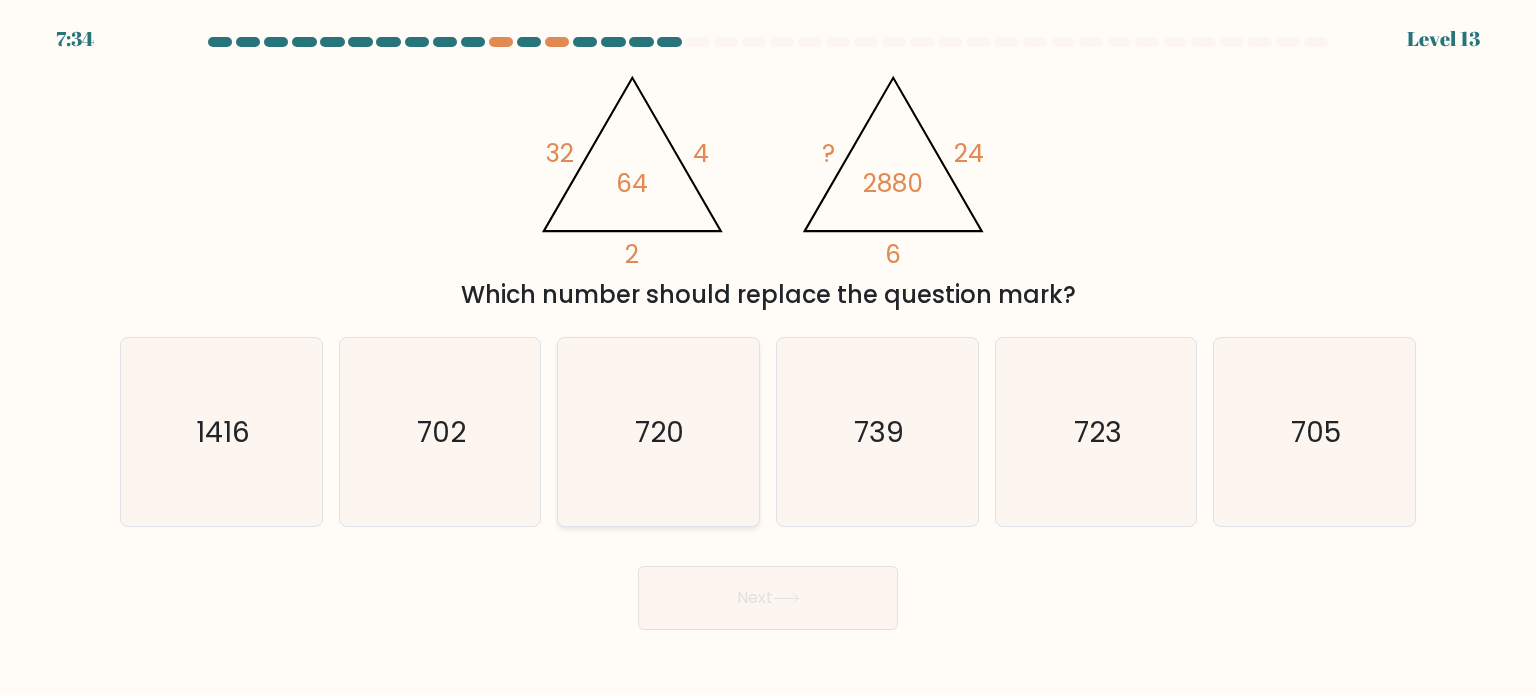 click on "720" 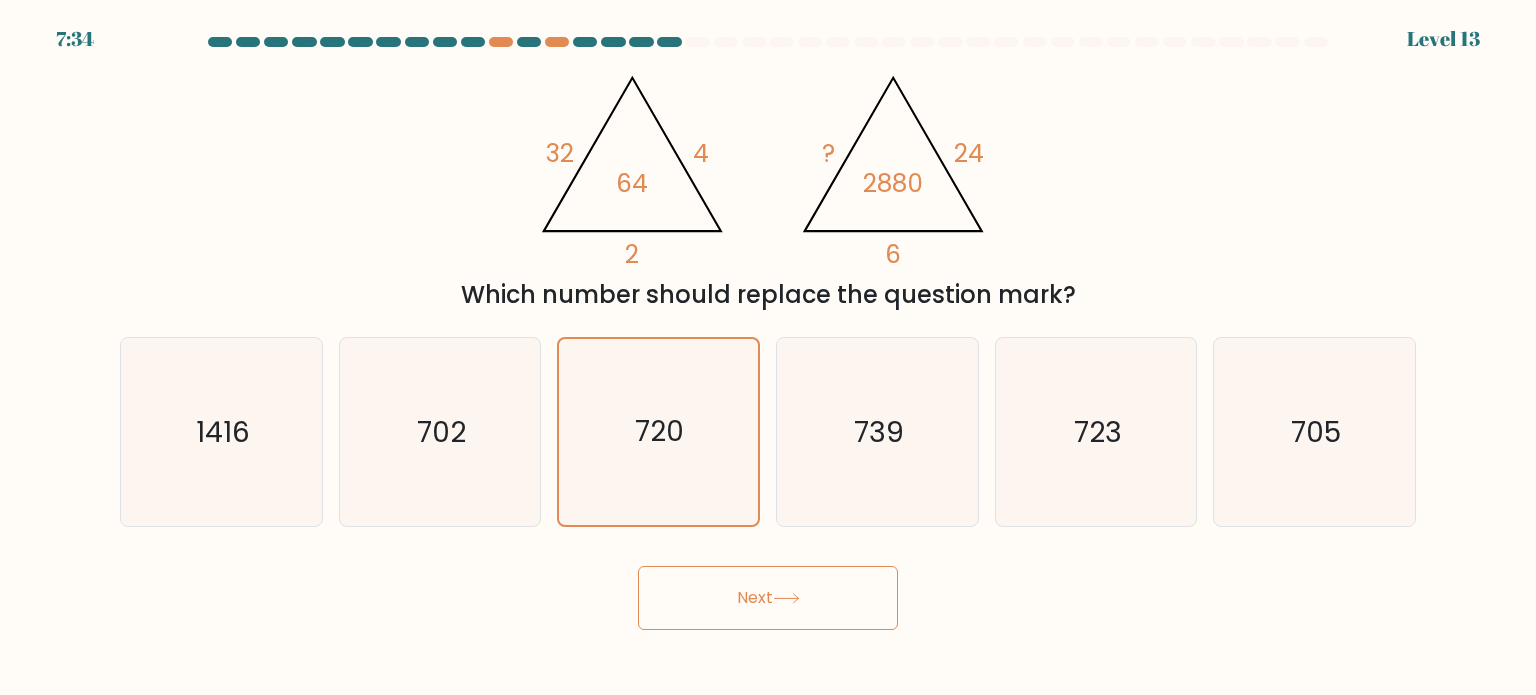 click on "Next" at bounding box center [768, 598] 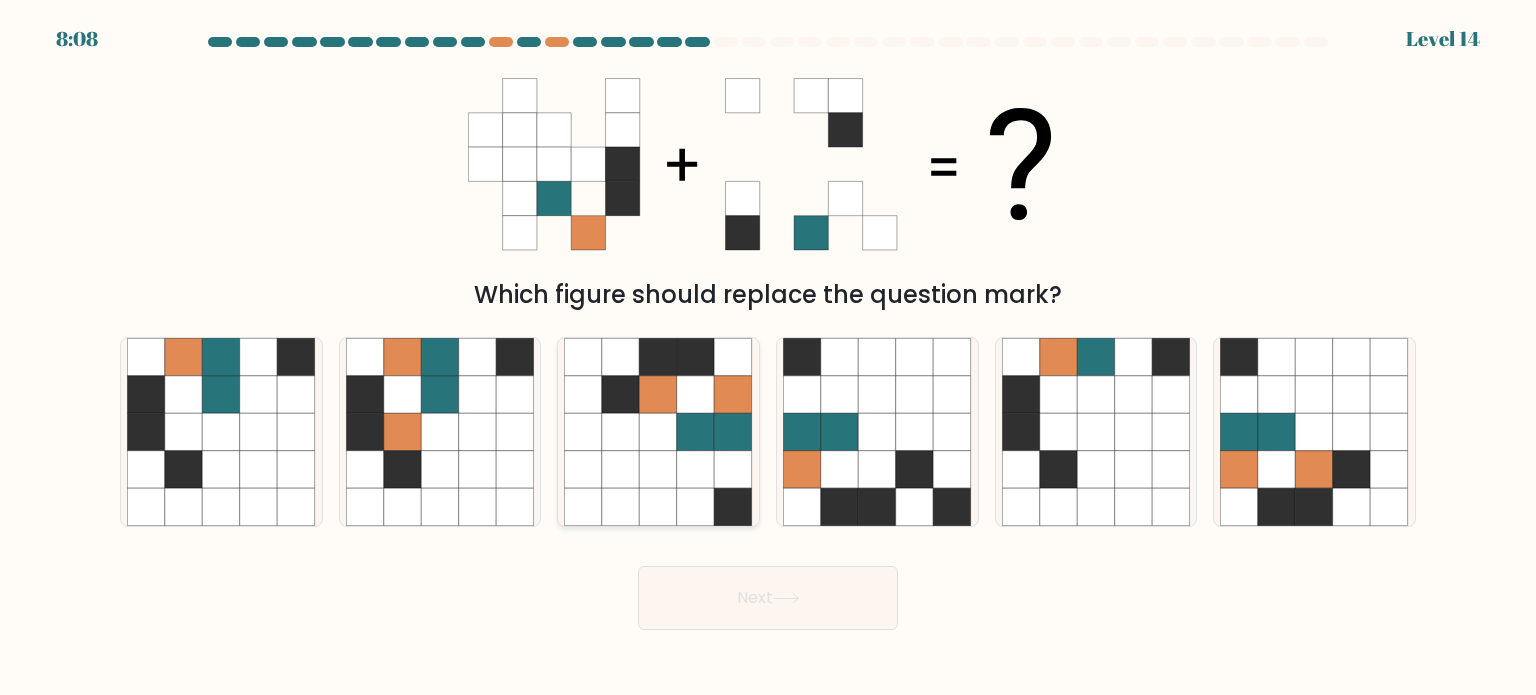 click 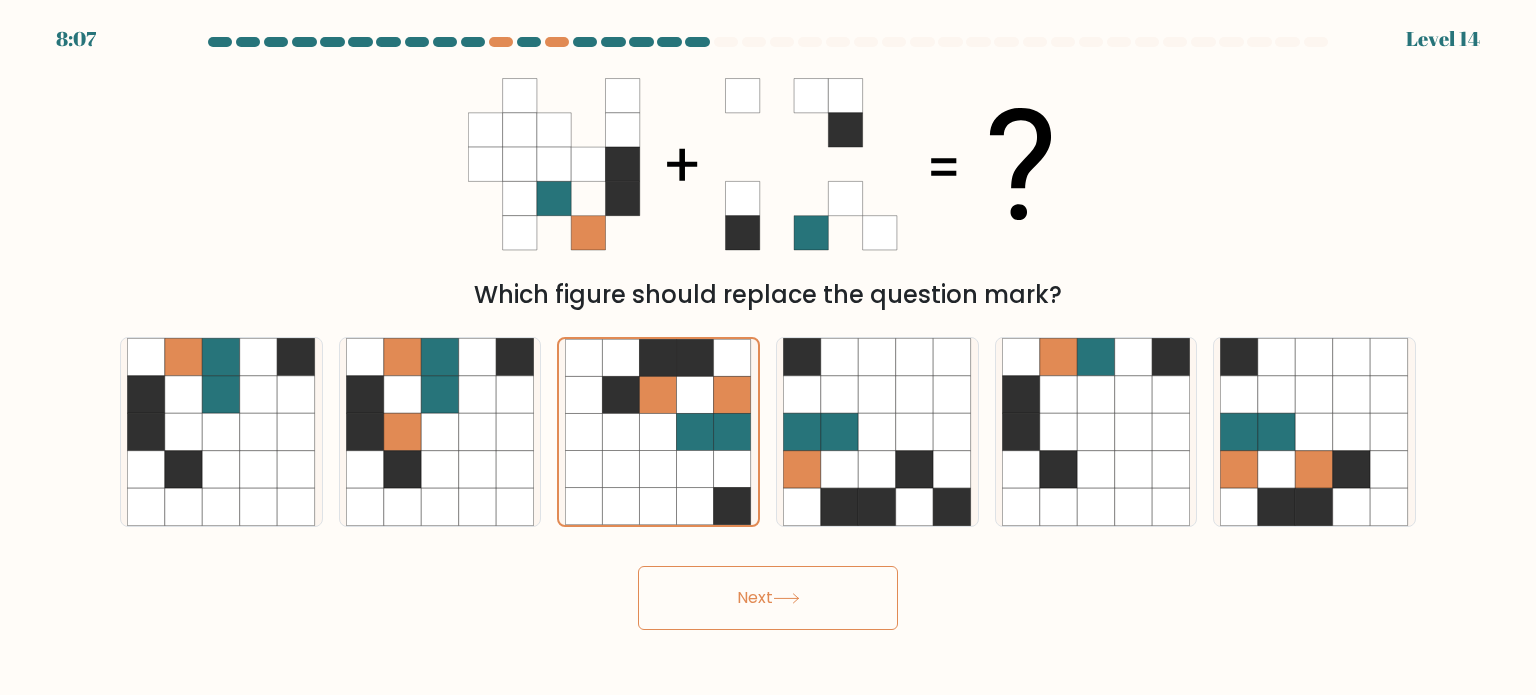 click on "Next" at bounding box center (768, 598) 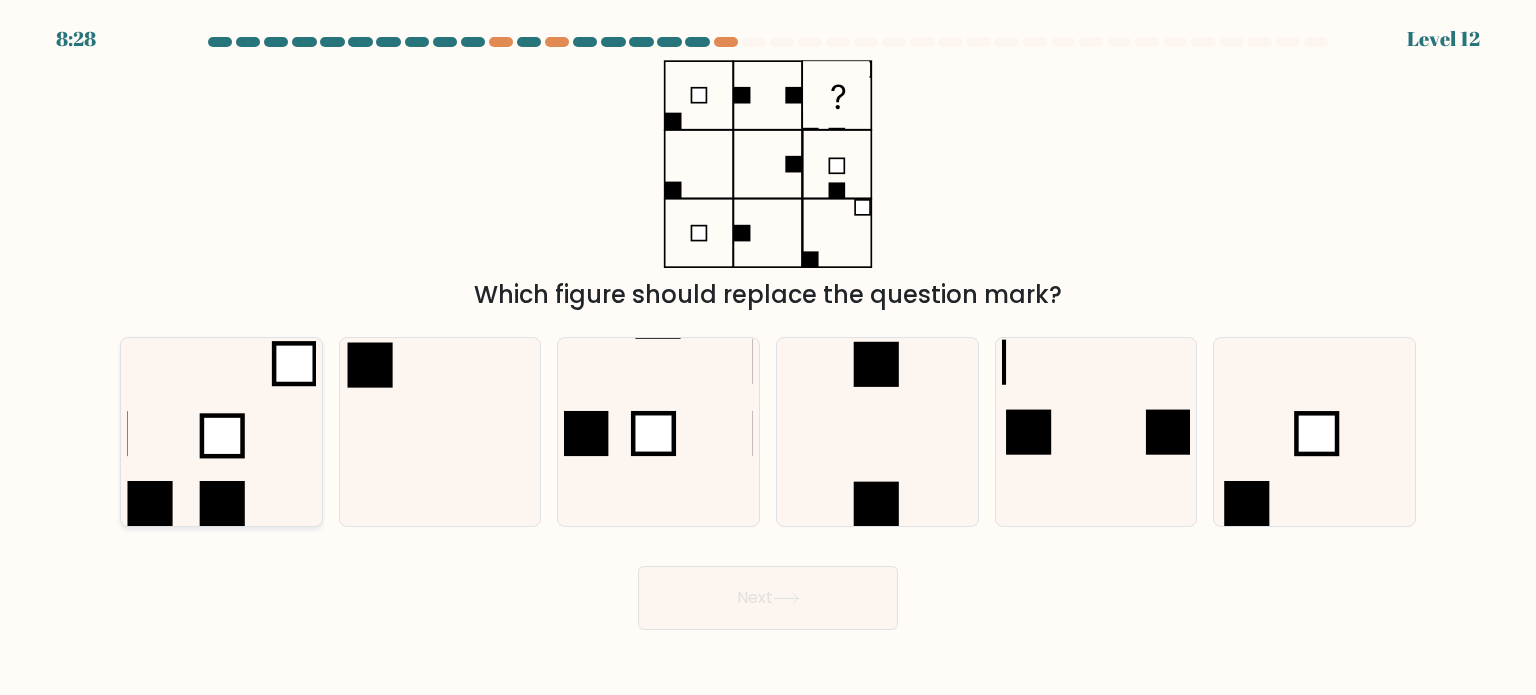 click 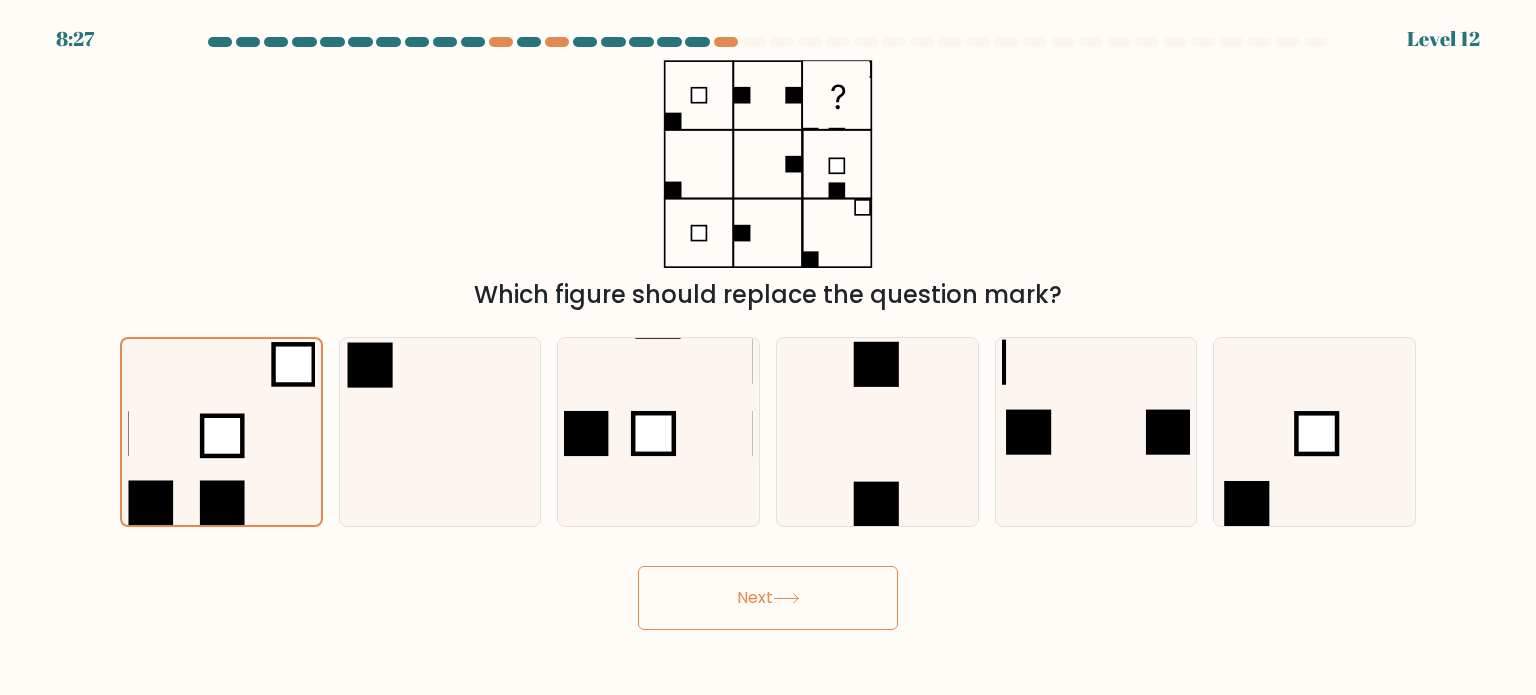 click on "Next" at bounding box center (768, 598) 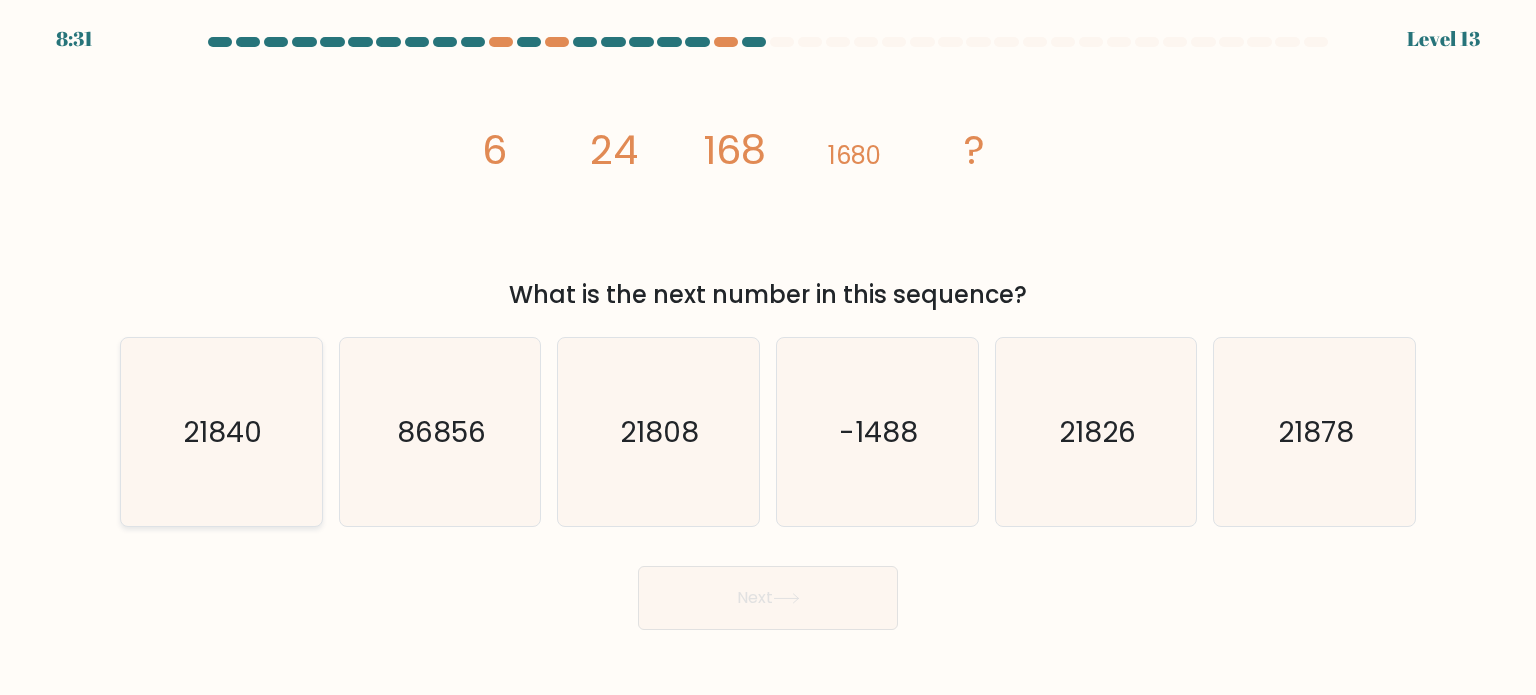 click on "21840" 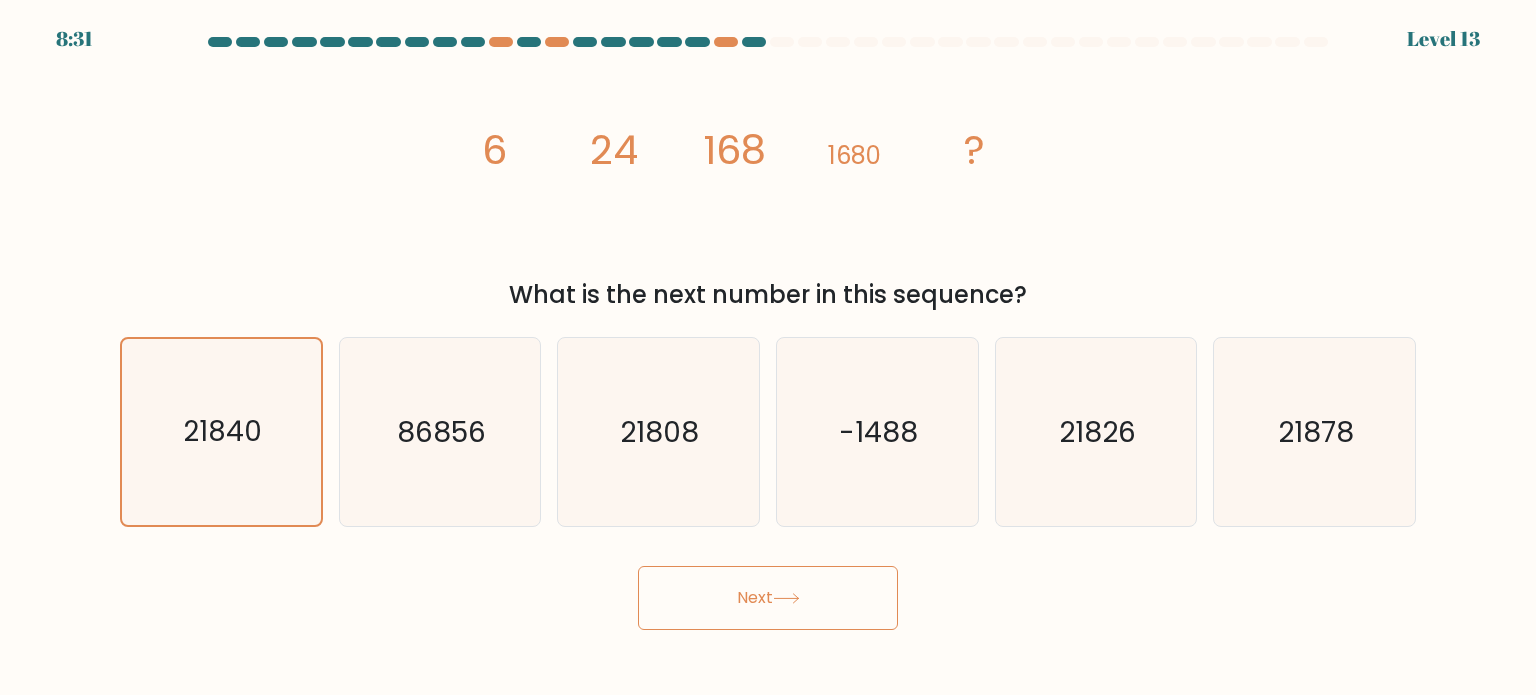click on "Next" at bounding box center [768, 598] 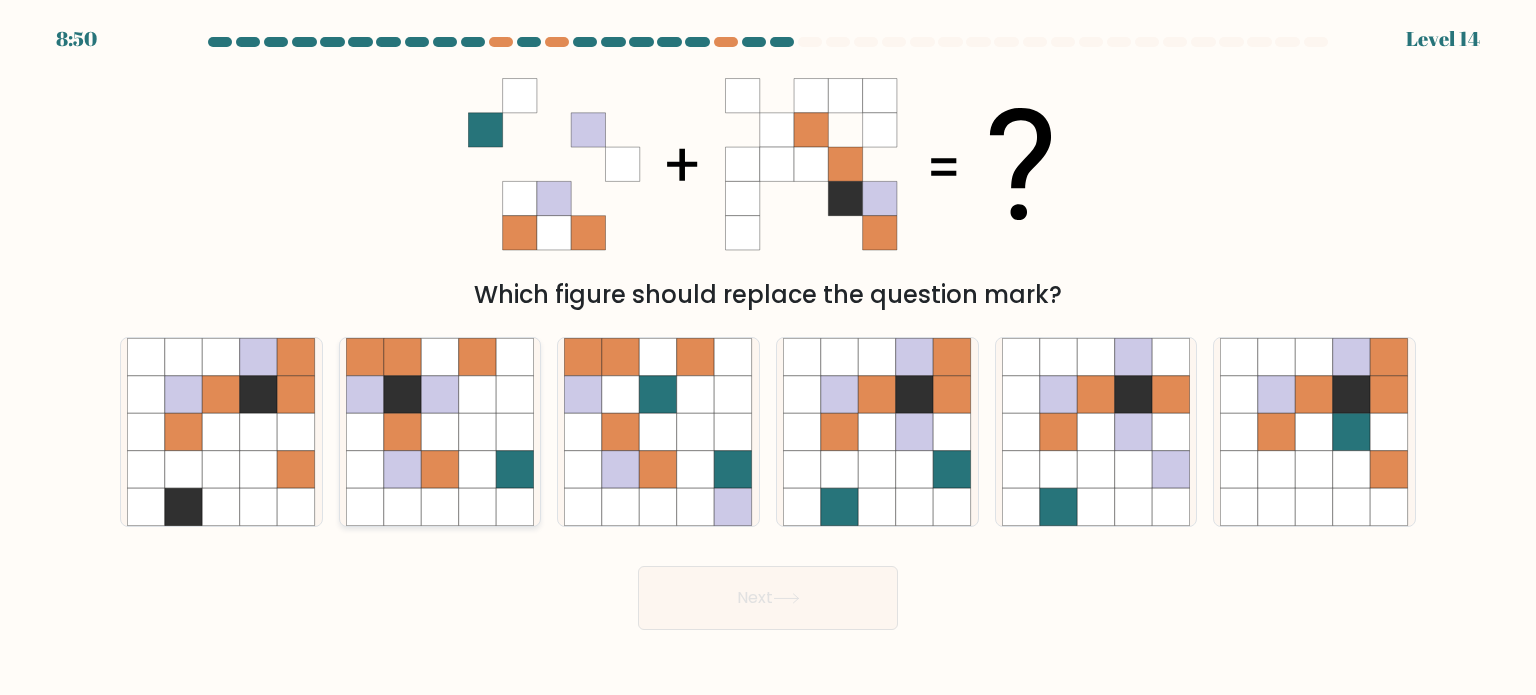 click 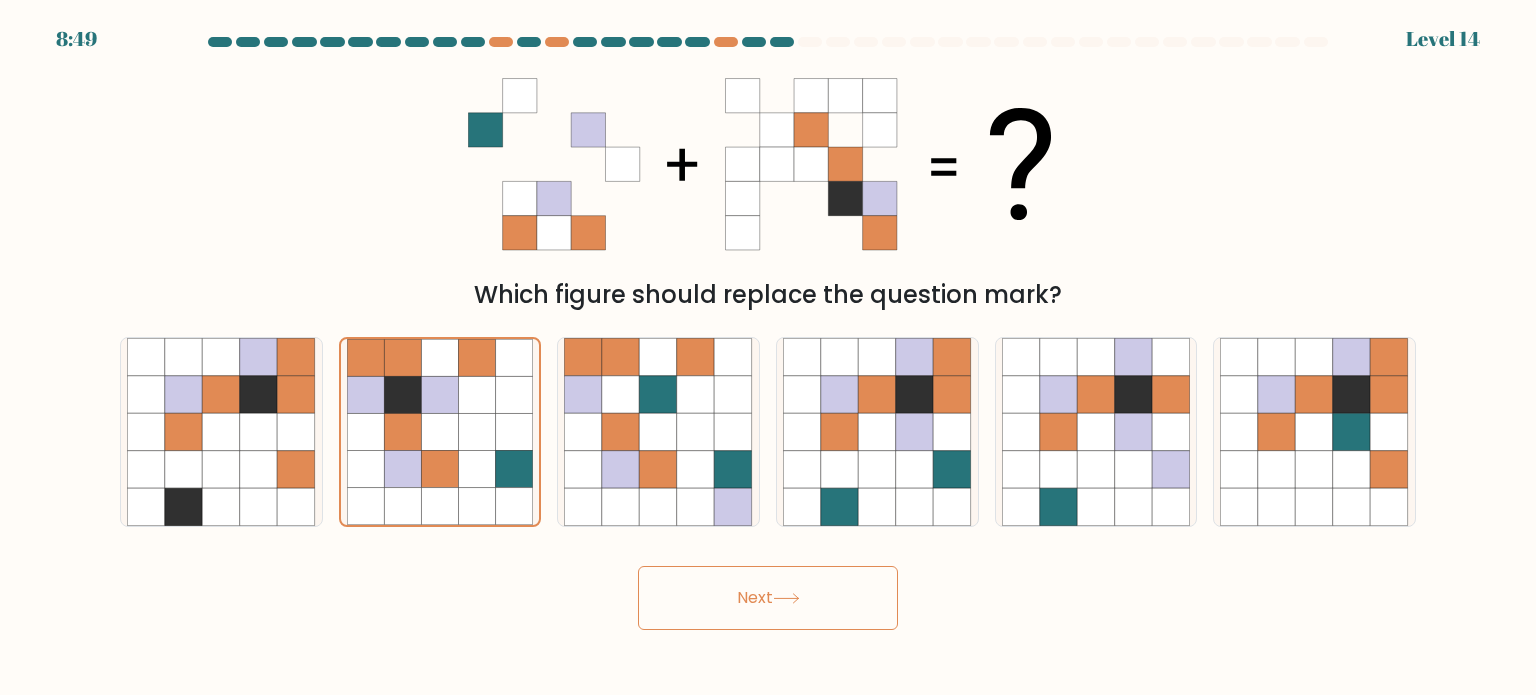 click on "Next" at bounding box center (768, 598) 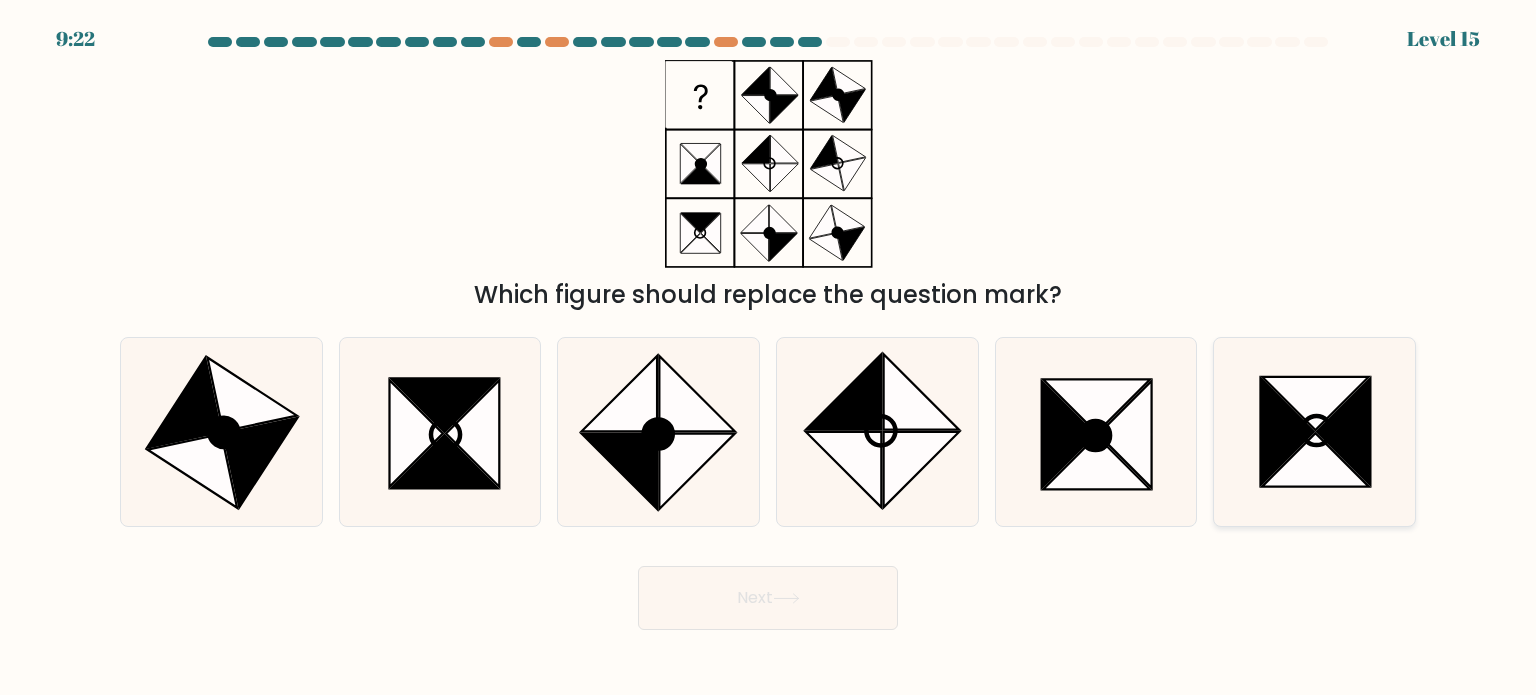 click 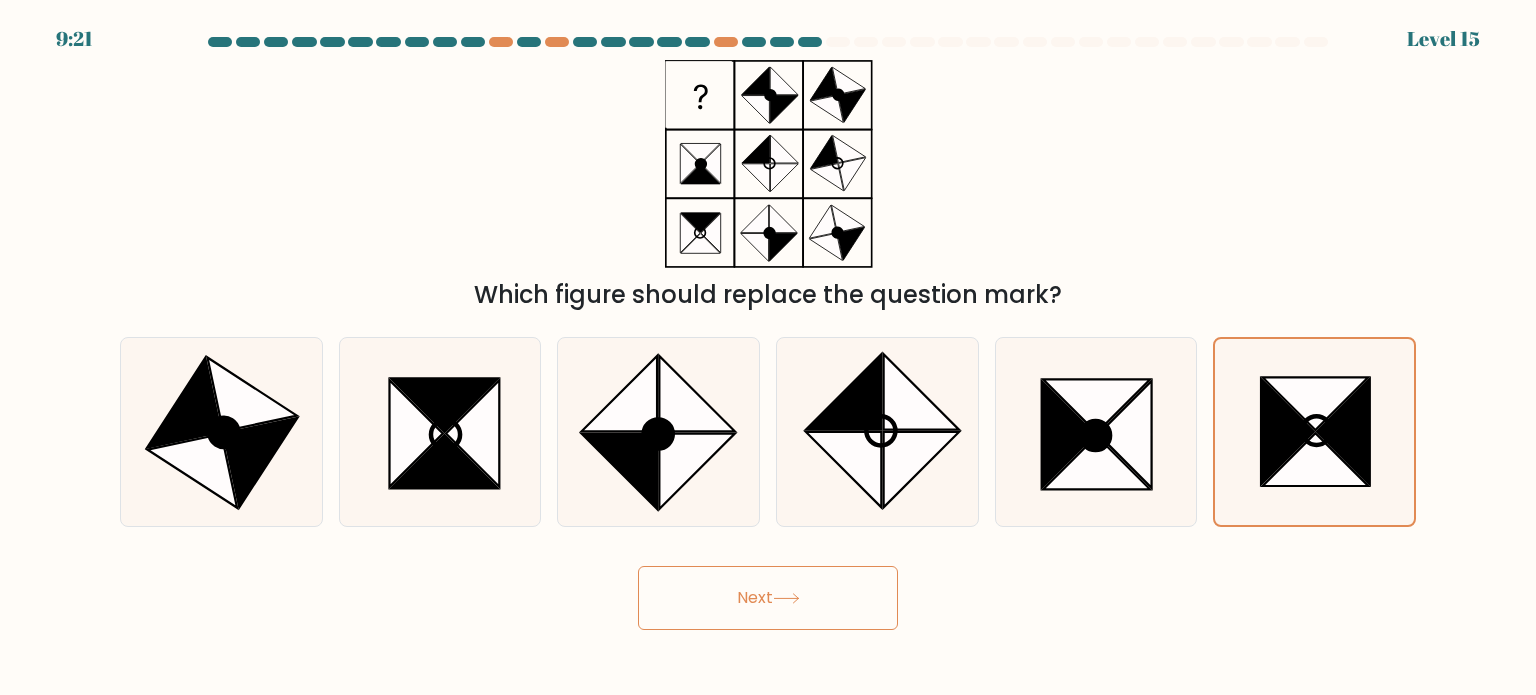 click on "Next" at bounding box center (768, 598) 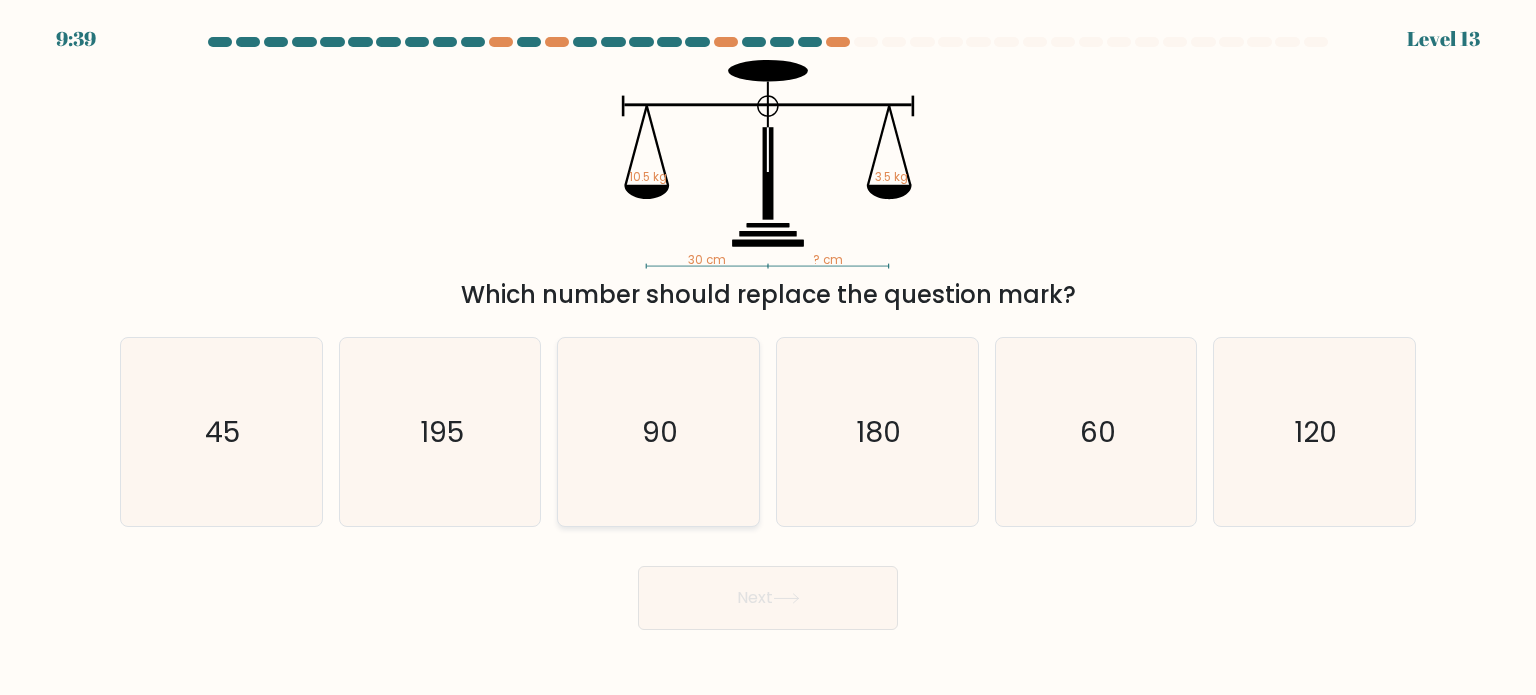 click on "90" 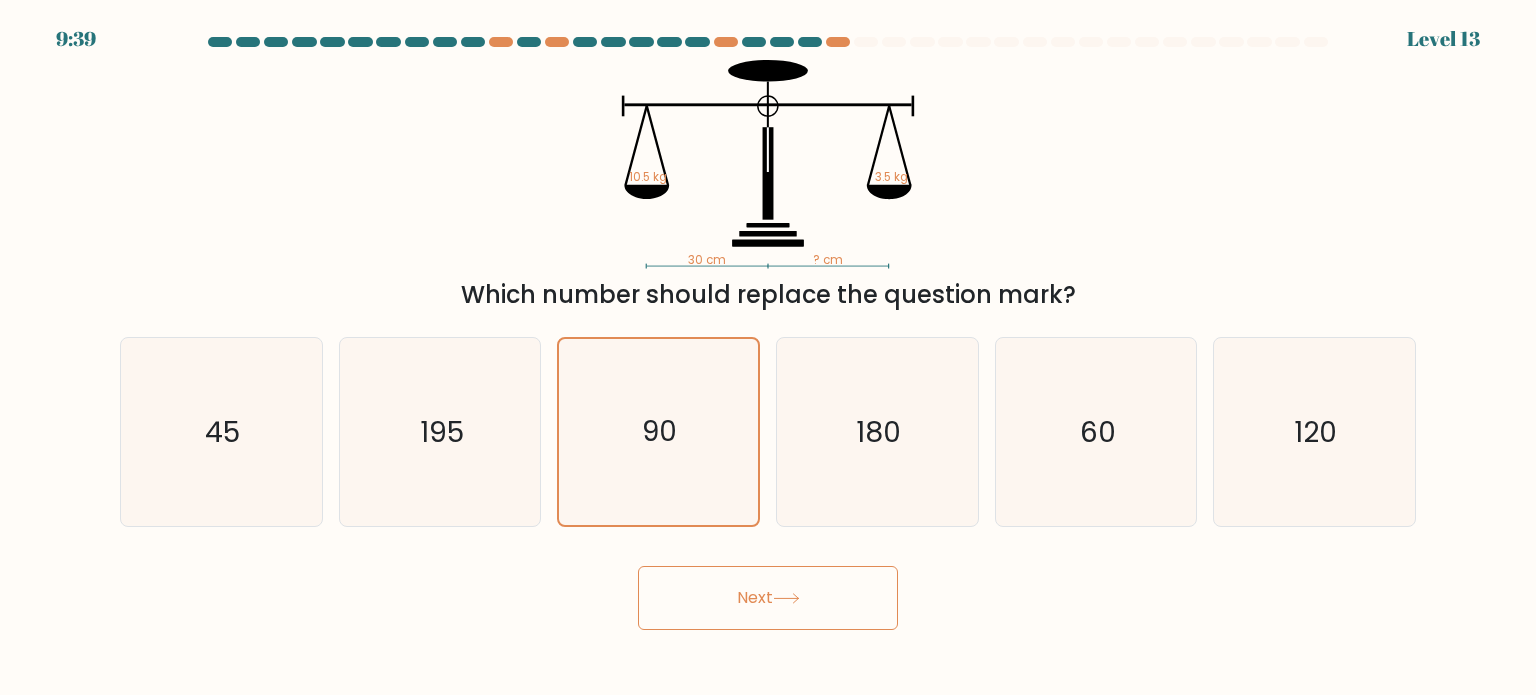 click on "Next" at bounding box center (768, 598) 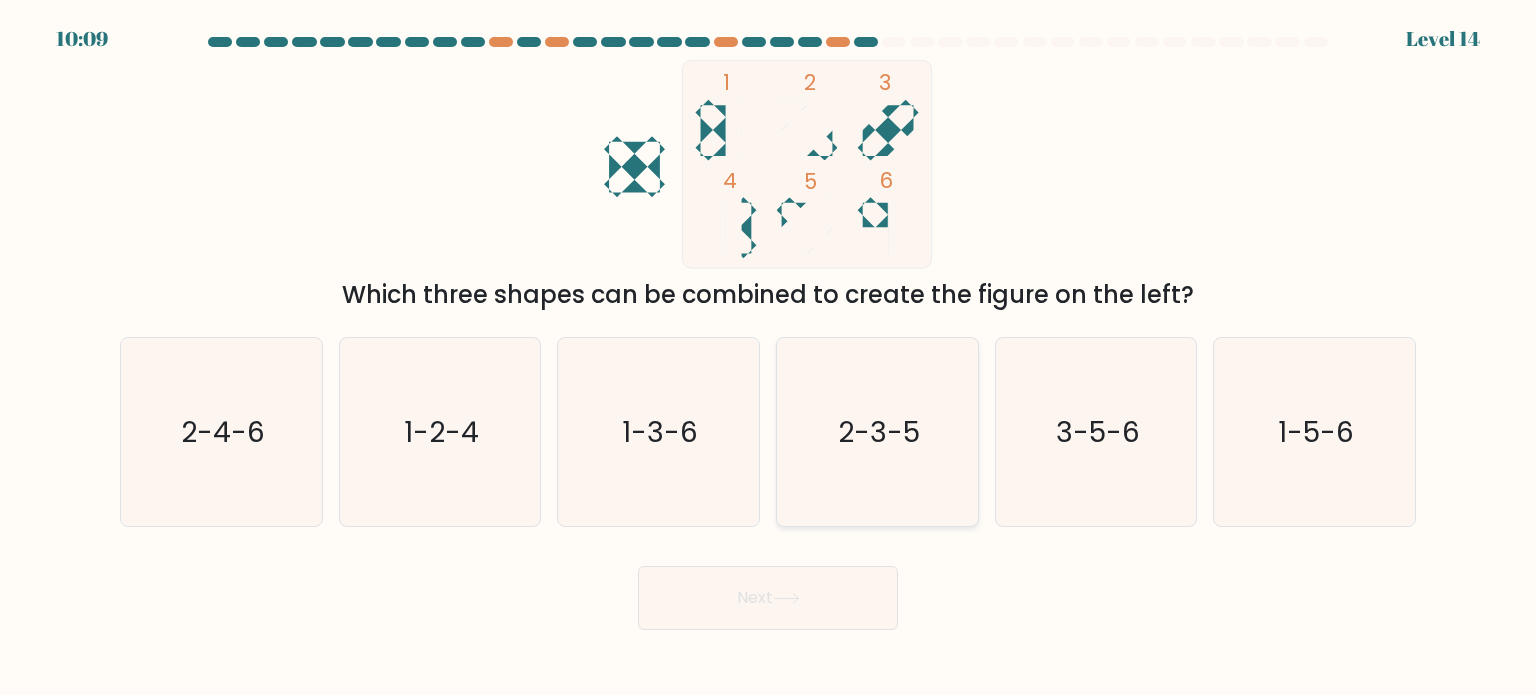 click on "2-3-5" 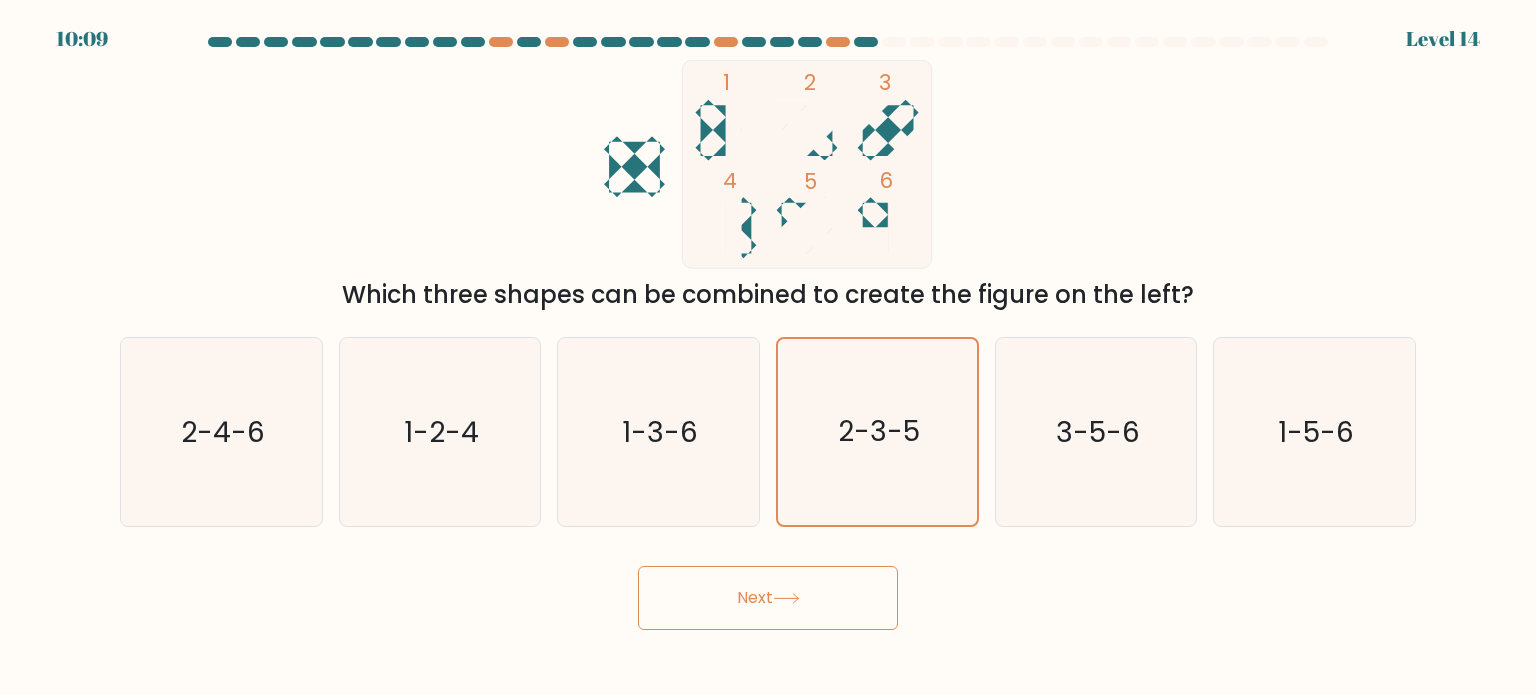 click on "Next" at bounding box center (768, 598) 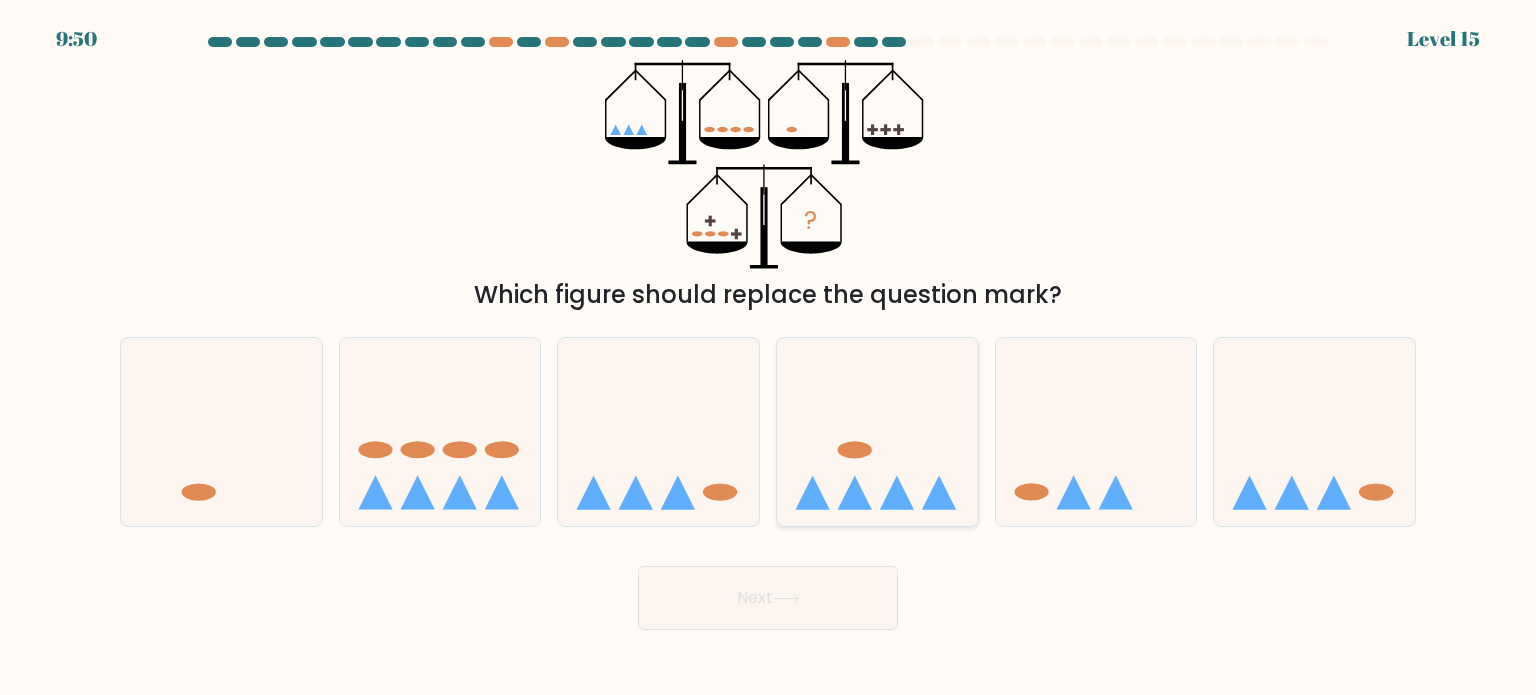 click 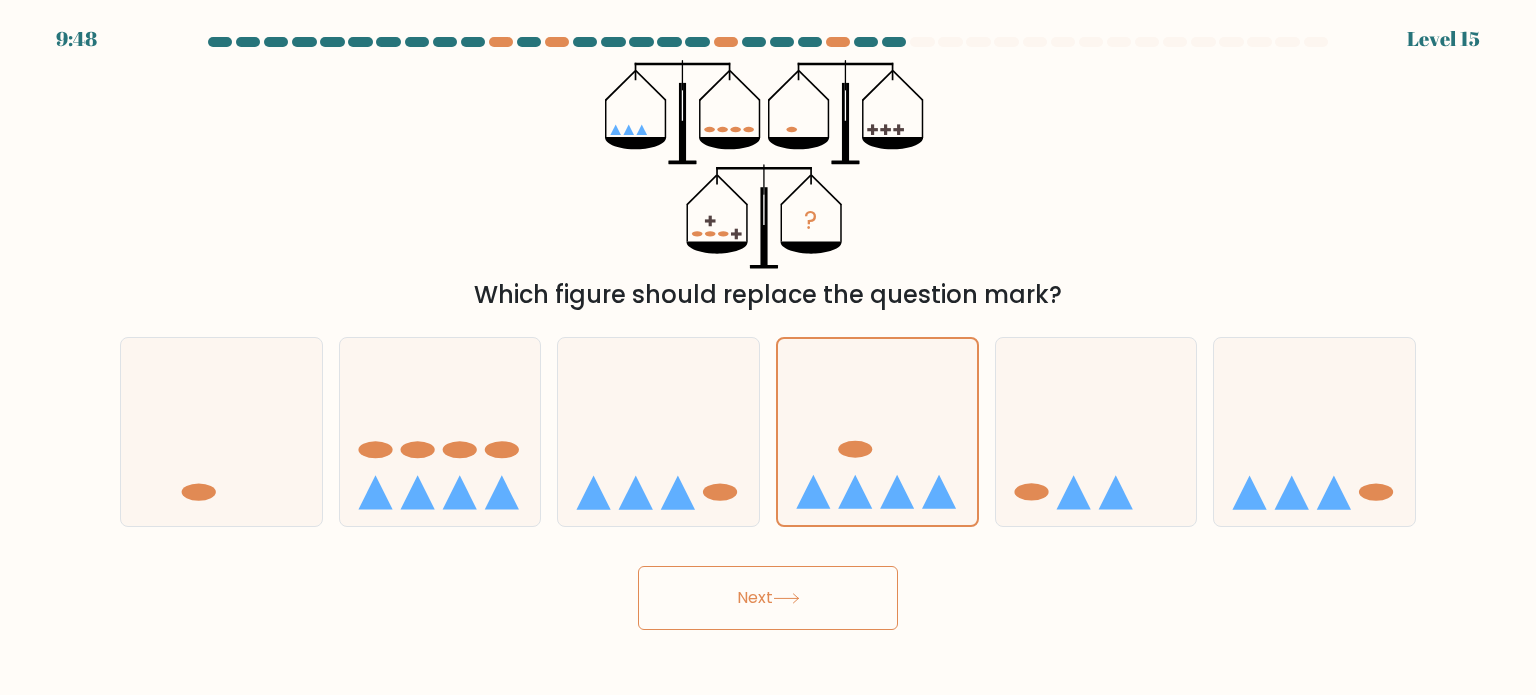 click on "Next" at bounding box center [768, 598] 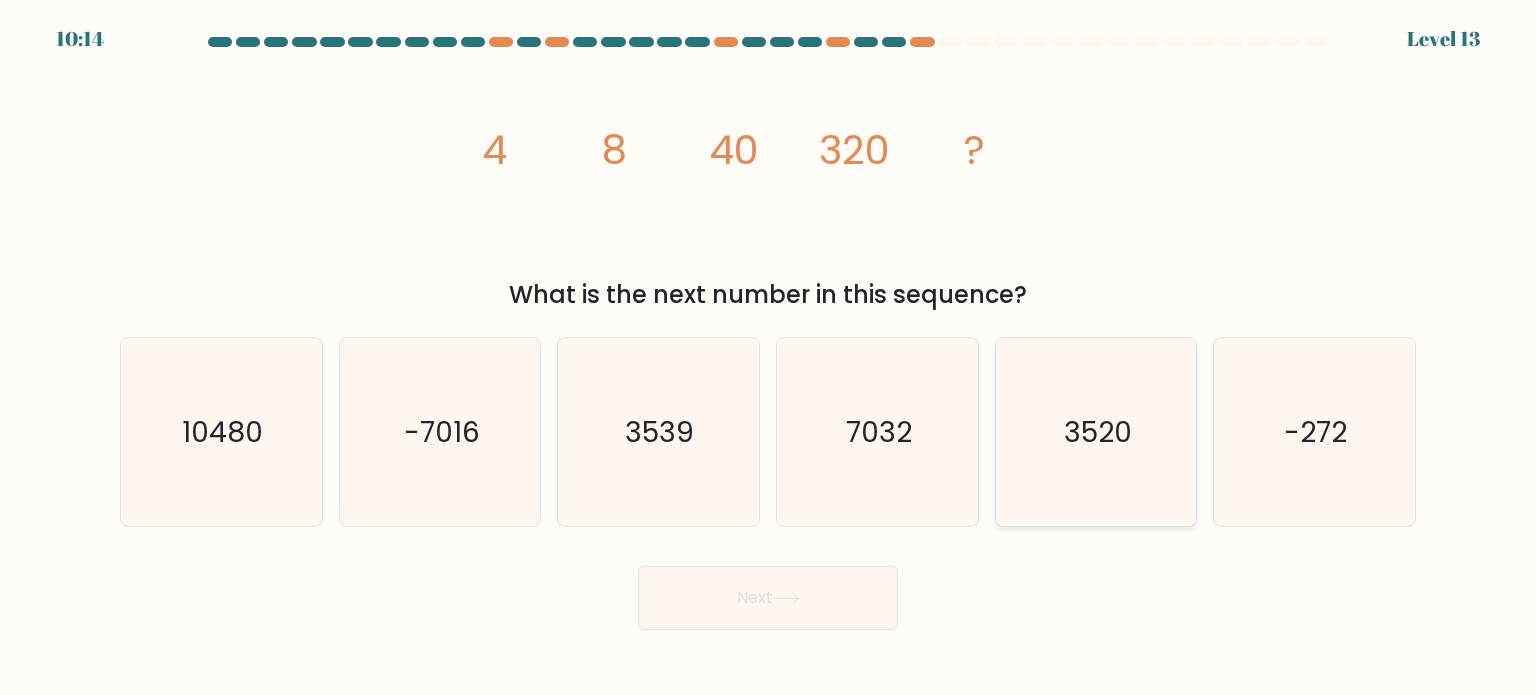 click on "3520" 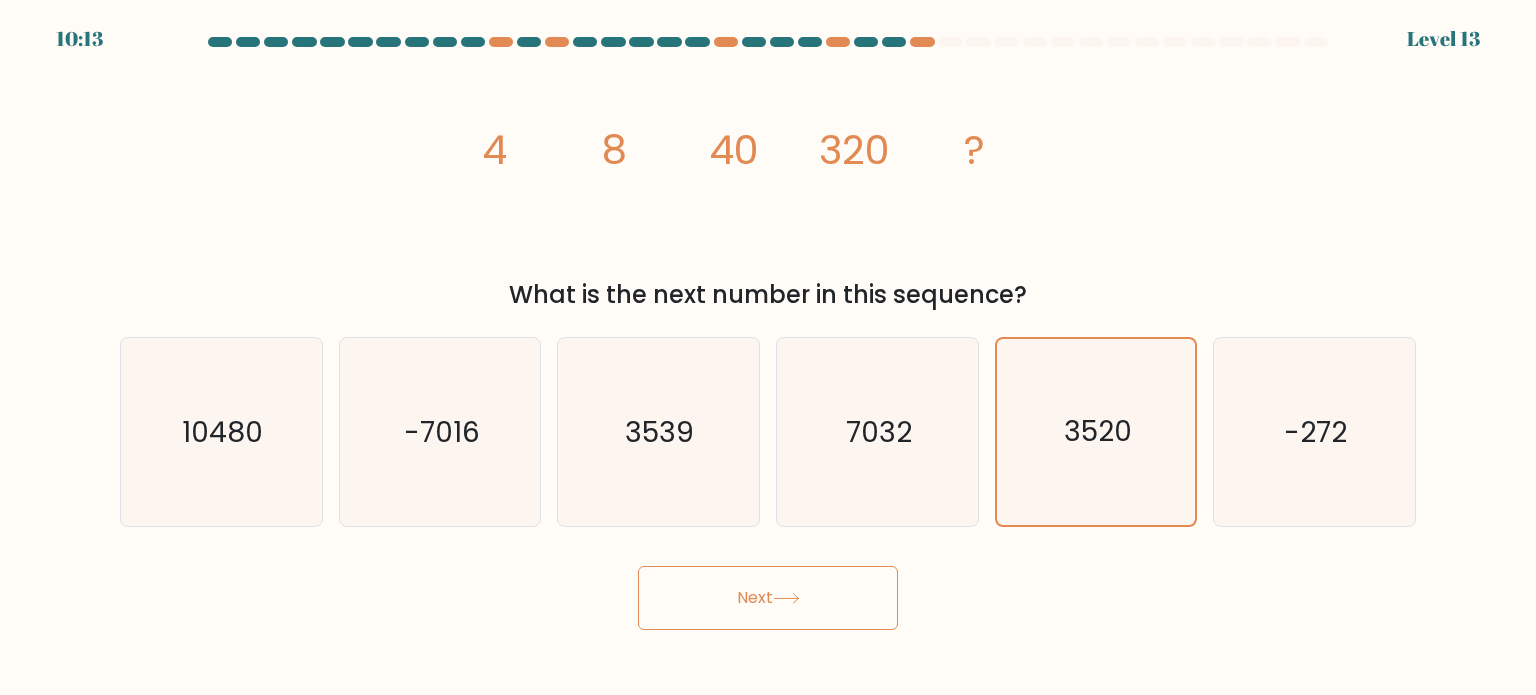 click on "Next" at bounding box center [768, 598] 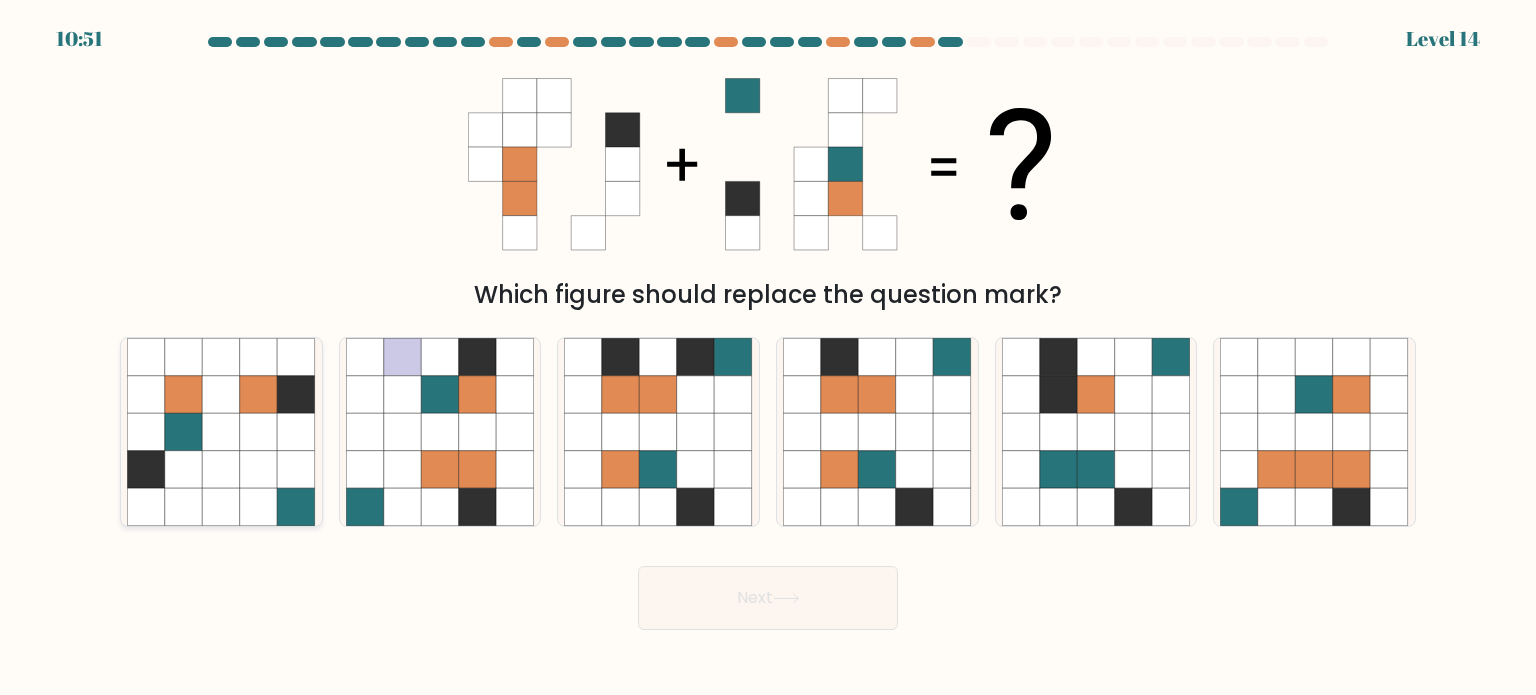 click 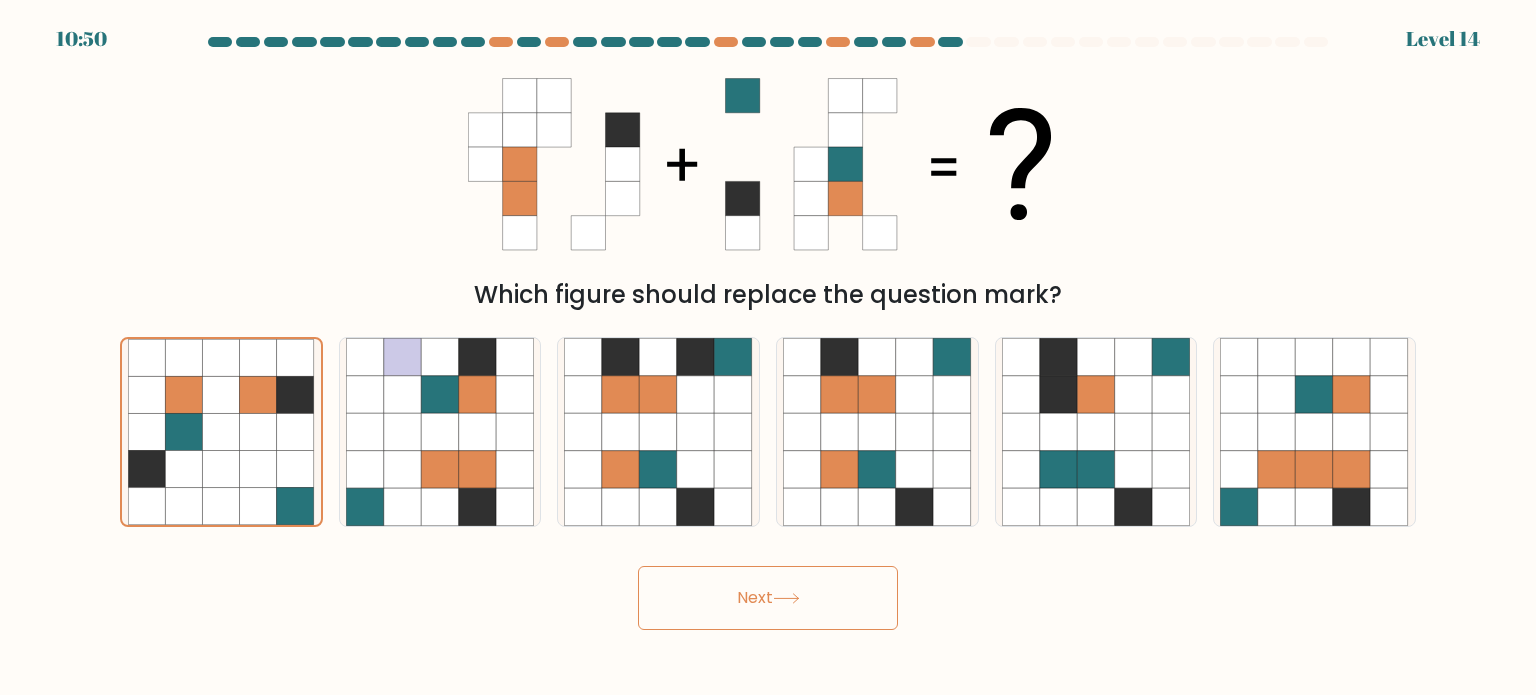 click on "Next" at bounding box center [768, 598] 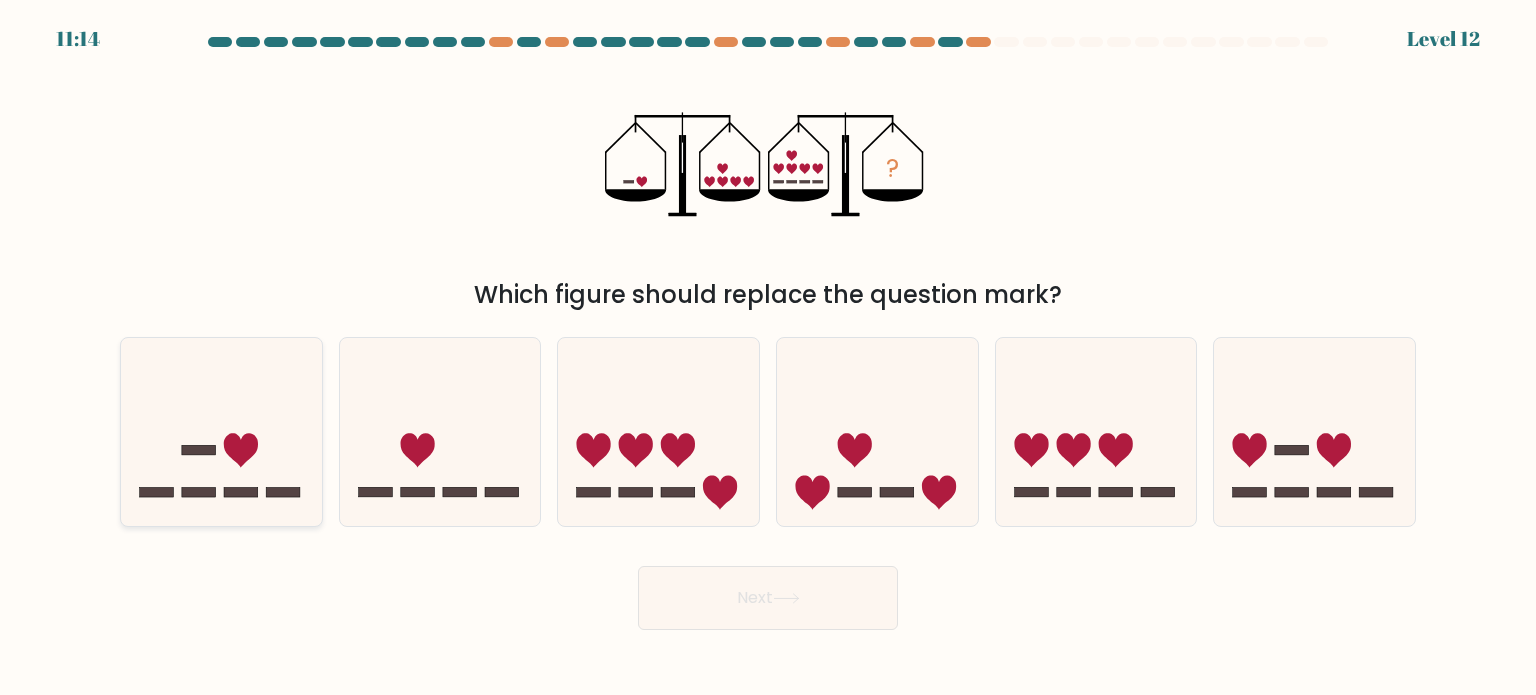 click 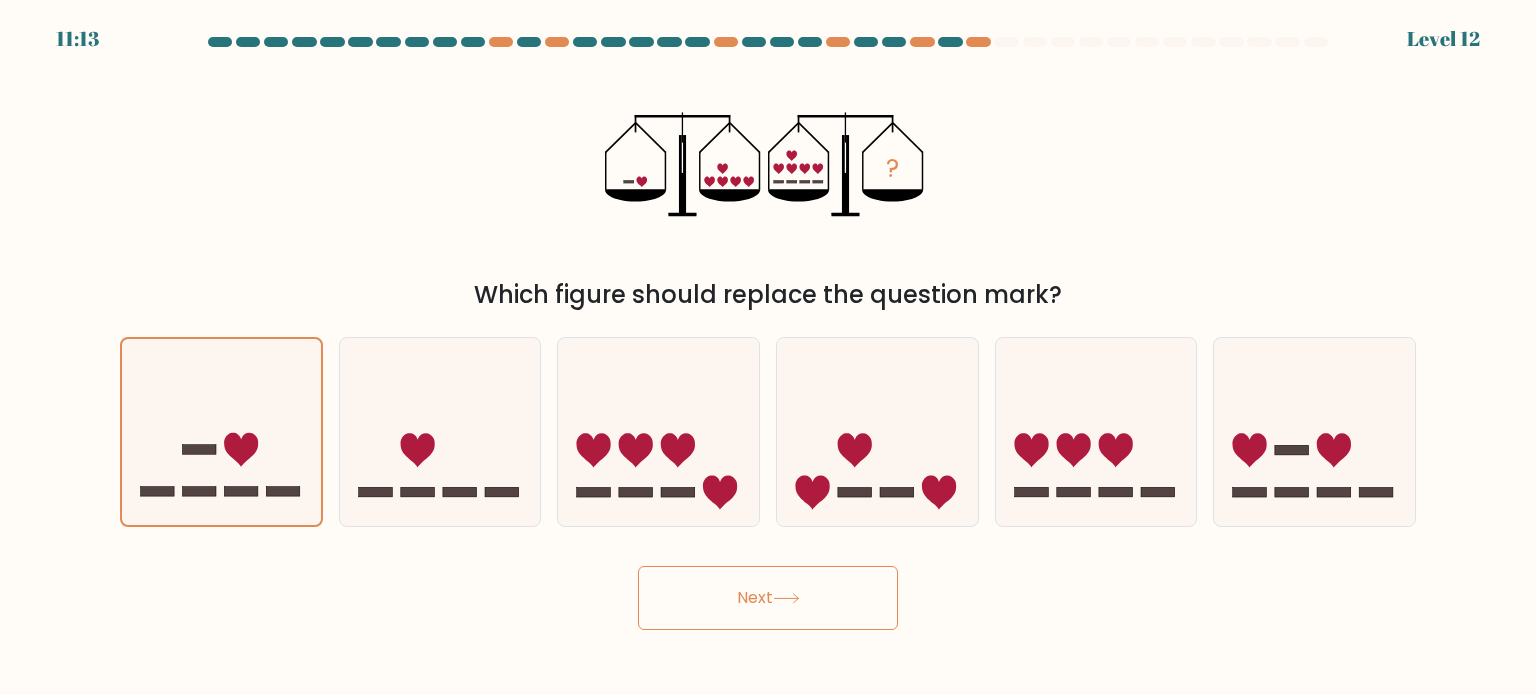 click on "Next" at bounding box center [768, 598] 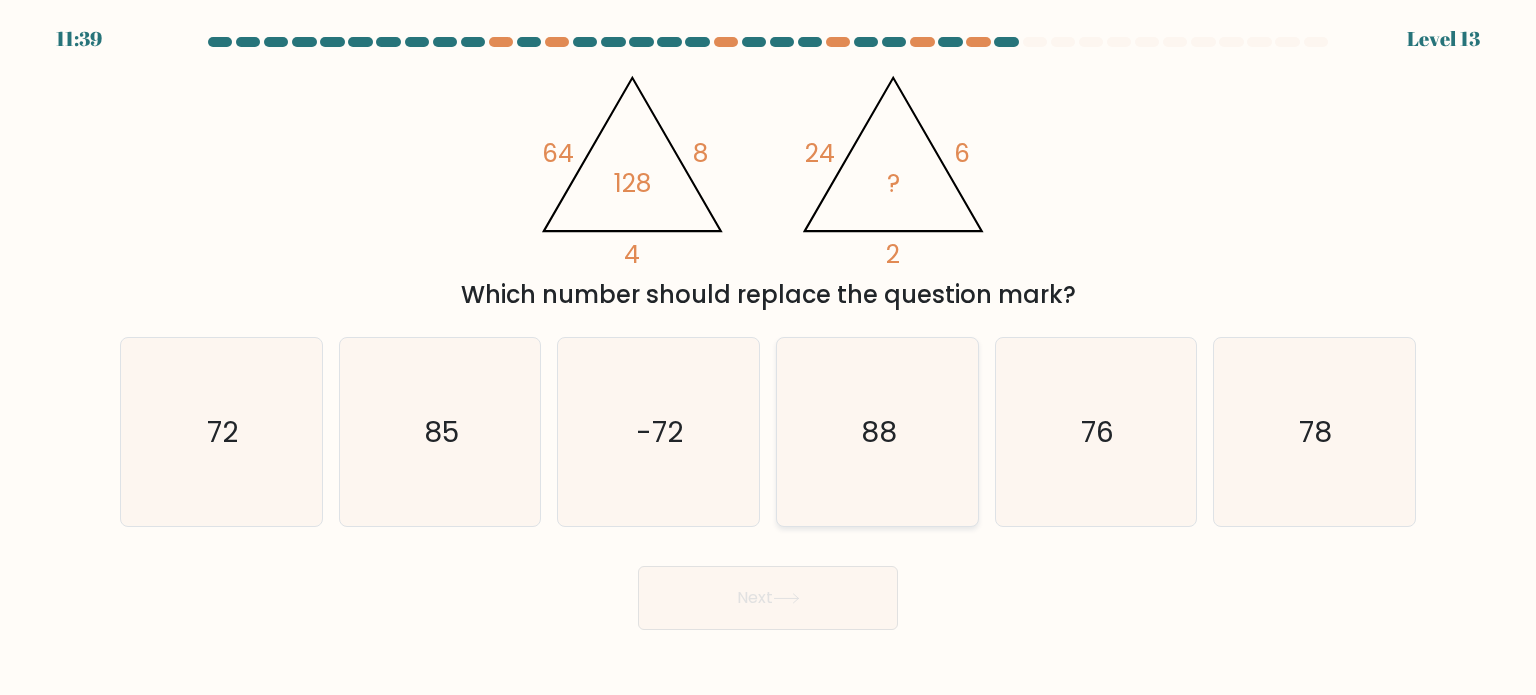 click on "88" 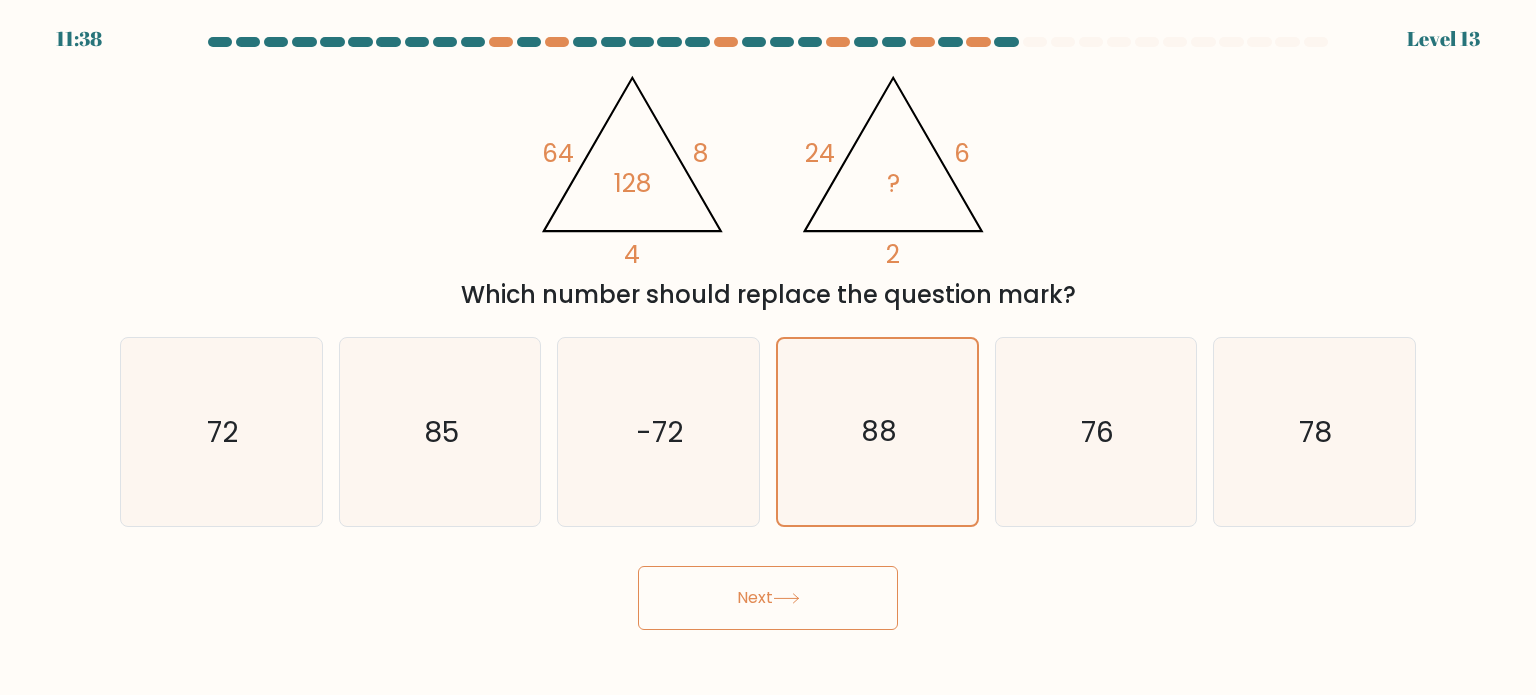 click on "Next" at bounding box center (768, 598) 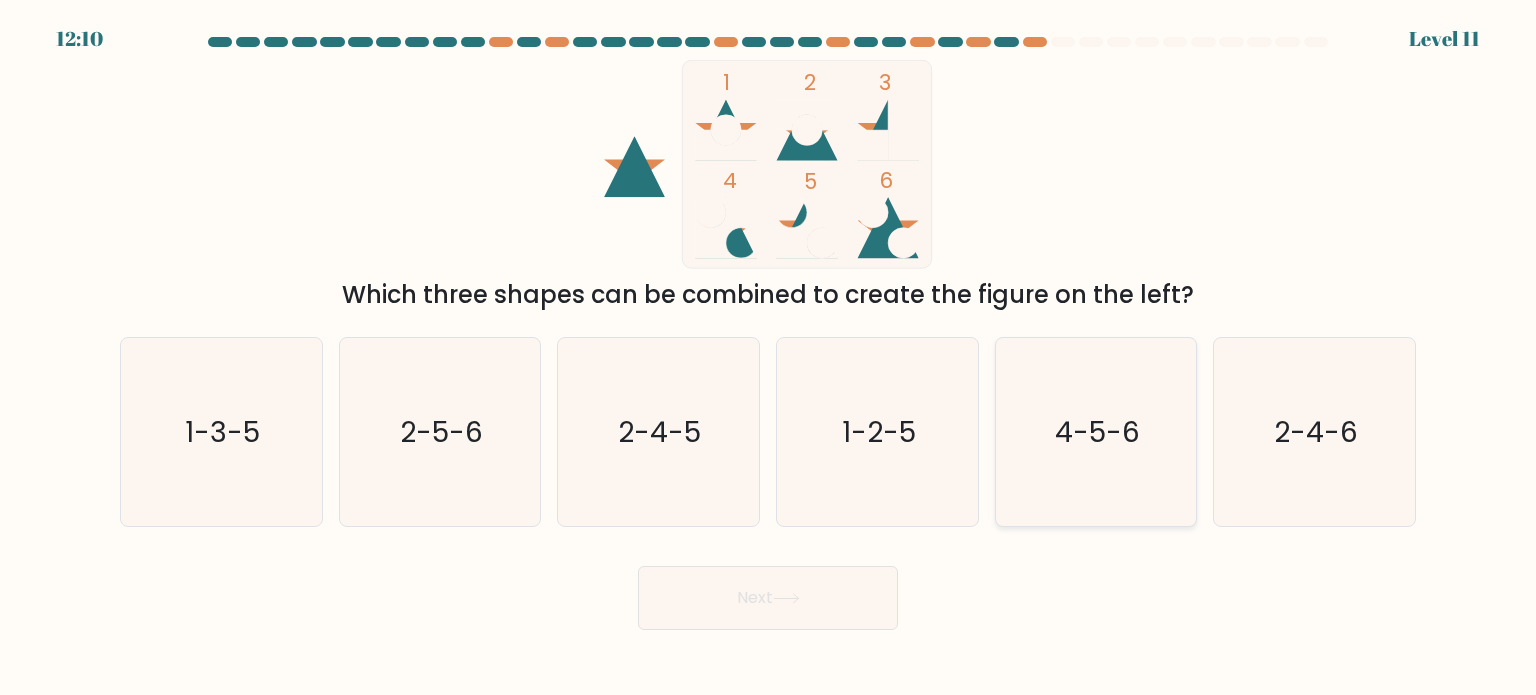 click on "4-5-6" 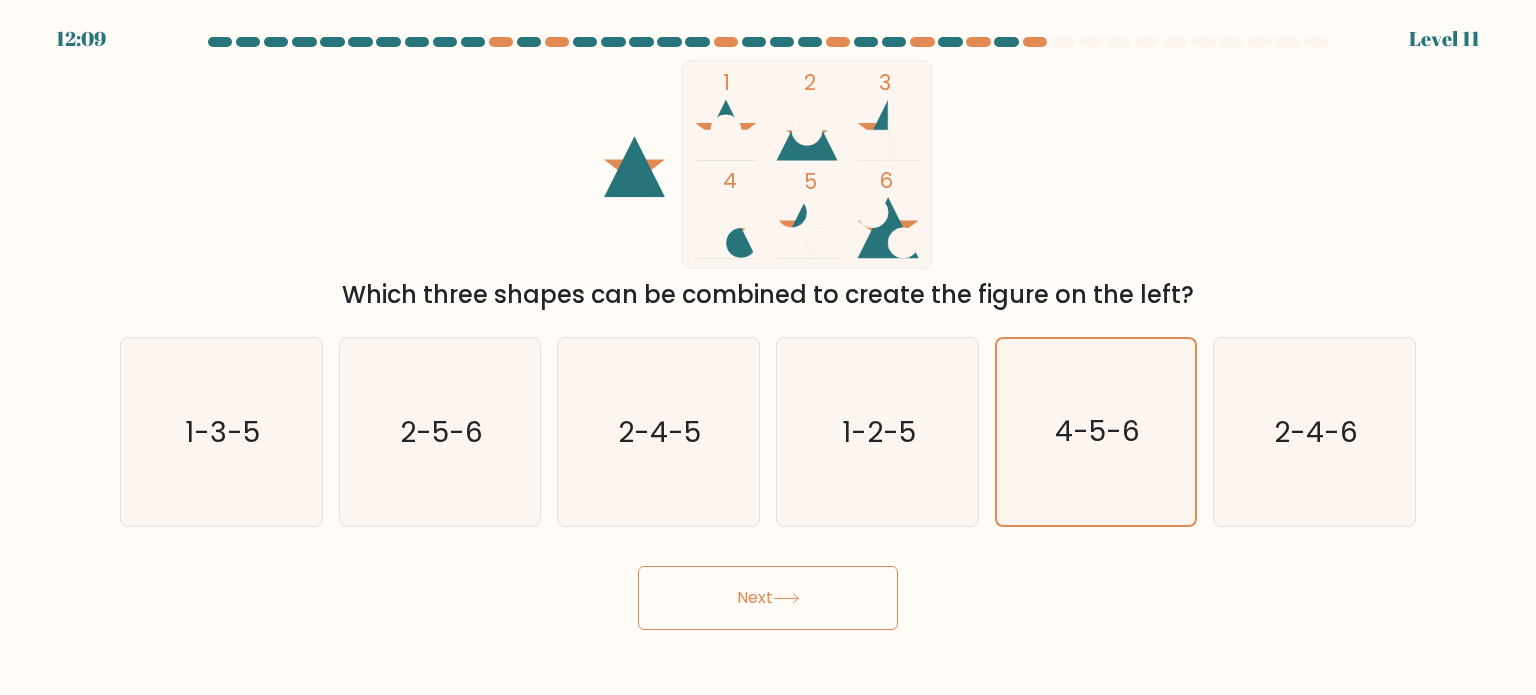 click on "Next" at bounding box center (768, 598) 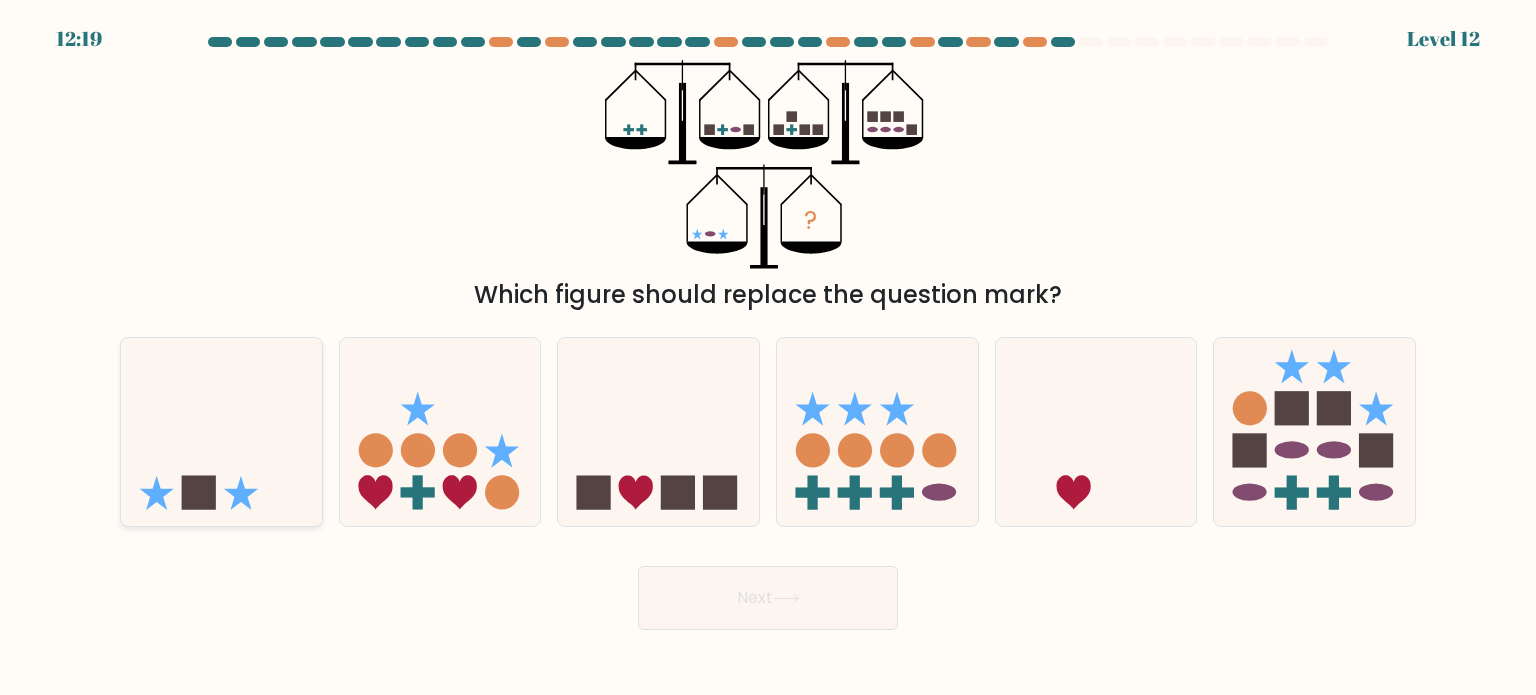 click 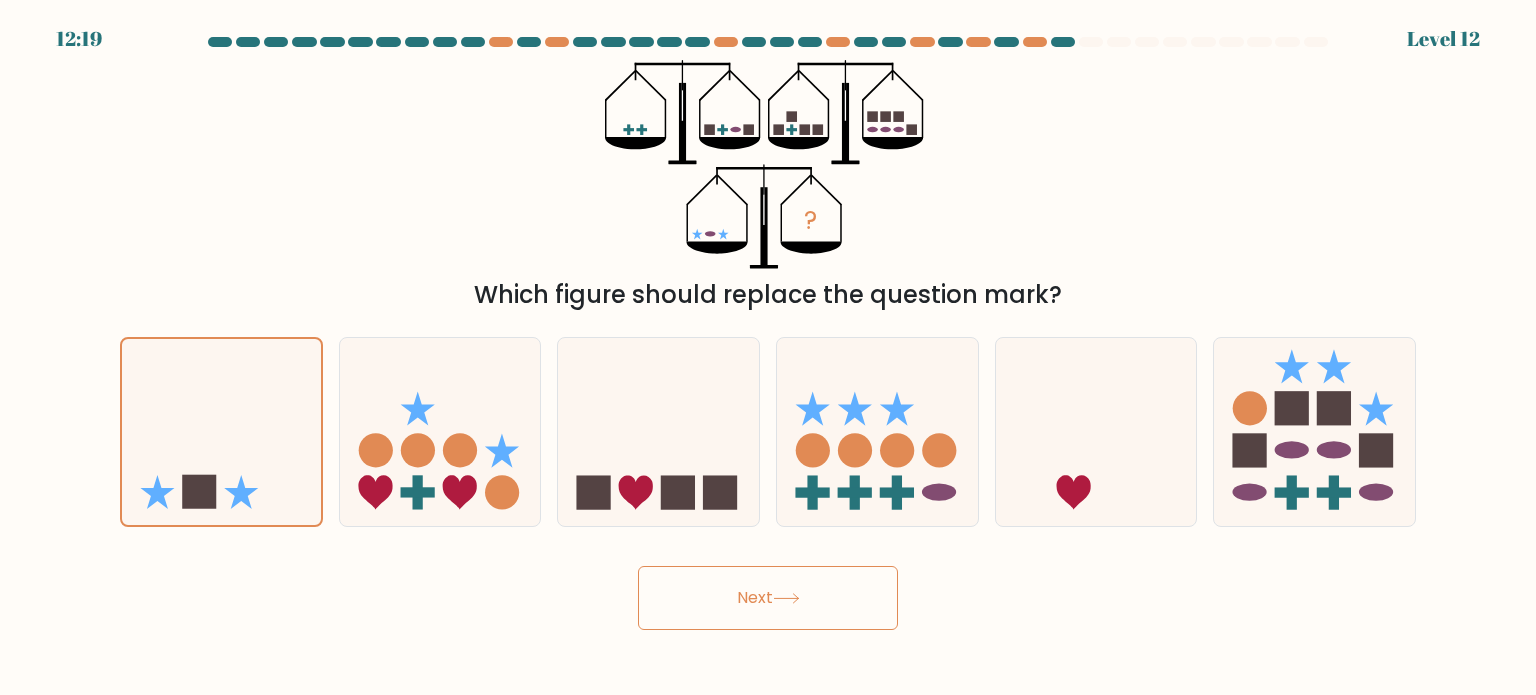 click on "Next" at bounding box center [768, 598] 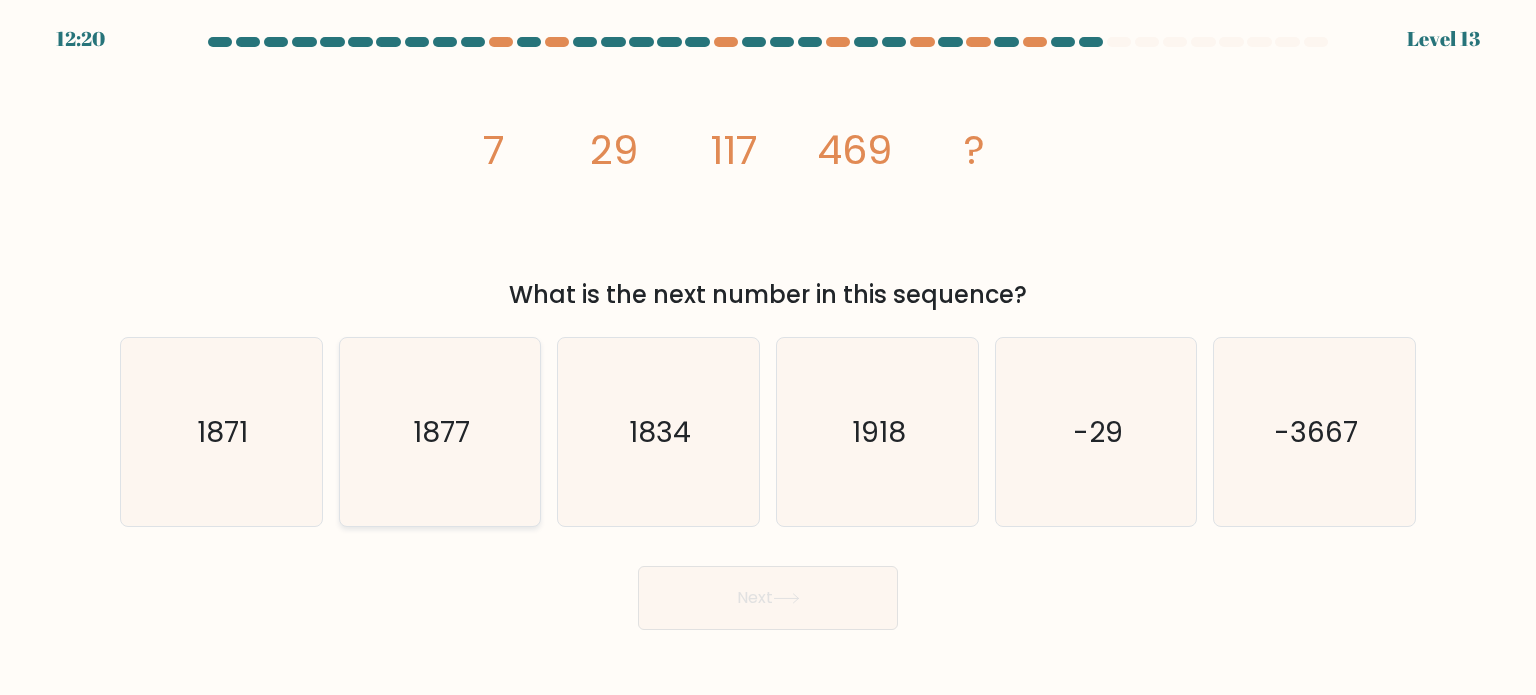 click on "1877" 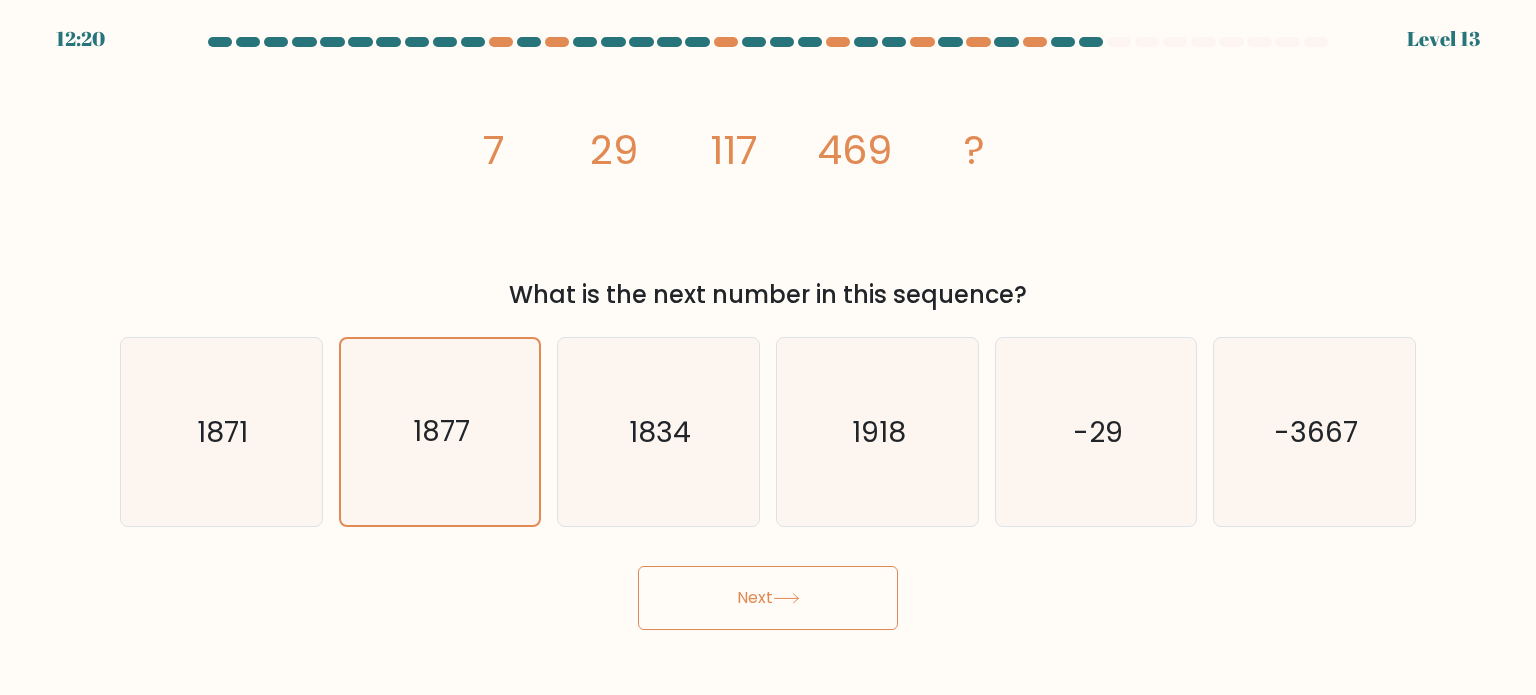 click on "Next" at bounding box center (768, 598) 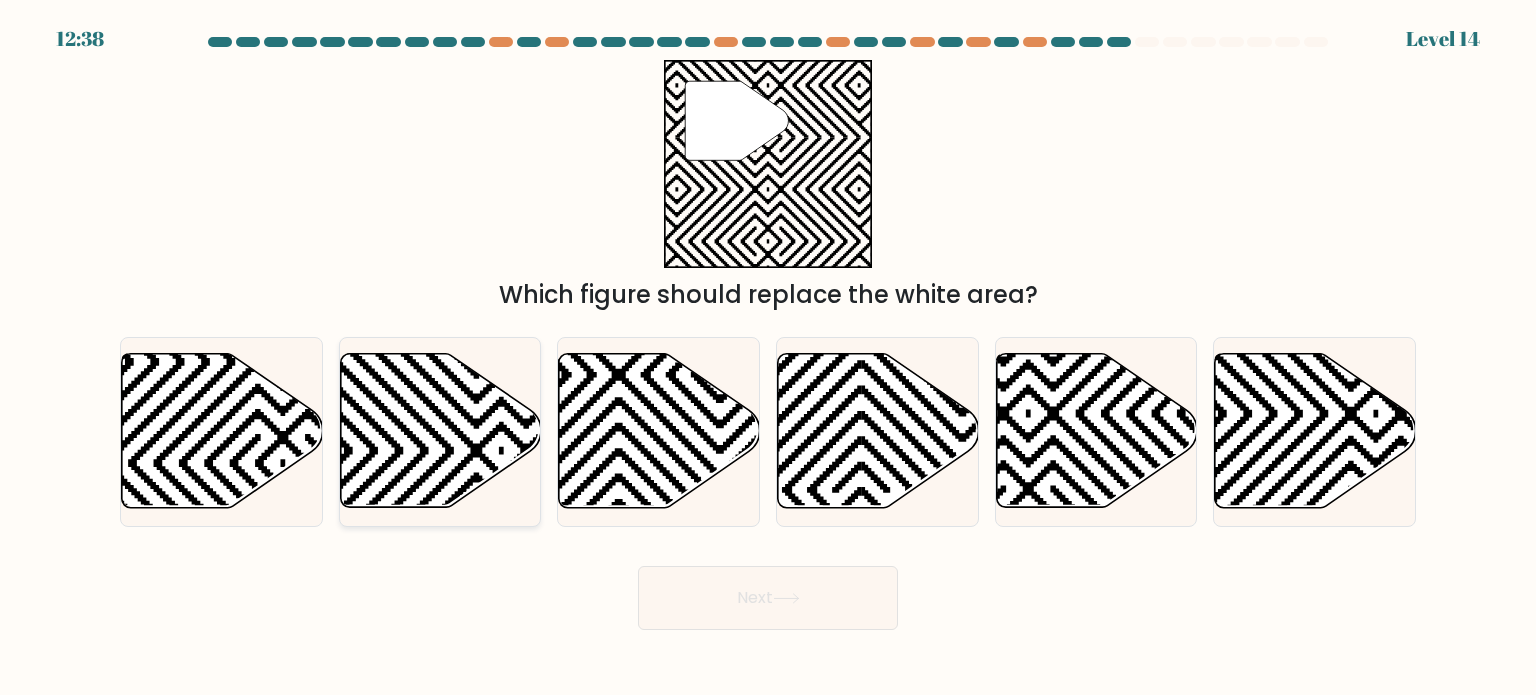 click 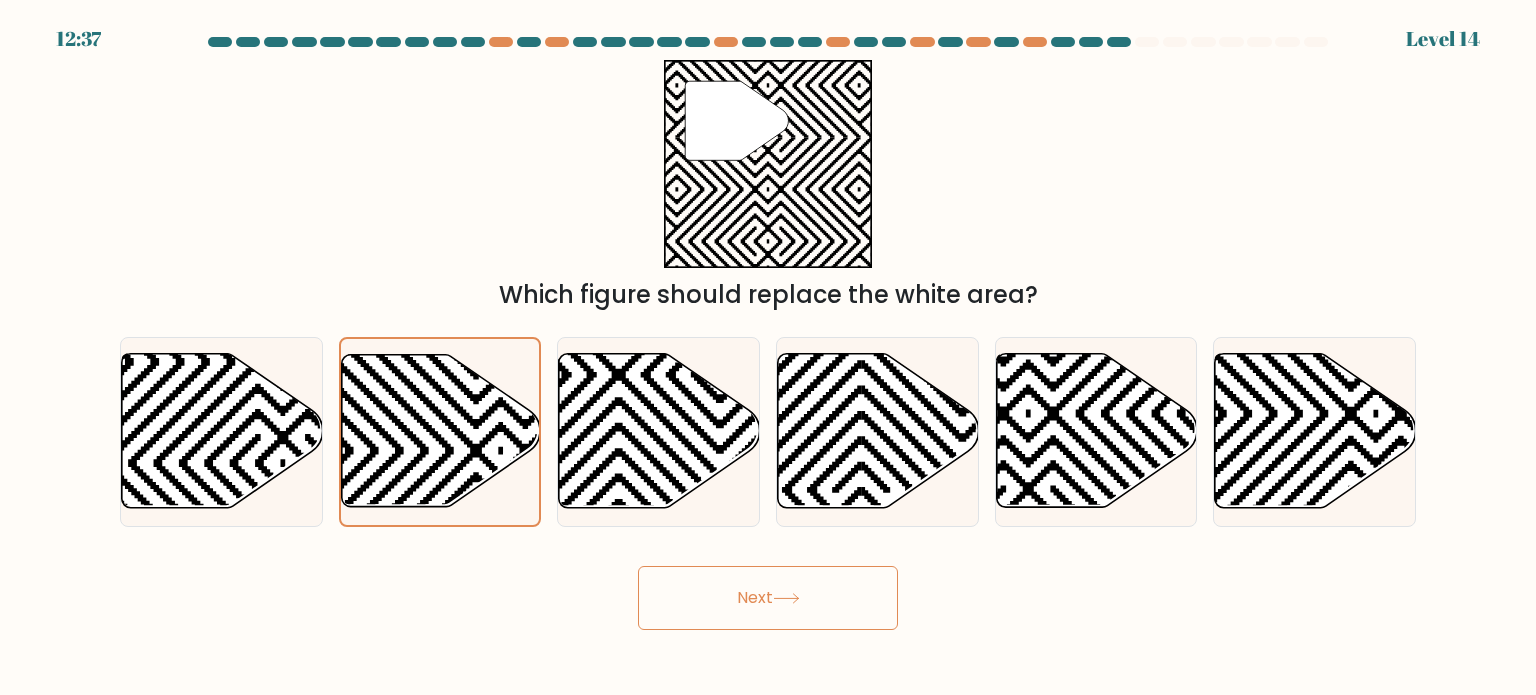 click on "Next" at bounding box center [768, 598] 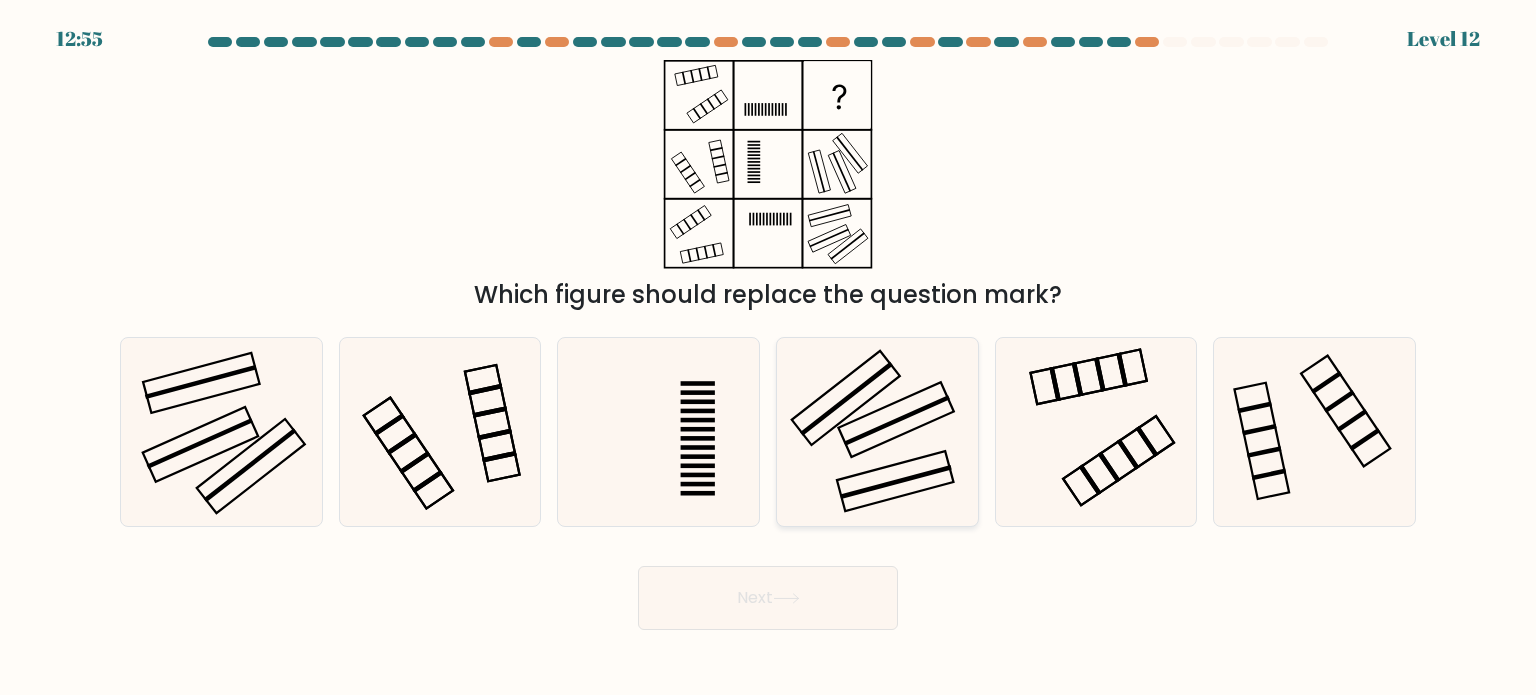 click 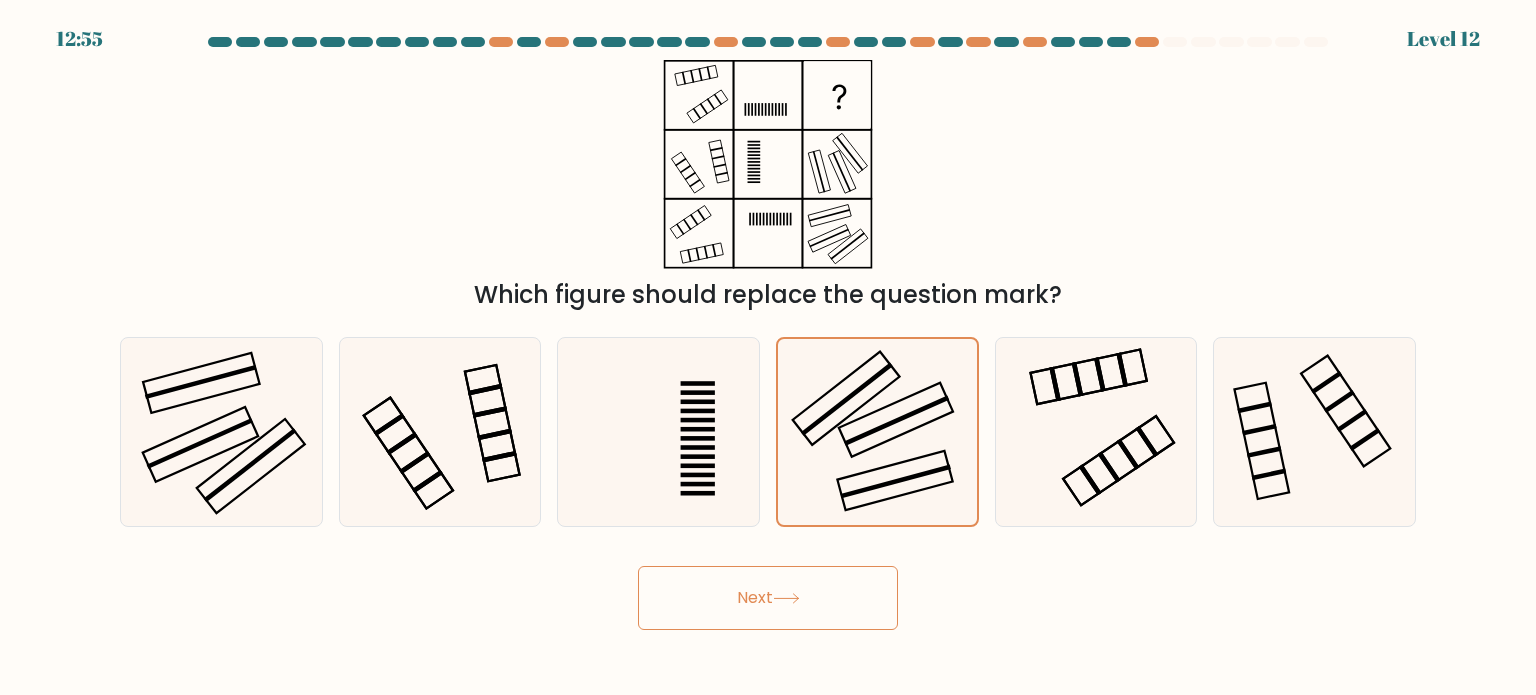click on "Next" at bounding box center (768, 598) 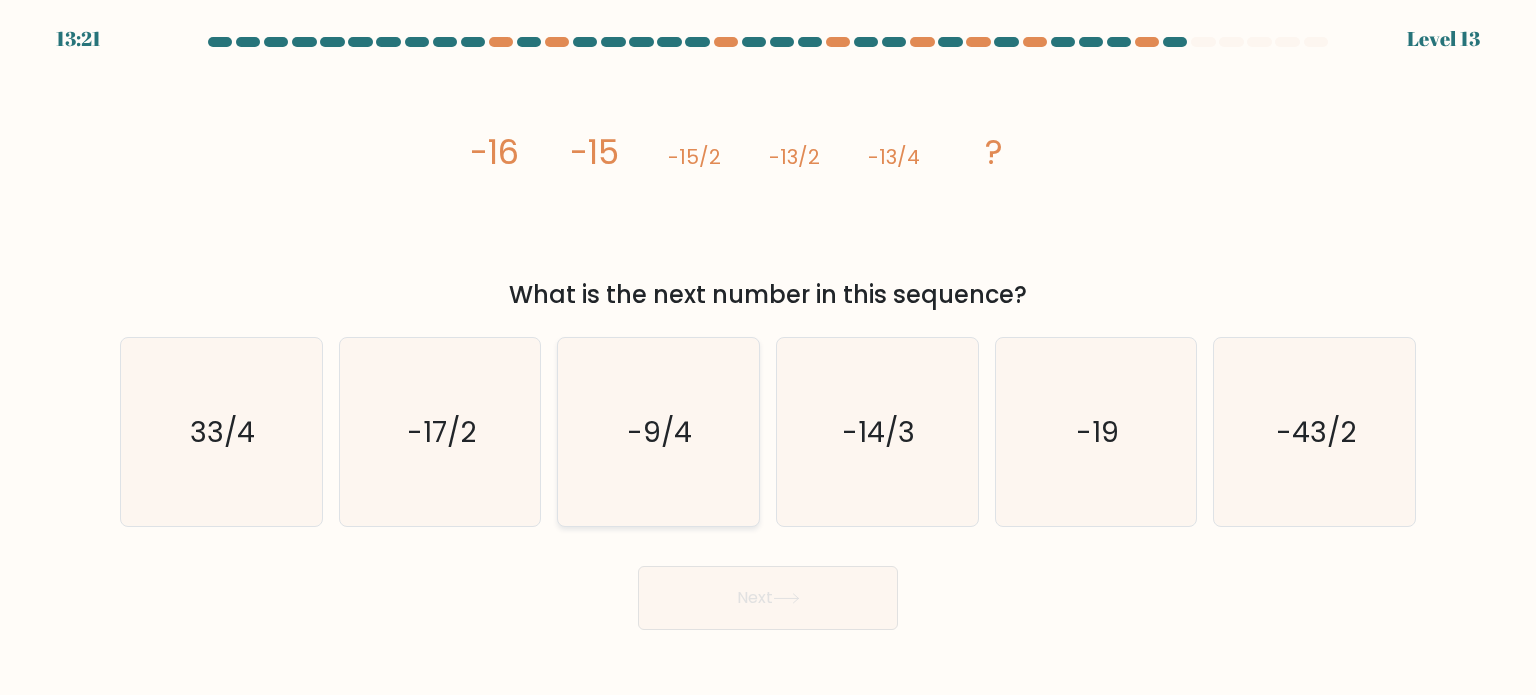 drag, startPoint x: 607, startPoint y: 413, endPoint x: 639, endPoint y: 475, distance: 69.77106 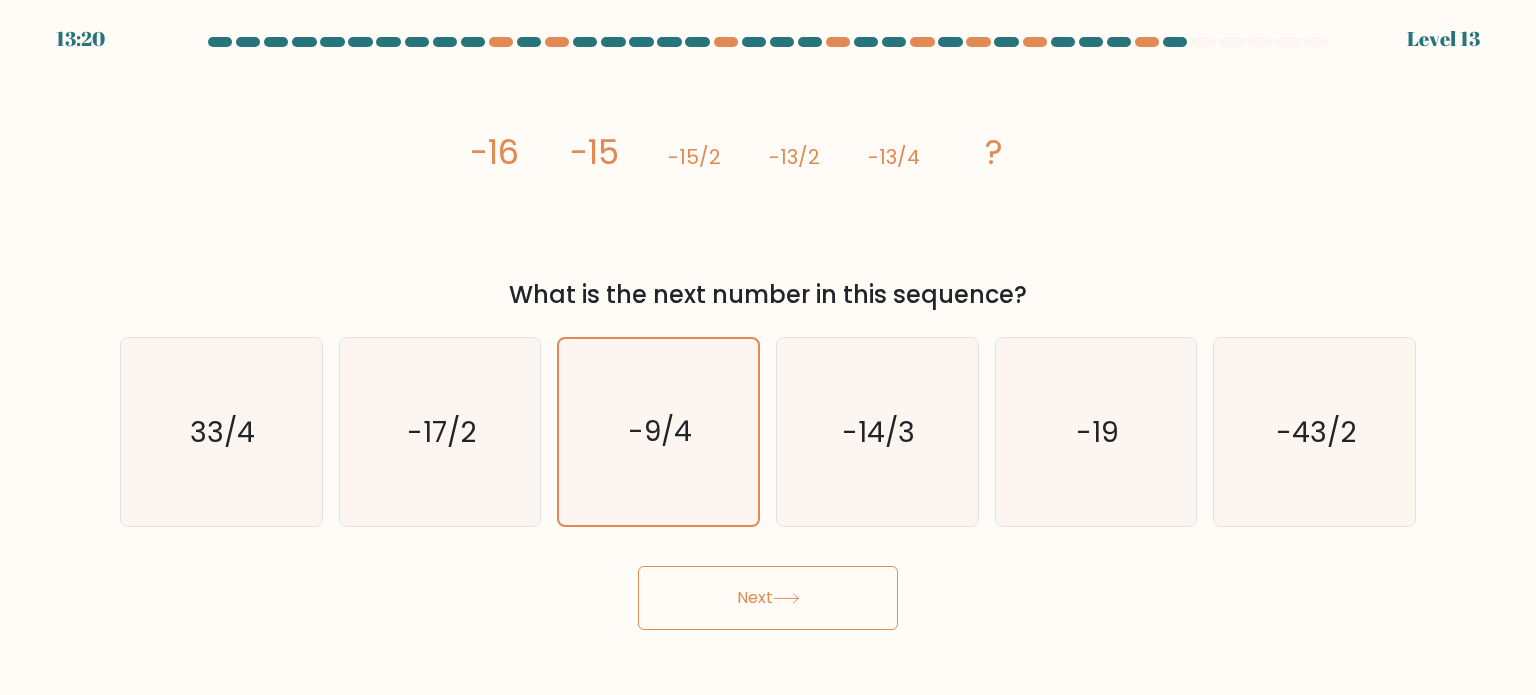 click 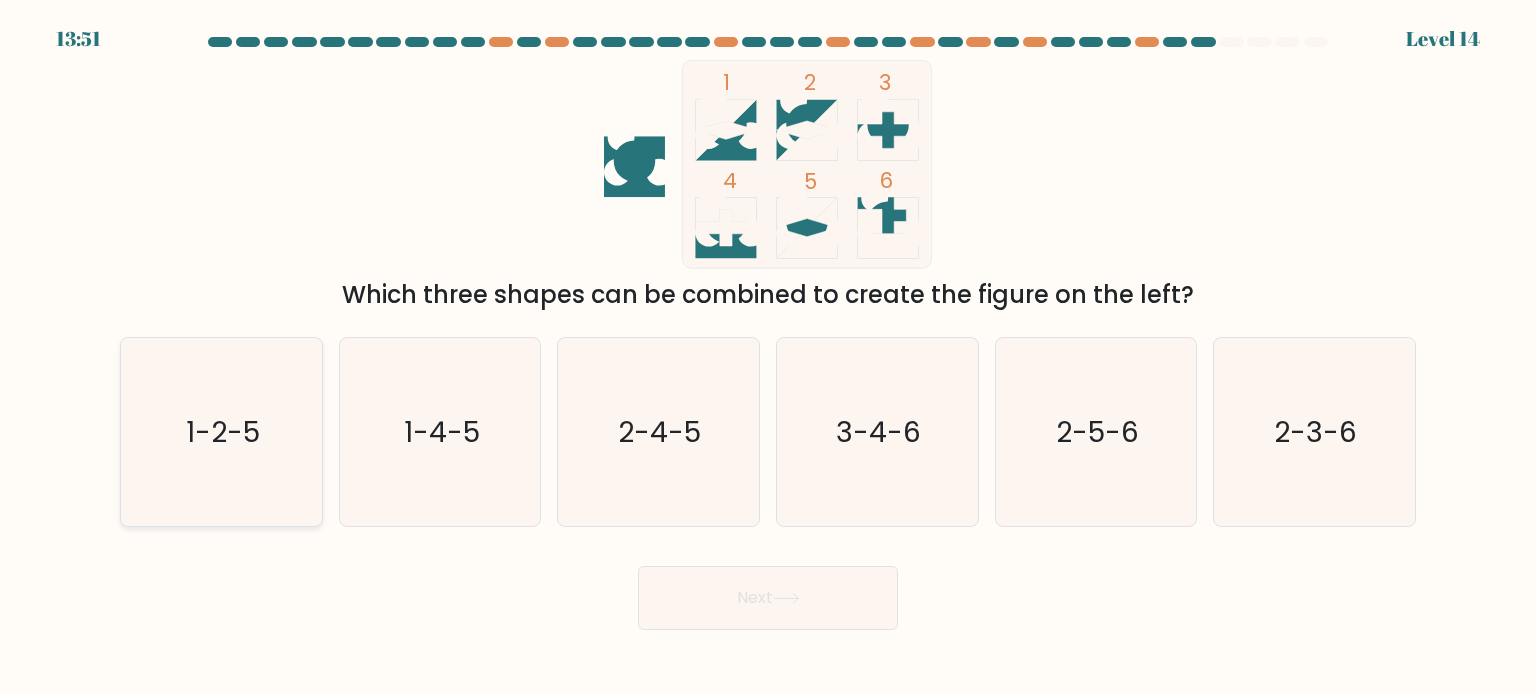 click on "1-2-5" at bounding box center (221, 432) 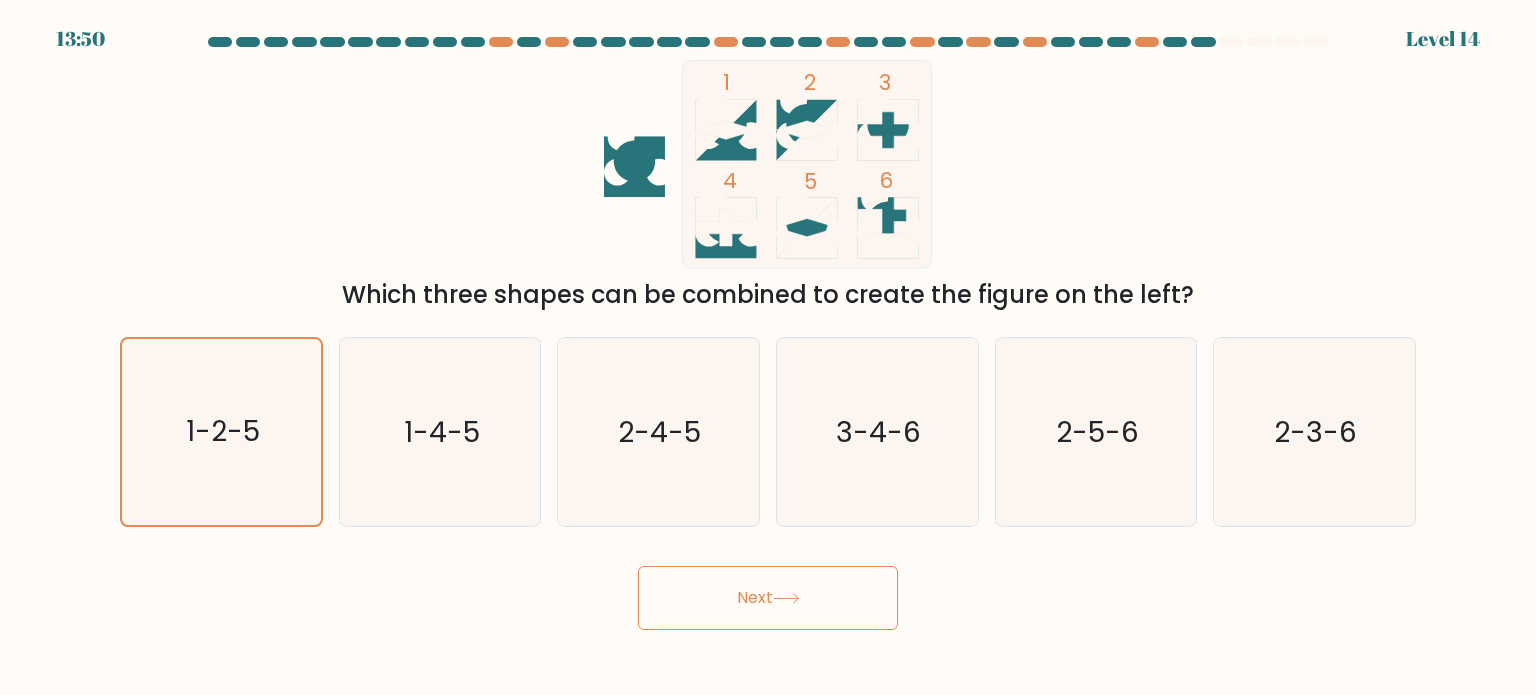 click on "Next" at bounding box center [768, 598] 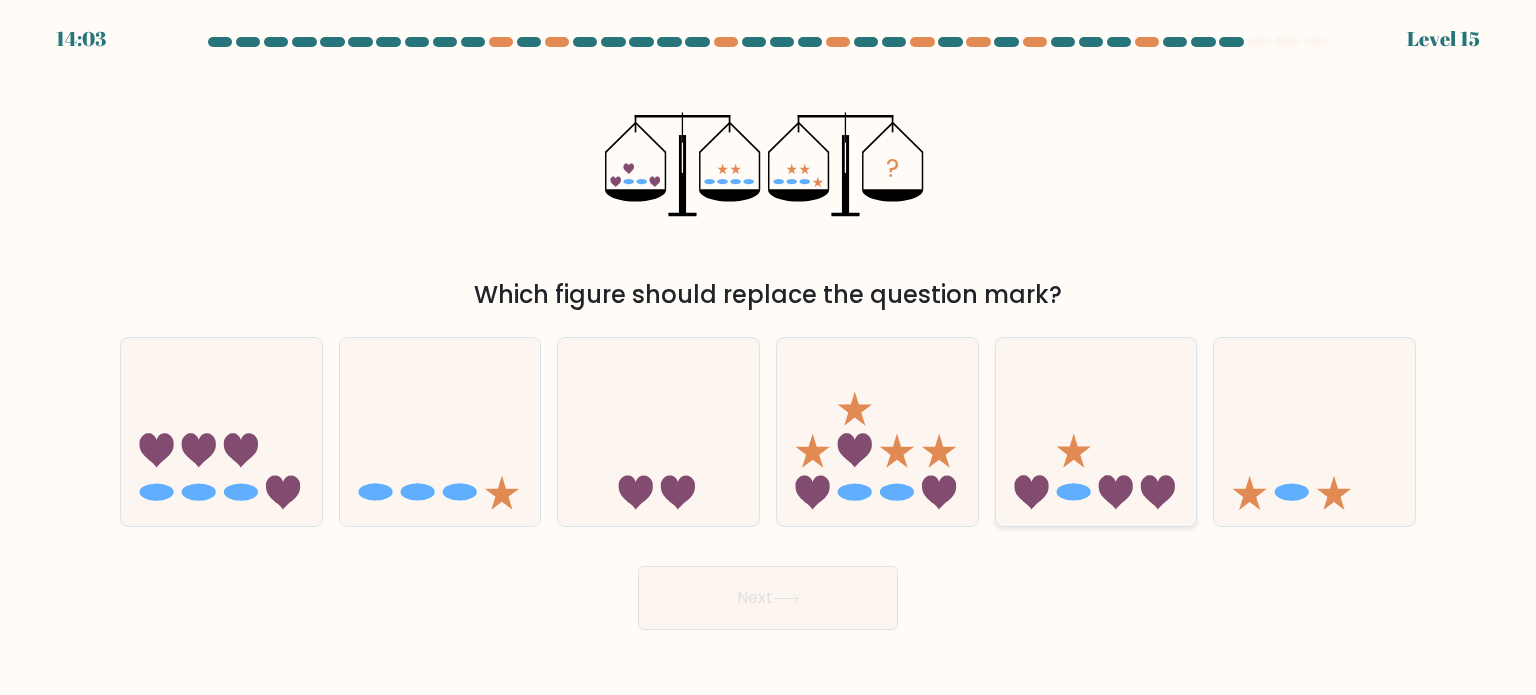 click 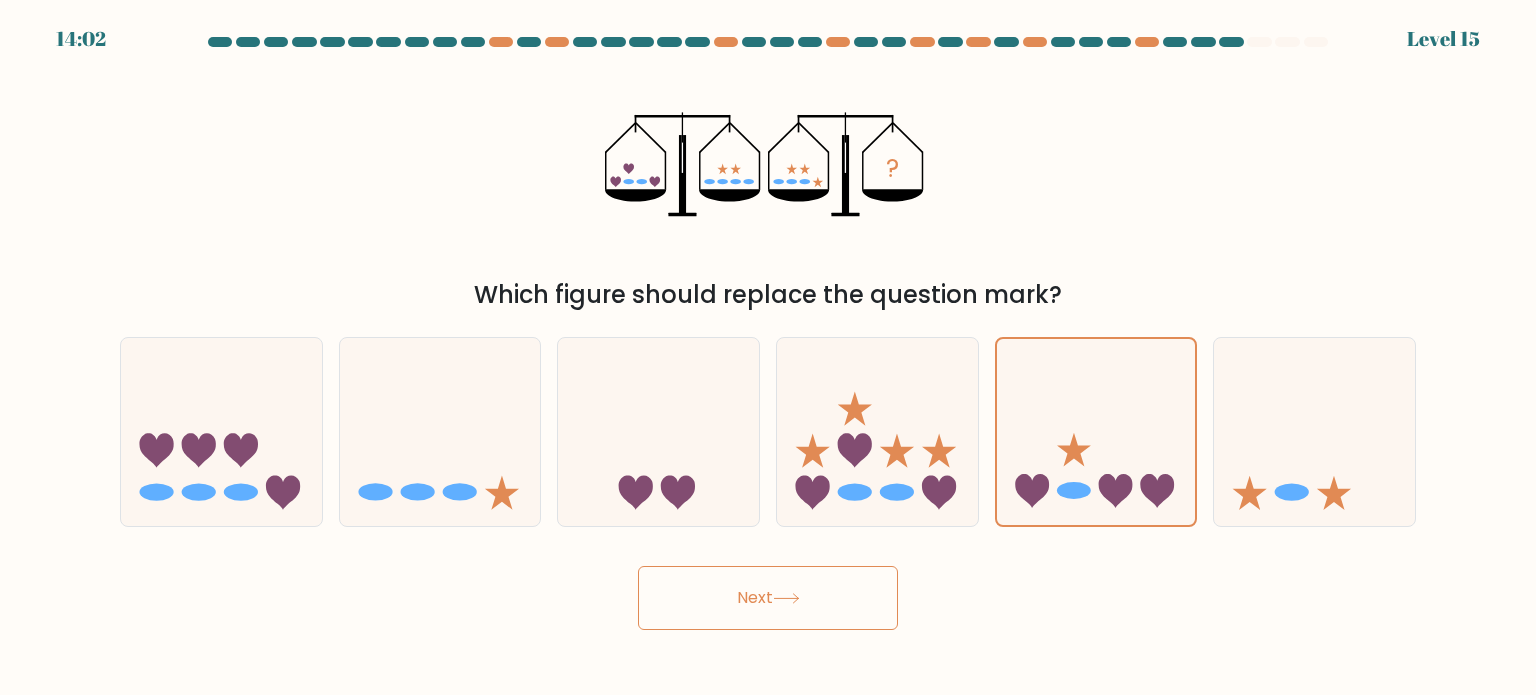 click on "Next" at bounding box center [768, 598] 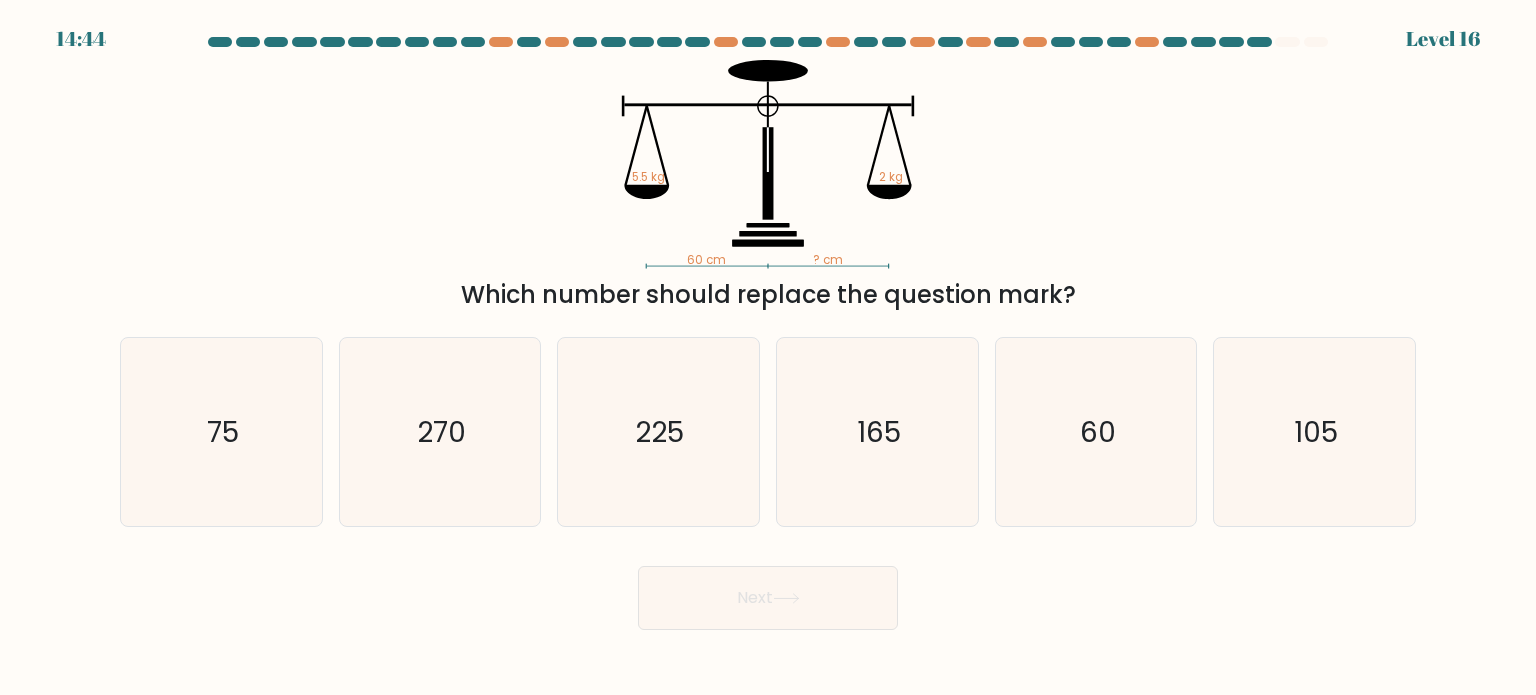 click at bounding box center (768, 333) 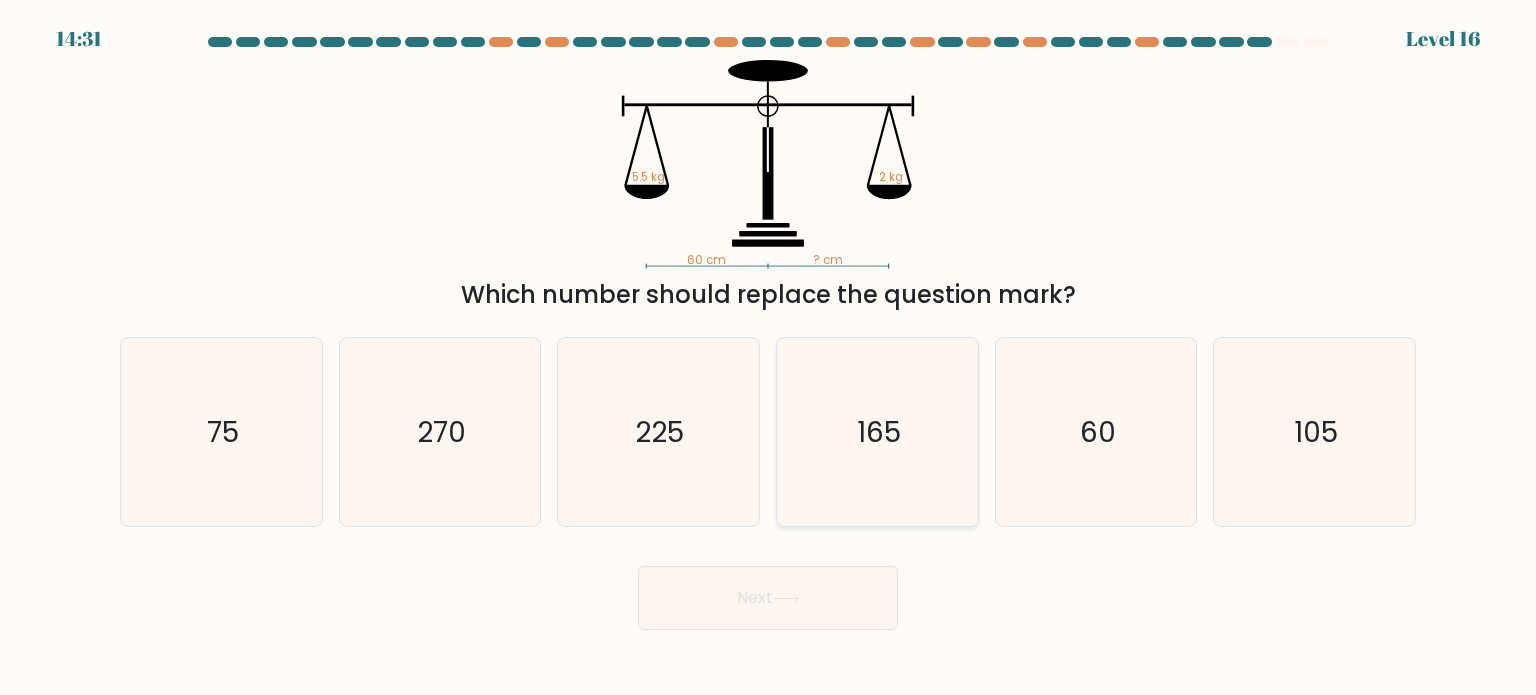 click on "165" 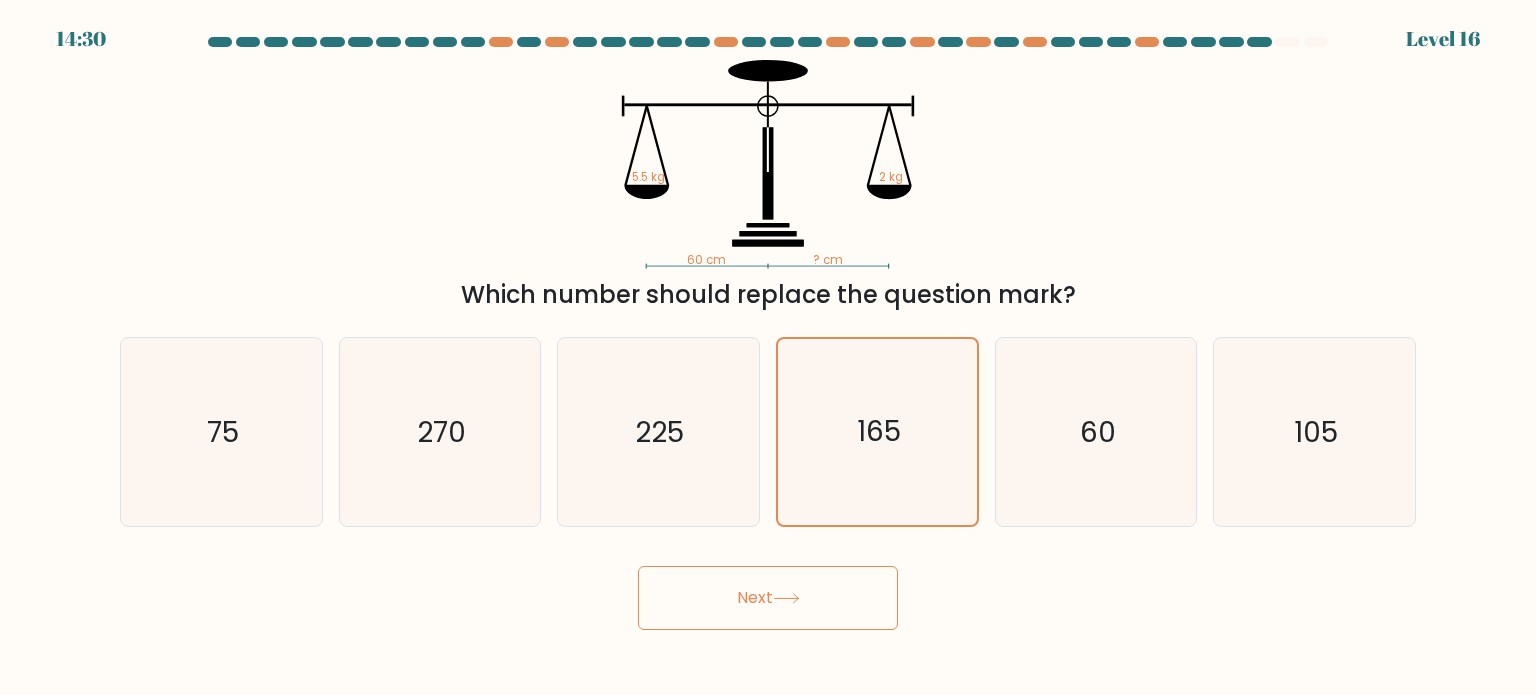 click on "Next" at bounding box center [768, 598] 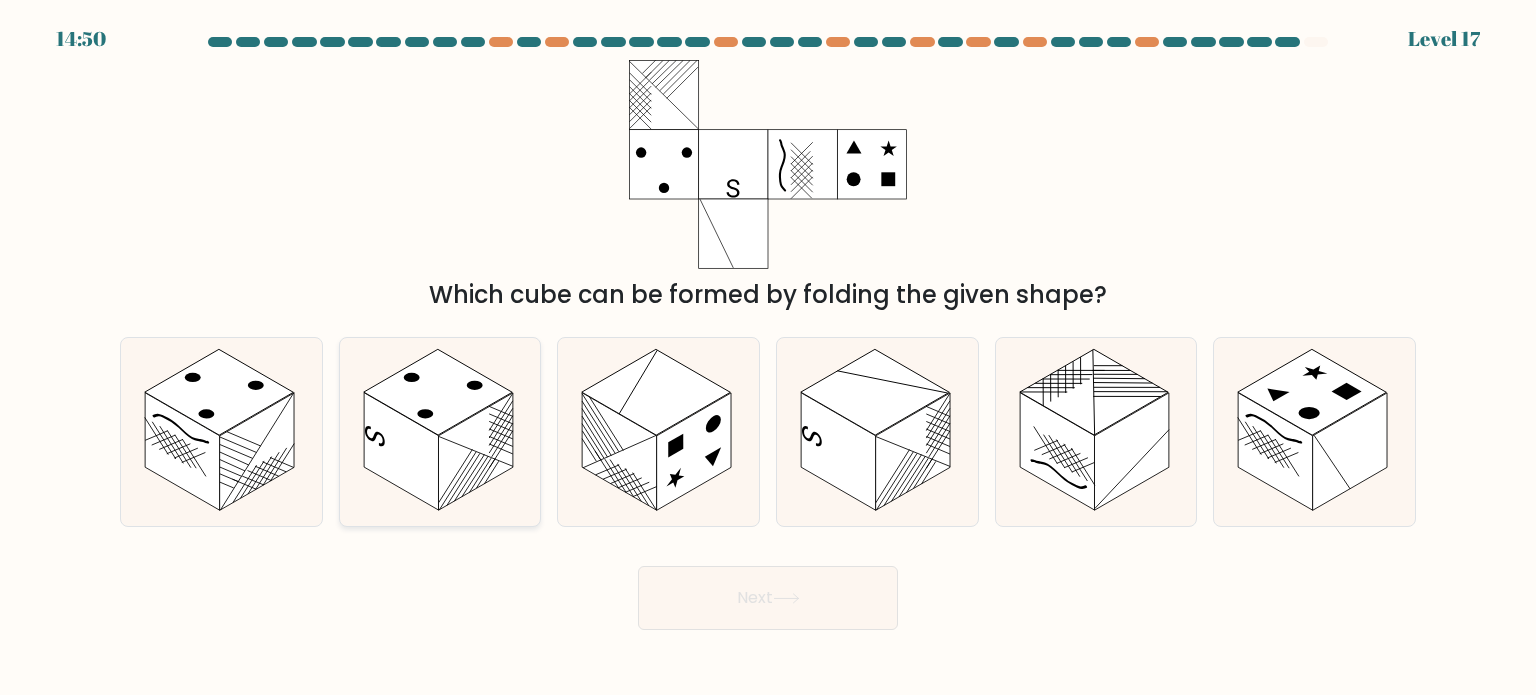 click 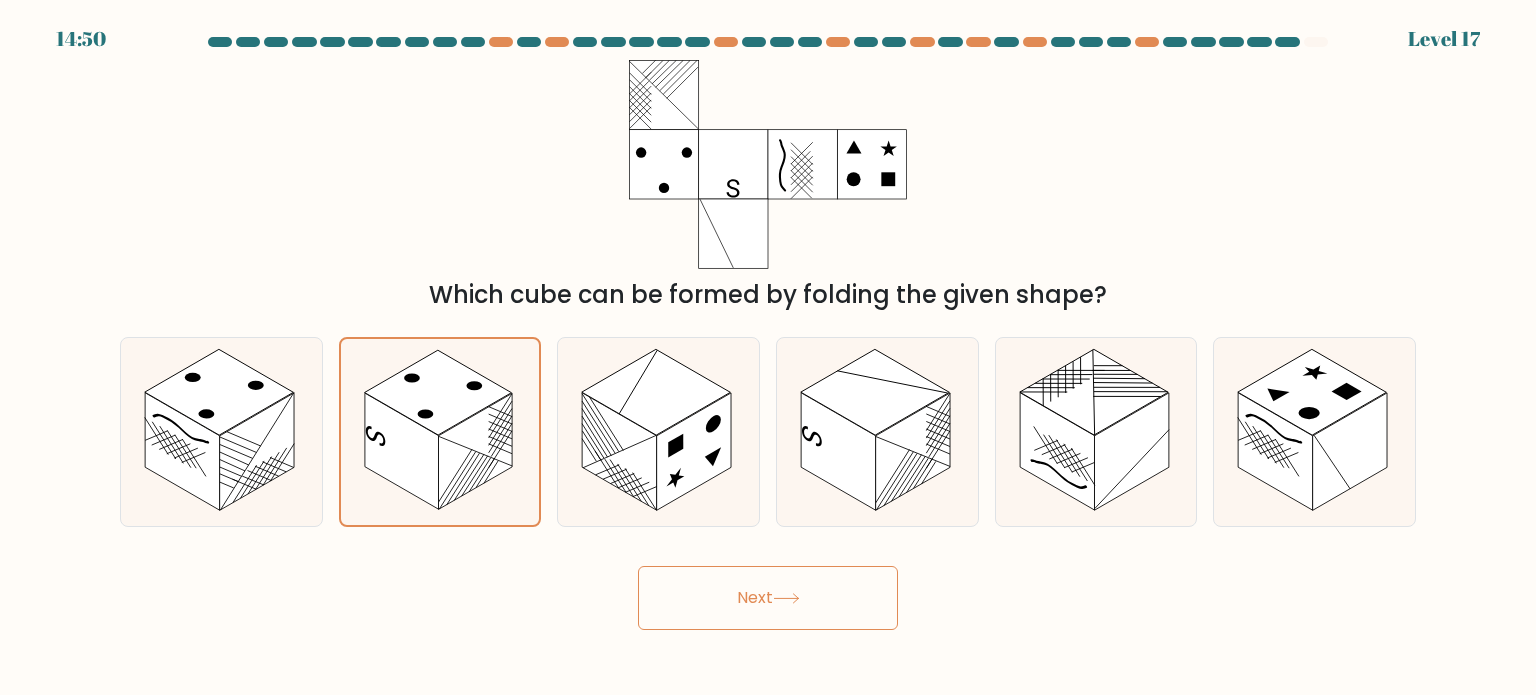 click on "Next" at bounding box center (768, 598) 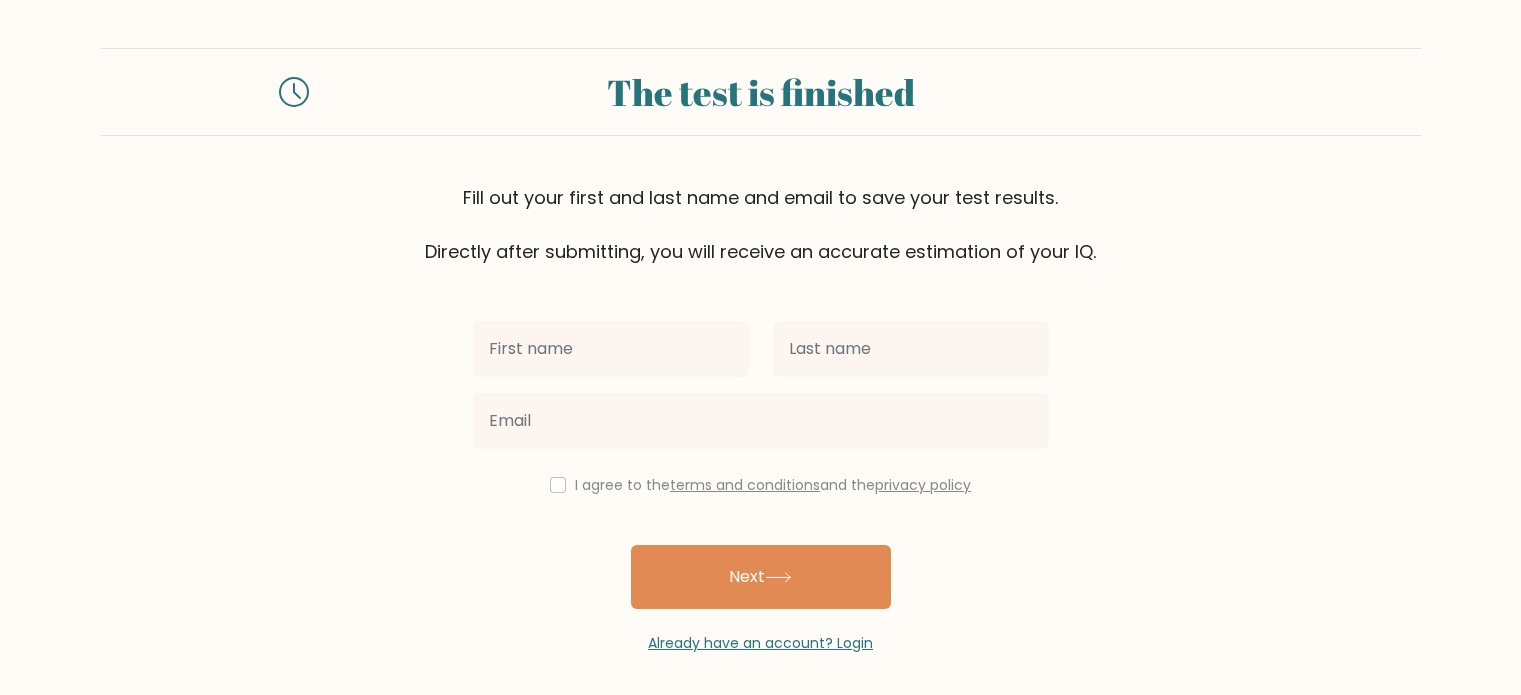 scroll, scrollTop: 0, scrollLeft: 0, axis: both 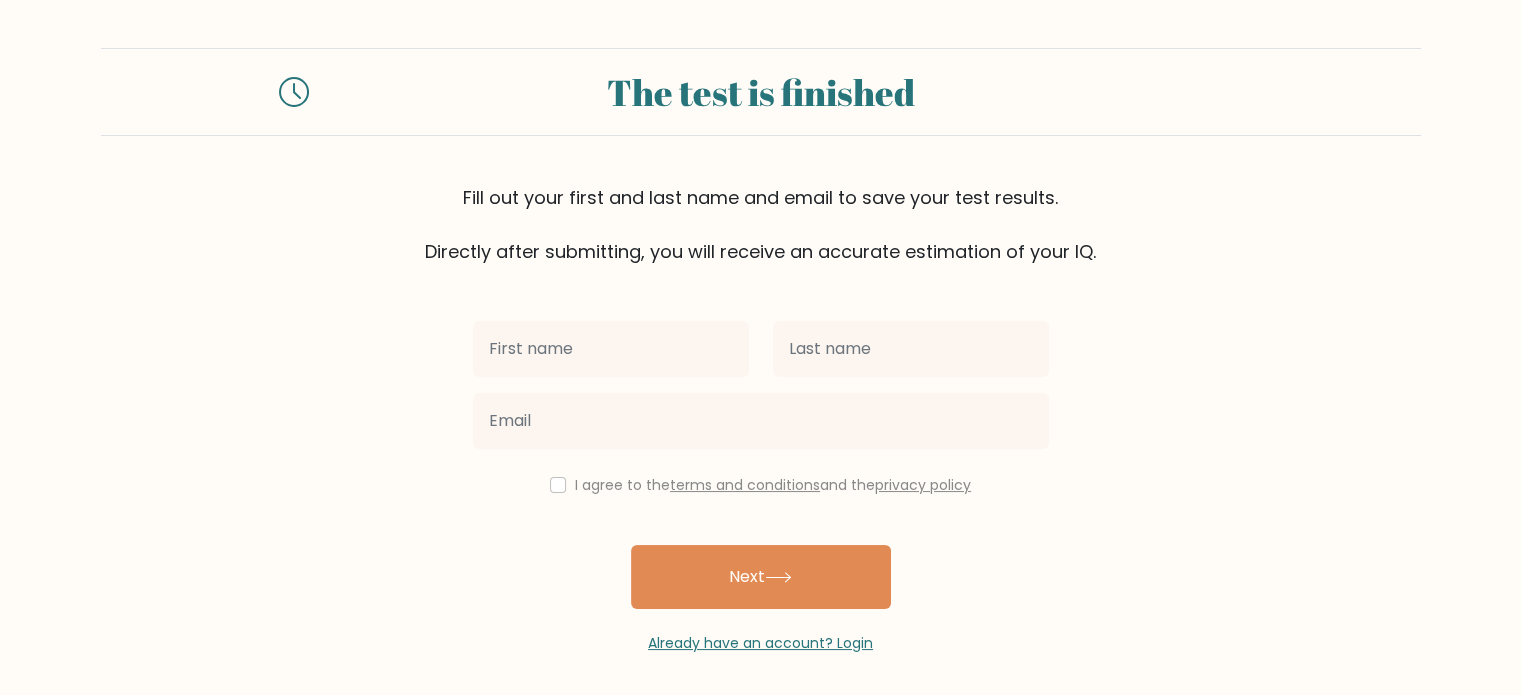 click at bounding box center [611, 349] 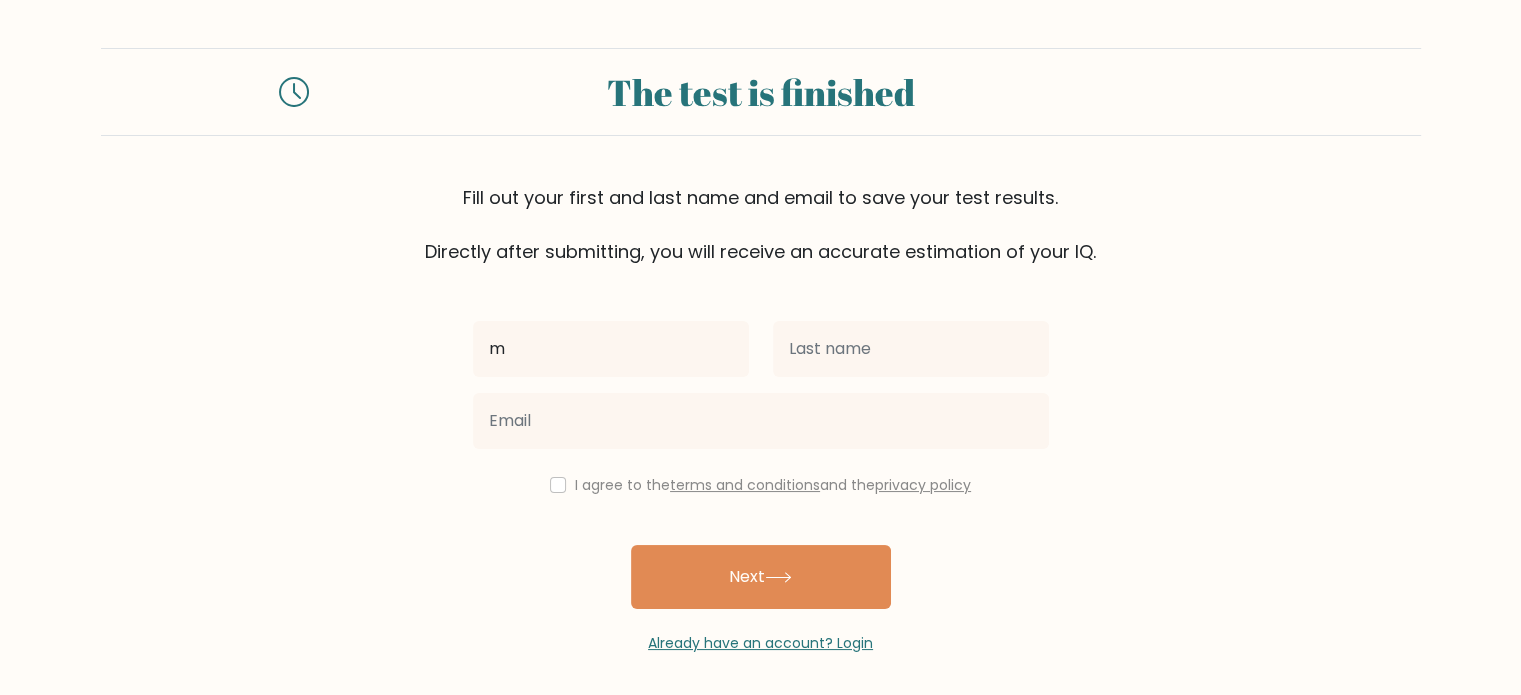 type on "m" 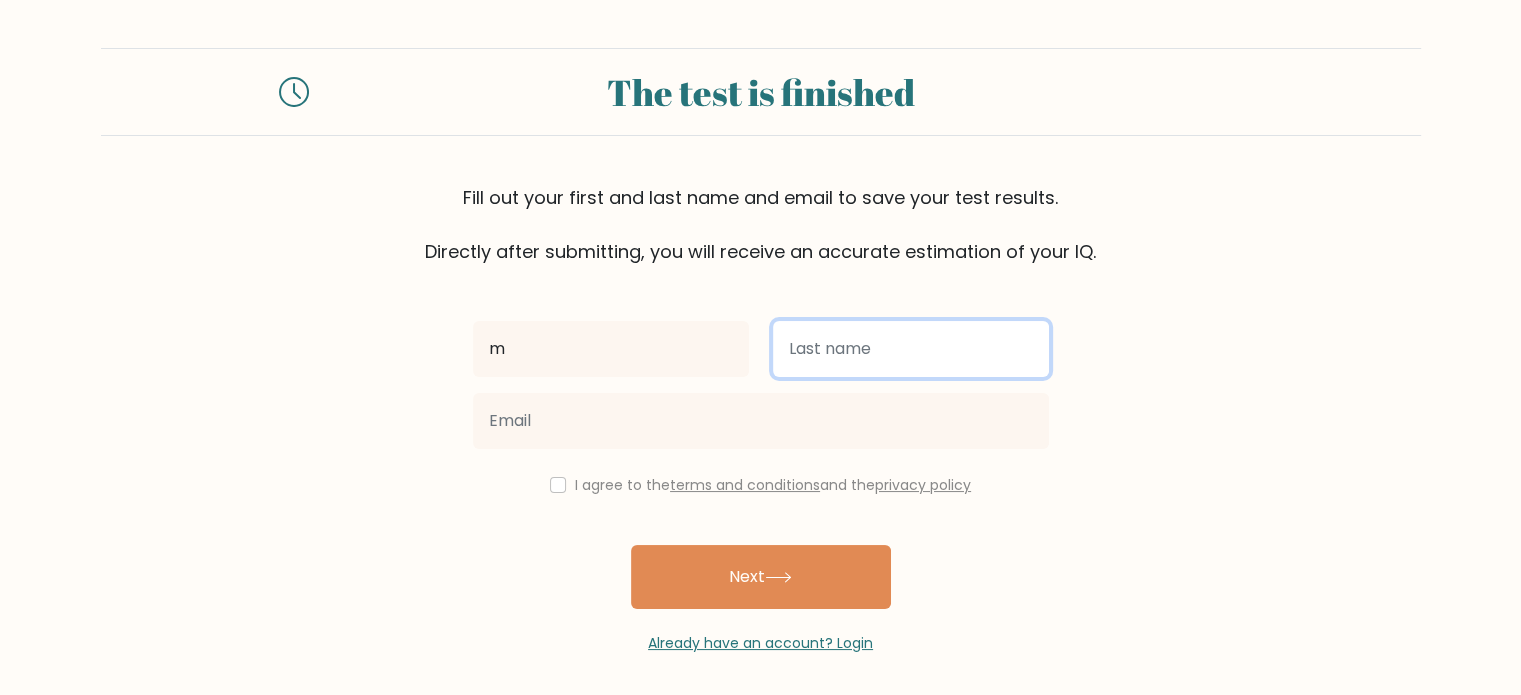 click at bounding box center [911, 349] 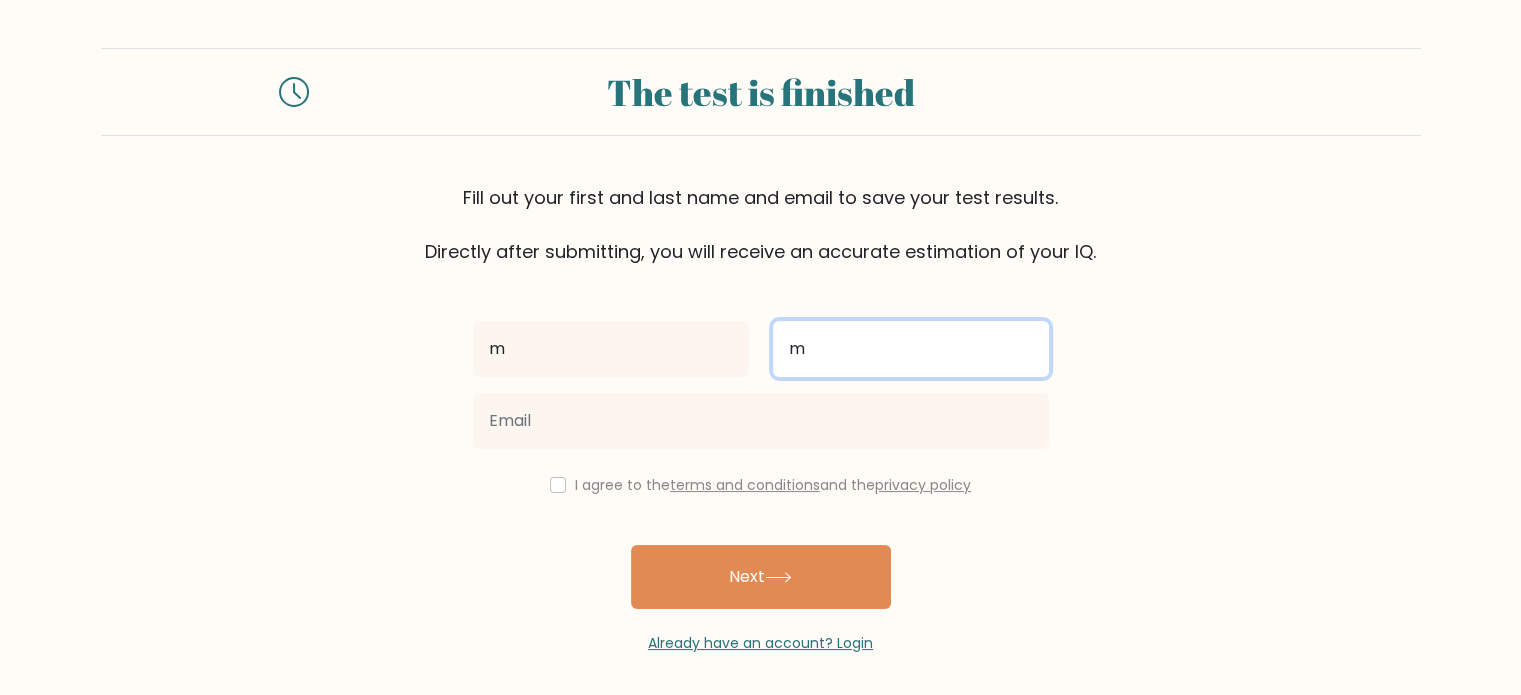 type on "m" 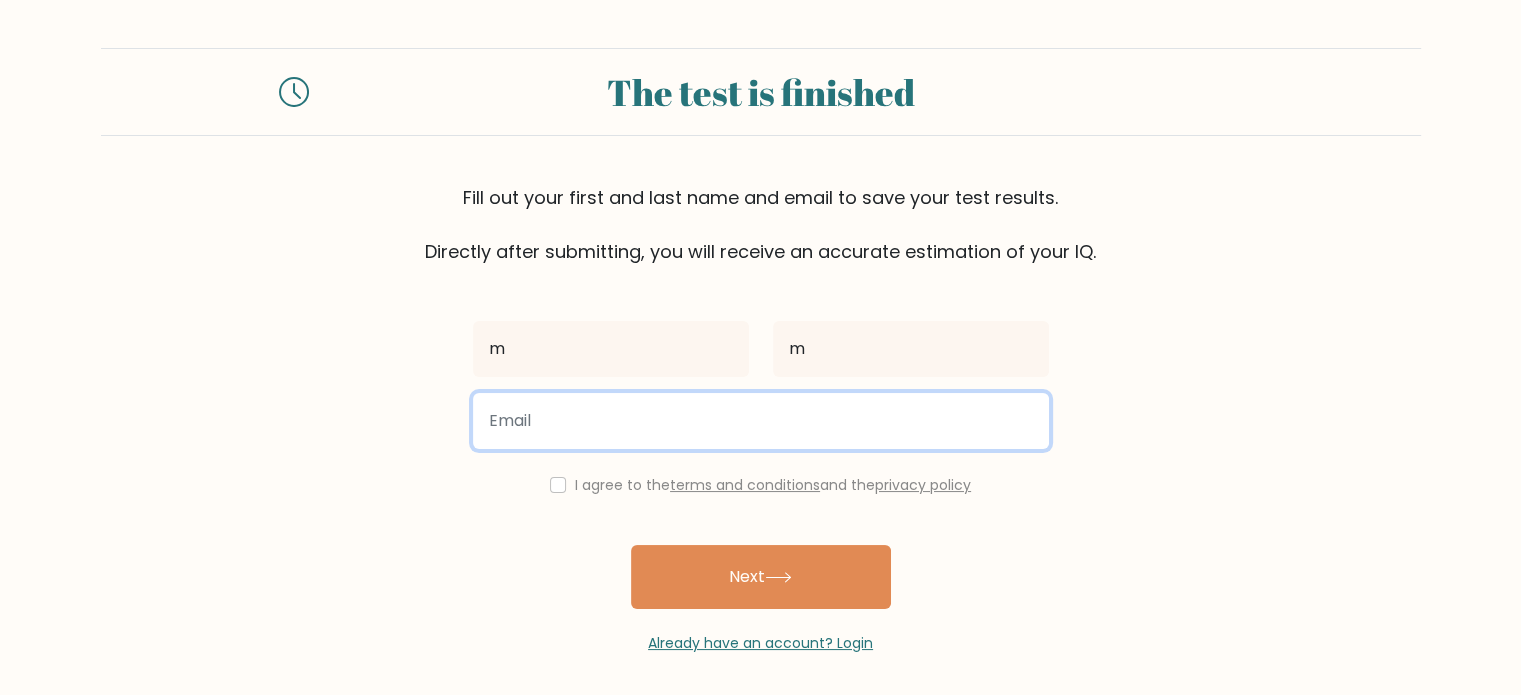 click at bounding box center (761, 421) 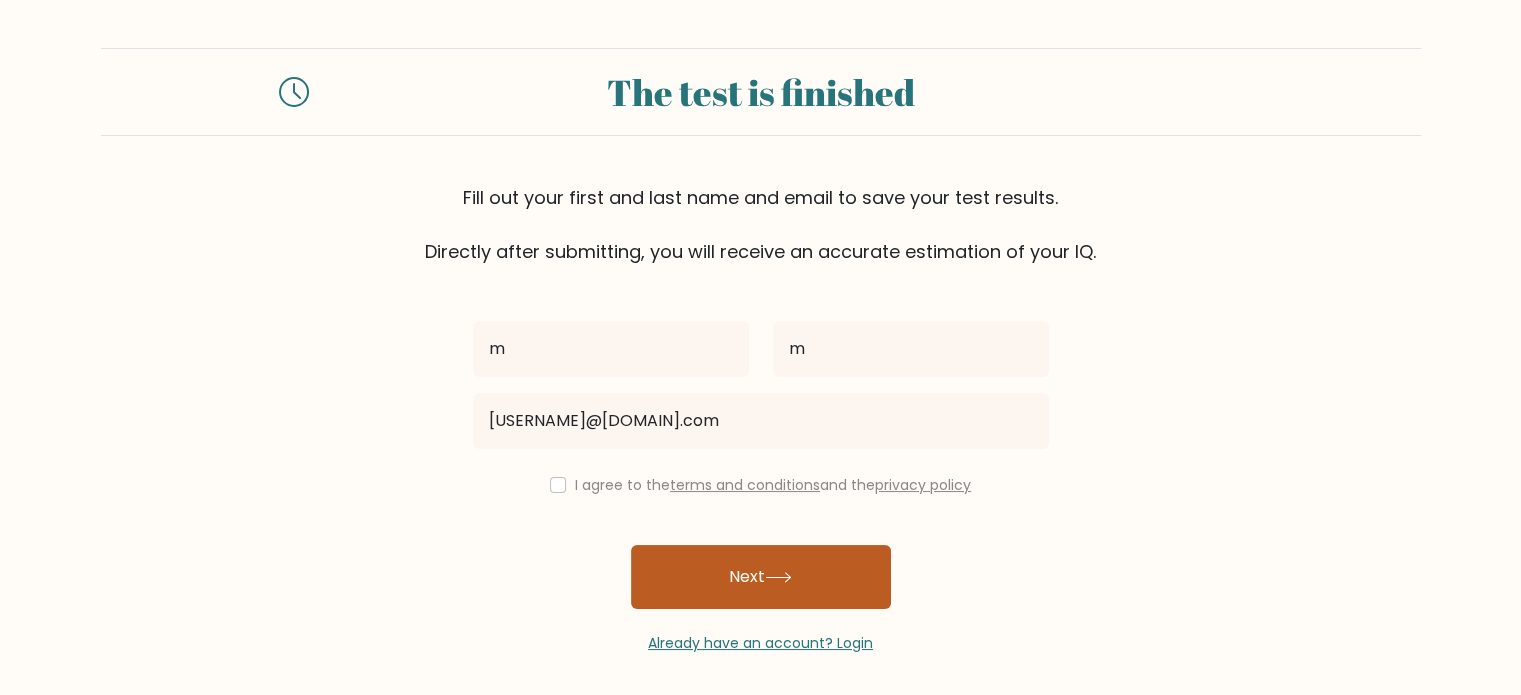 click on "Next" at bounding box center (761, 577) 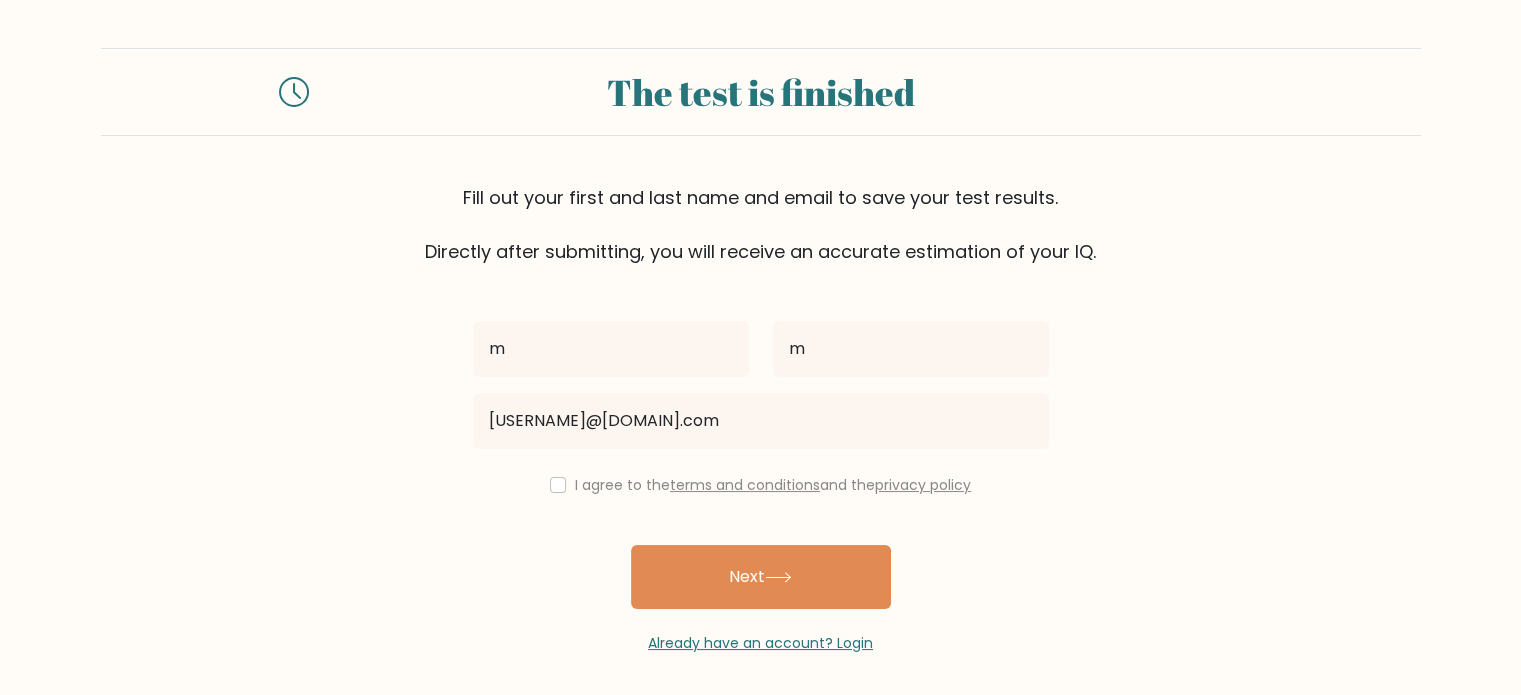 click on "I agree to the  terms and conditions  and the  privacy policy" at bounding box center (761, 485) 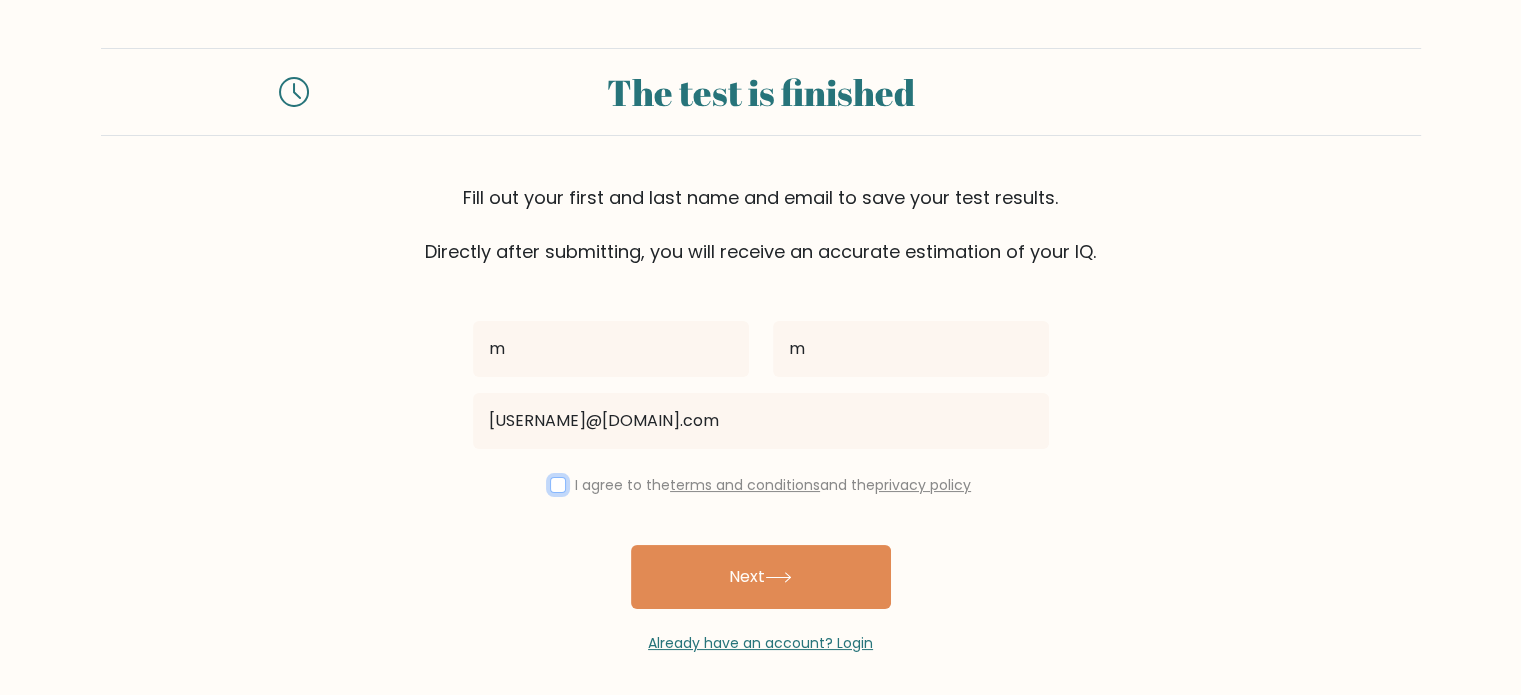click at bounding box center [558, 485] 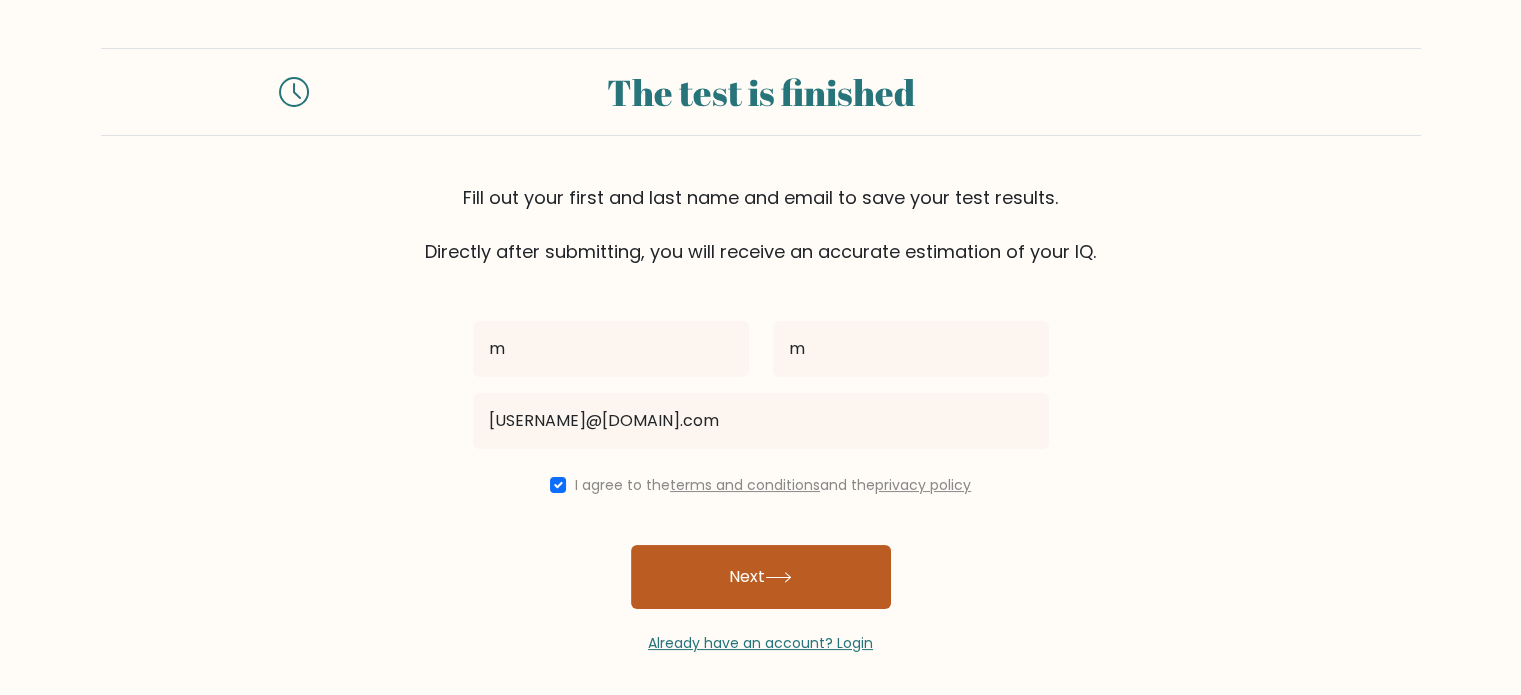 click on "Next" at bounding box center (761, 577) 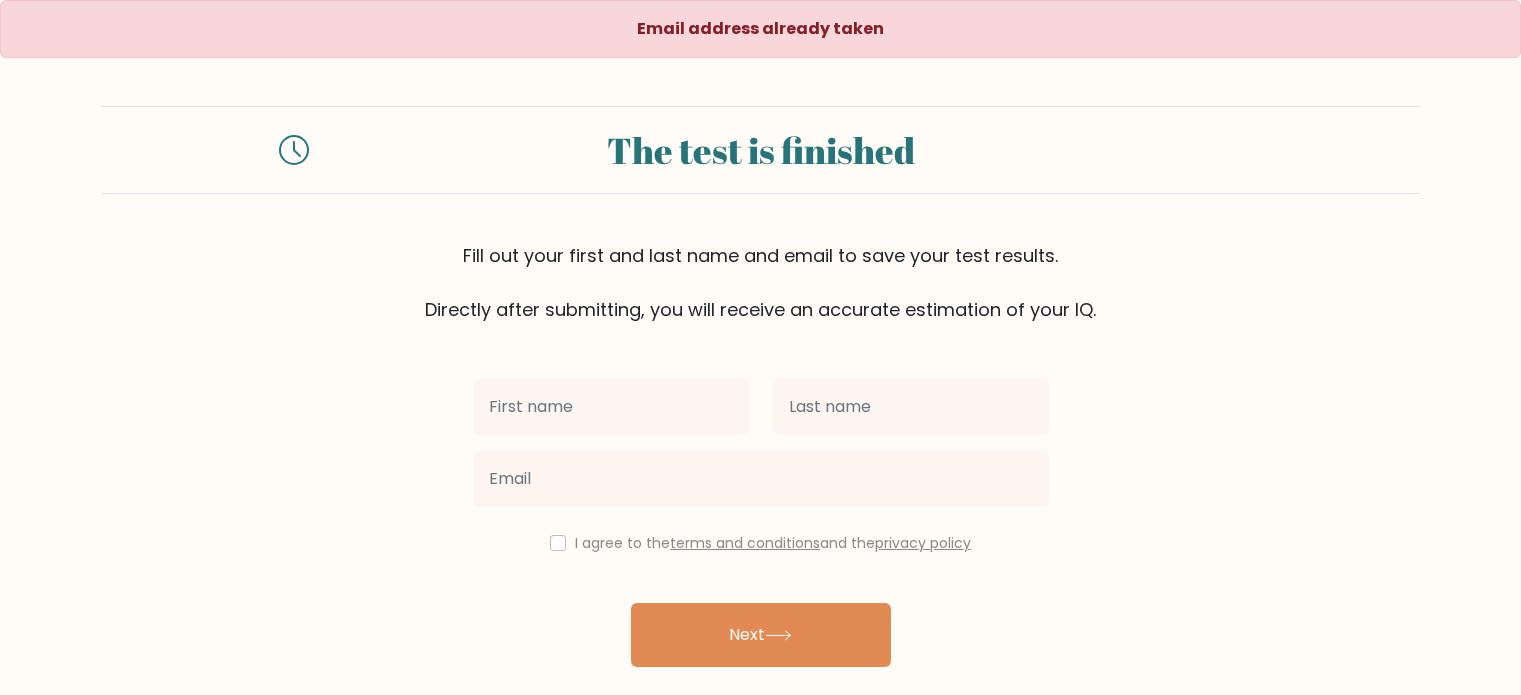 scroll, scrollTop: 0, scrollLeft: 0, axis: both 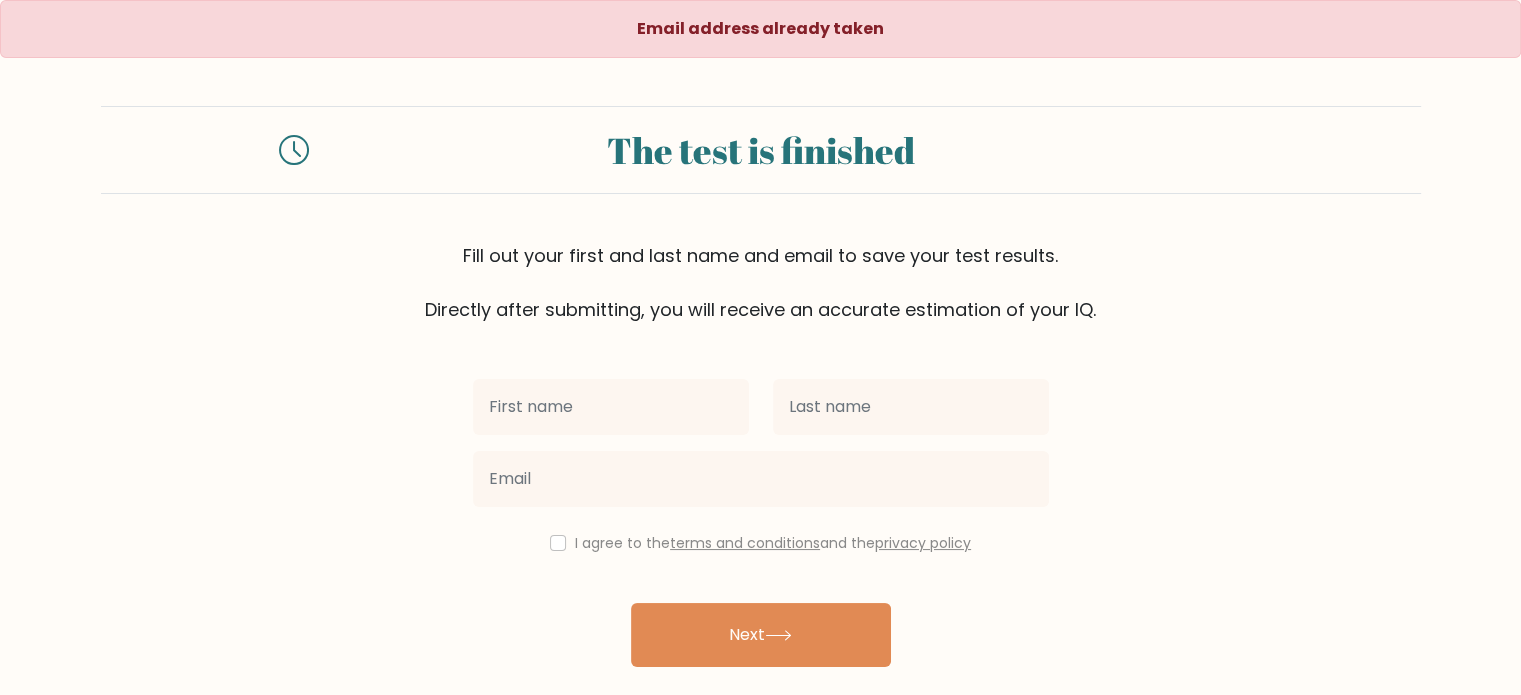 click at bounding box center [611, 407] 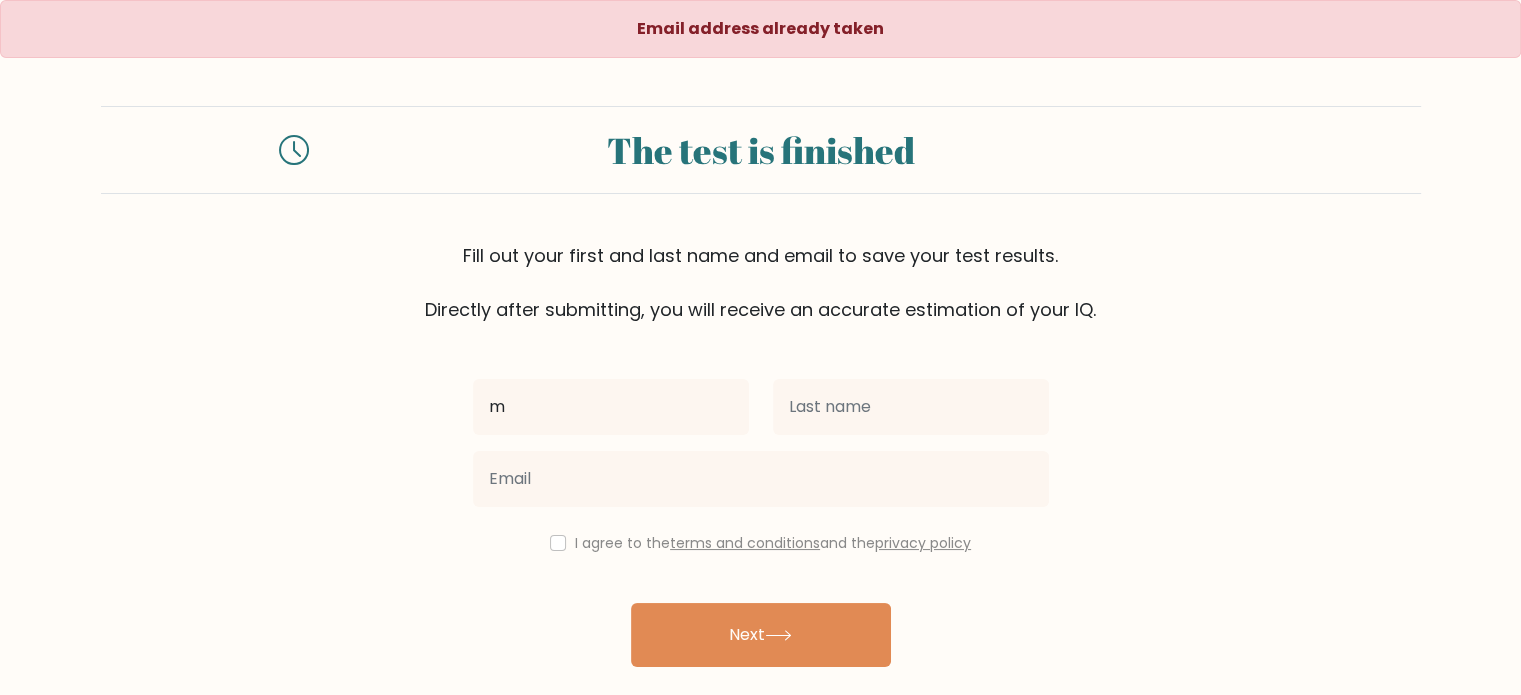 type on "m" 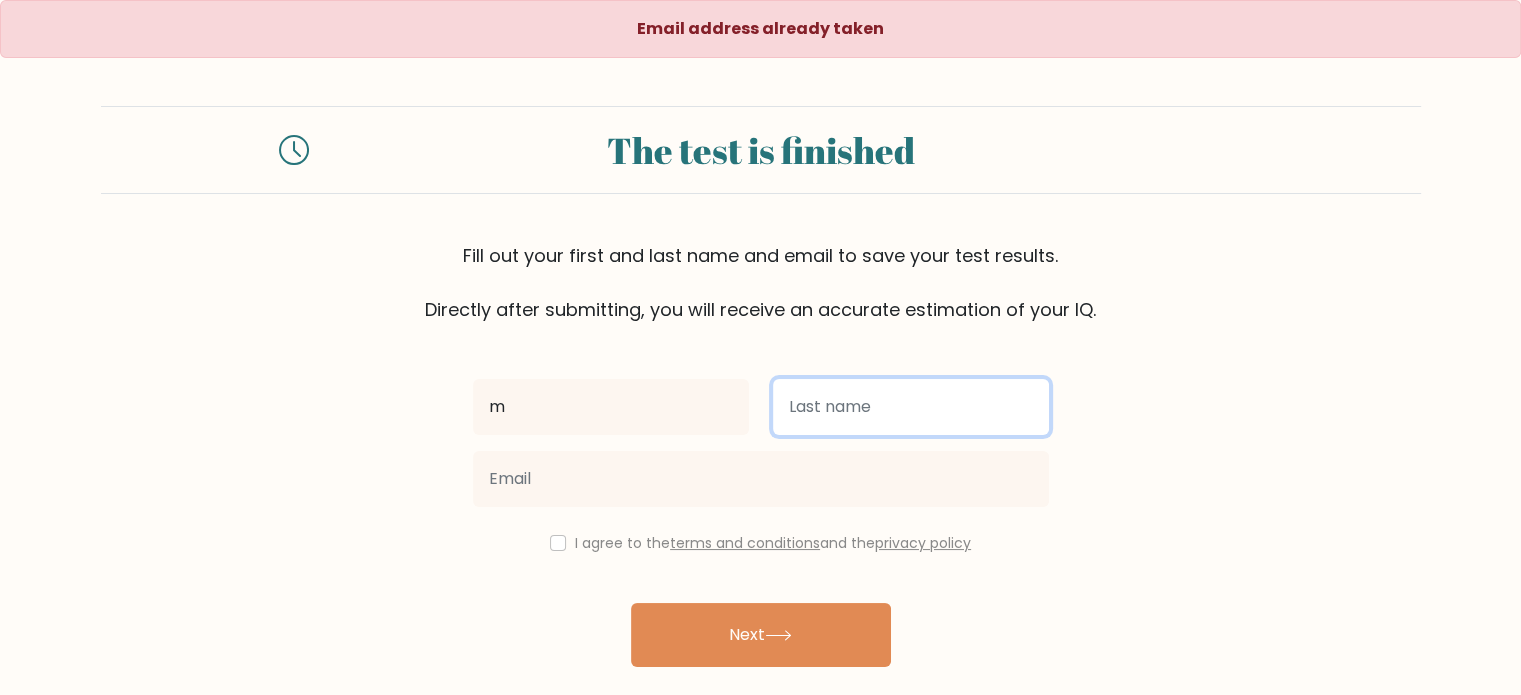 click at bounding box center (911, 407) 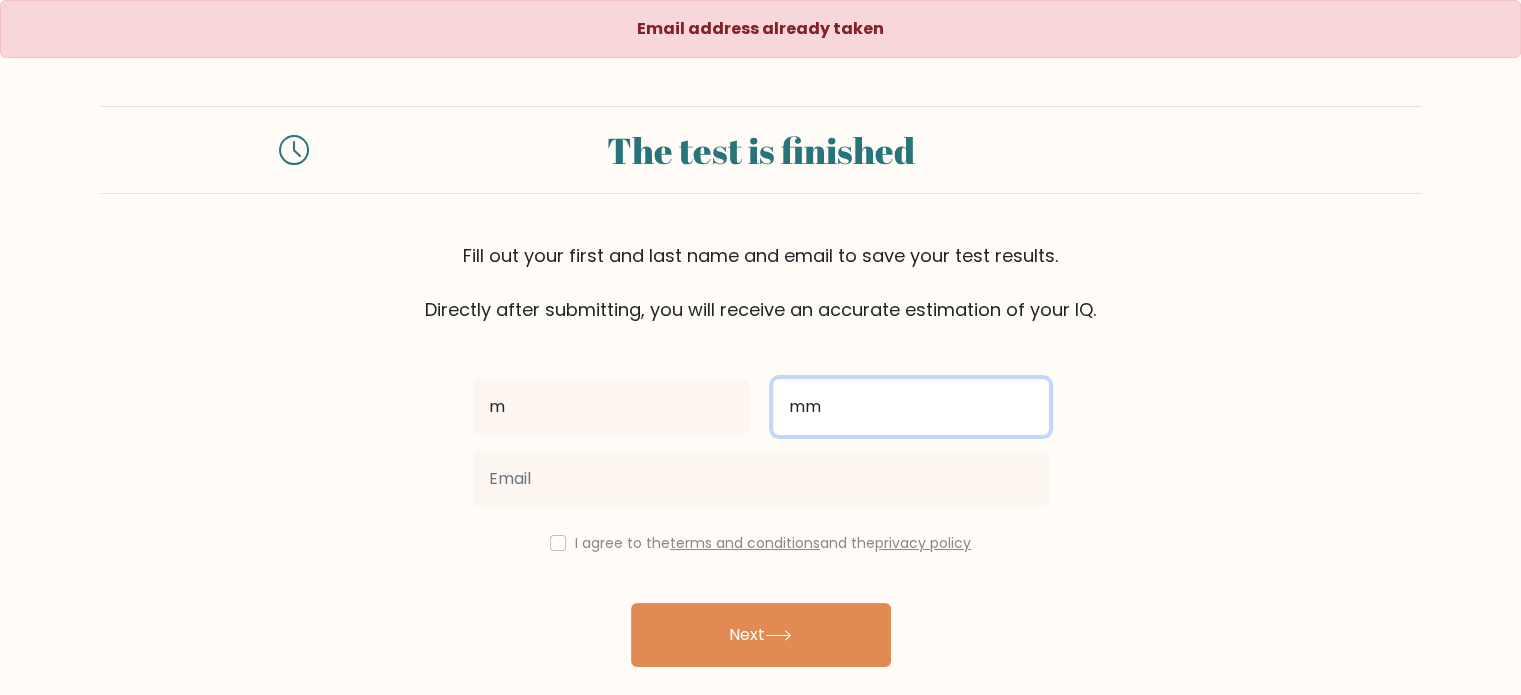 type on "mm" 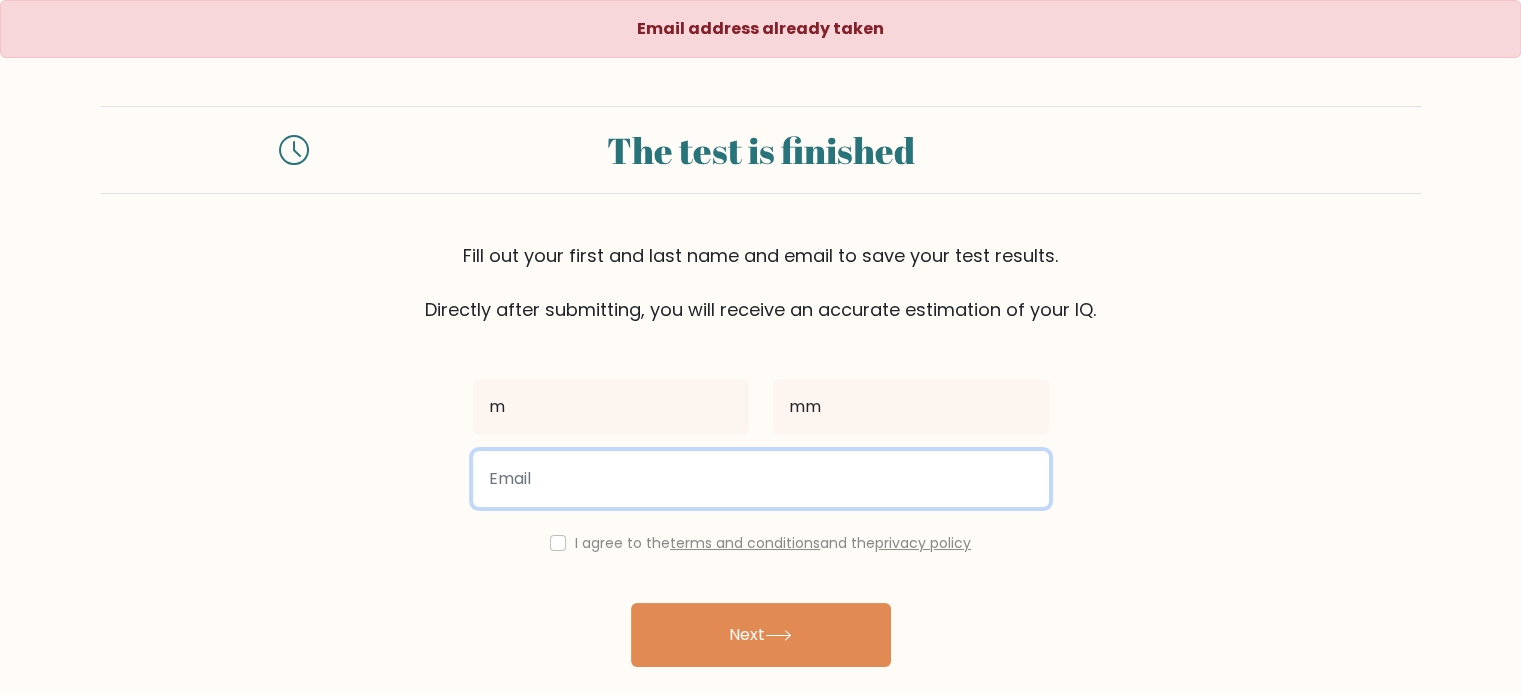 click at bounding box center [761, 479] 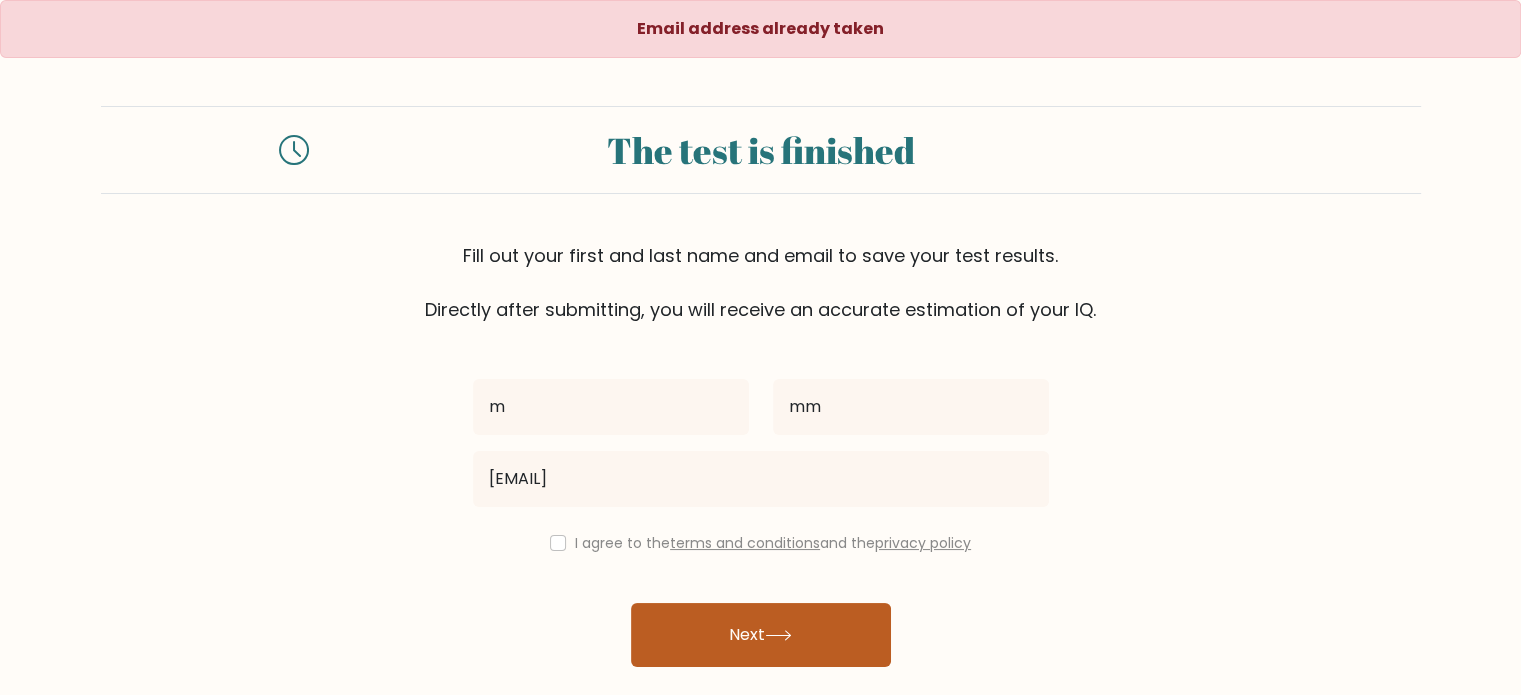 click on "Next" at bounding box center (761, 635) 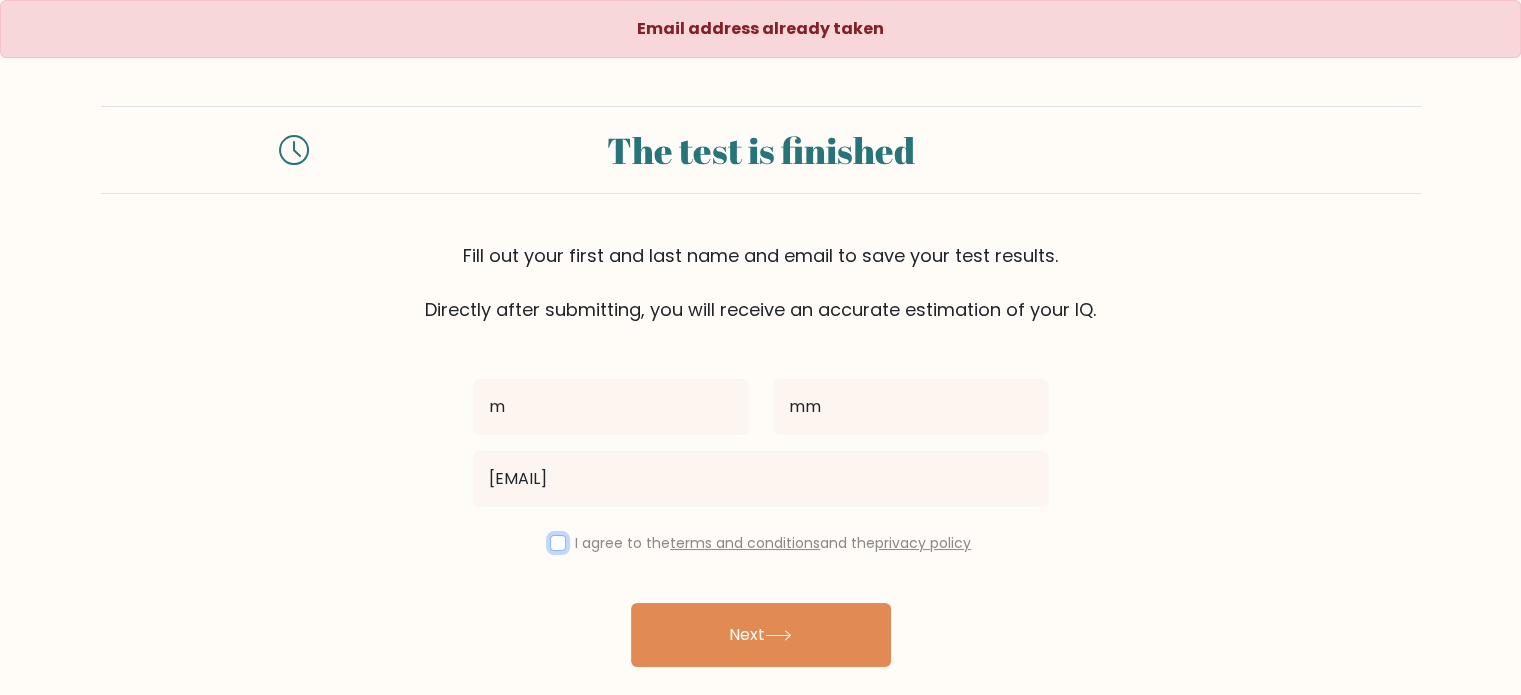 click at bounding box center (558, 543) 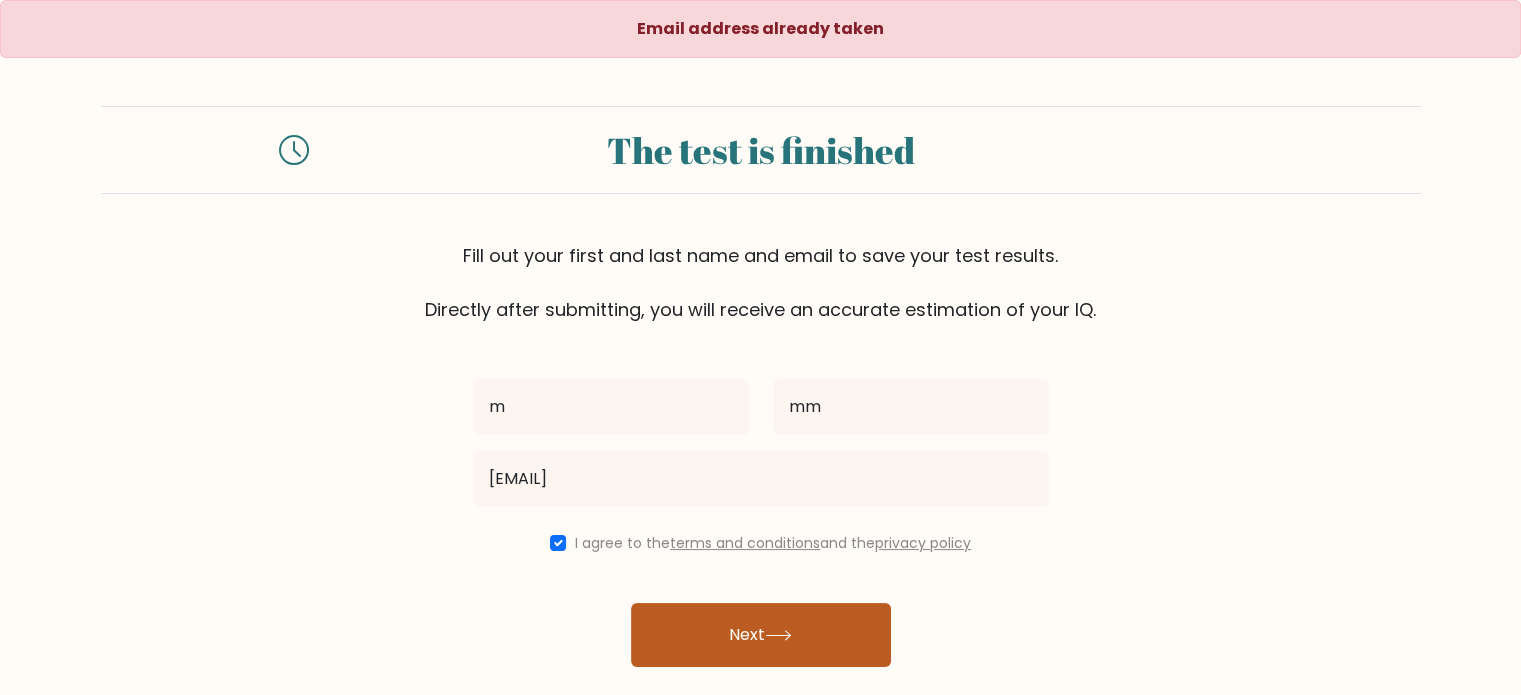 click on "Next" at bounding box center (761, 635) 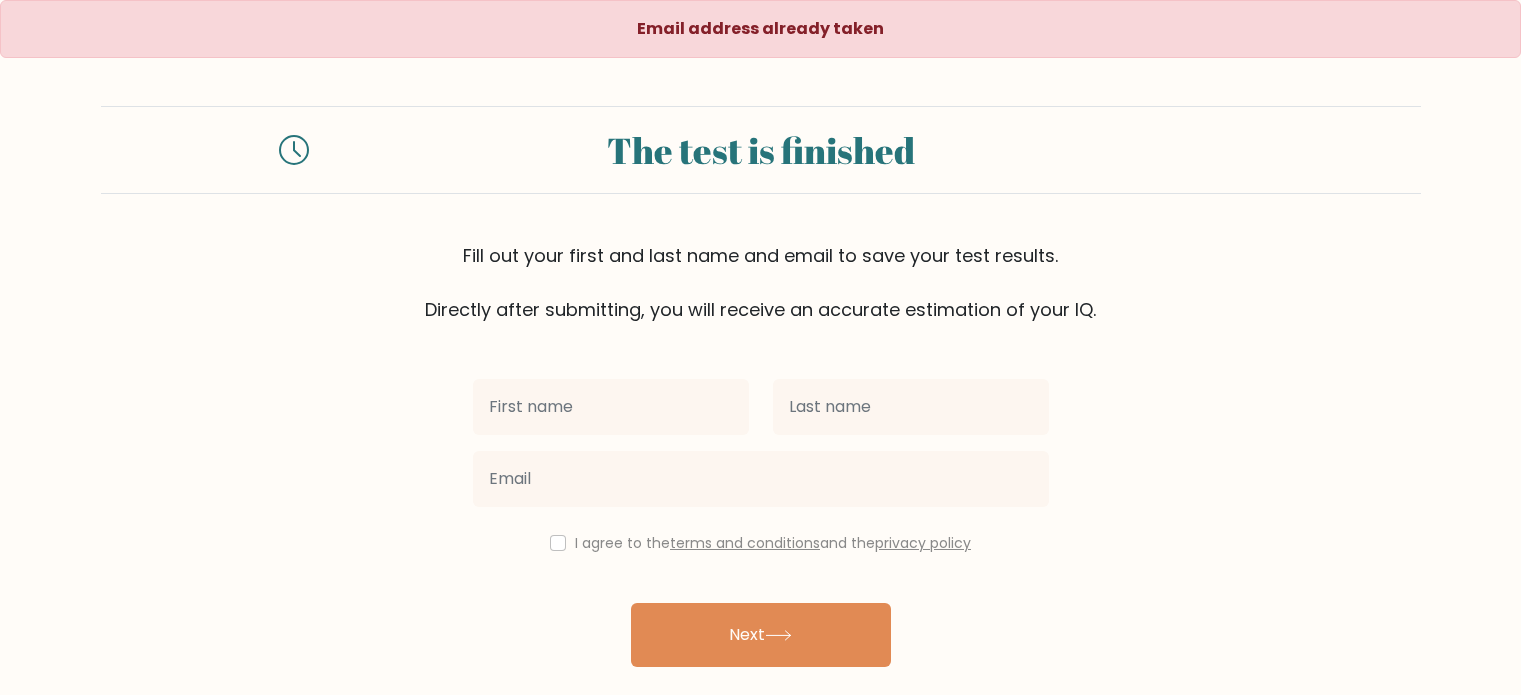 scroll, scrollTop: 0, scrollLeft: 0, axis: both 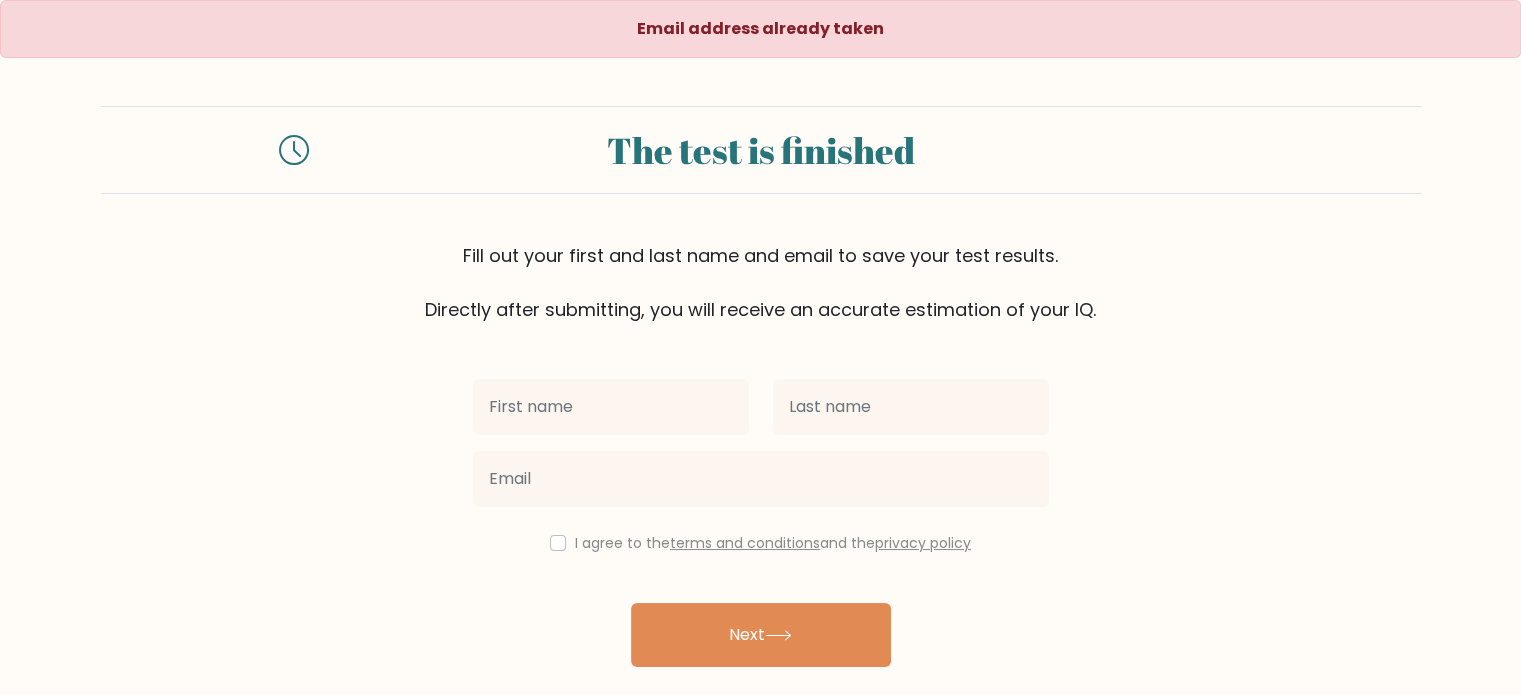 click at bounding box center [611, 407] 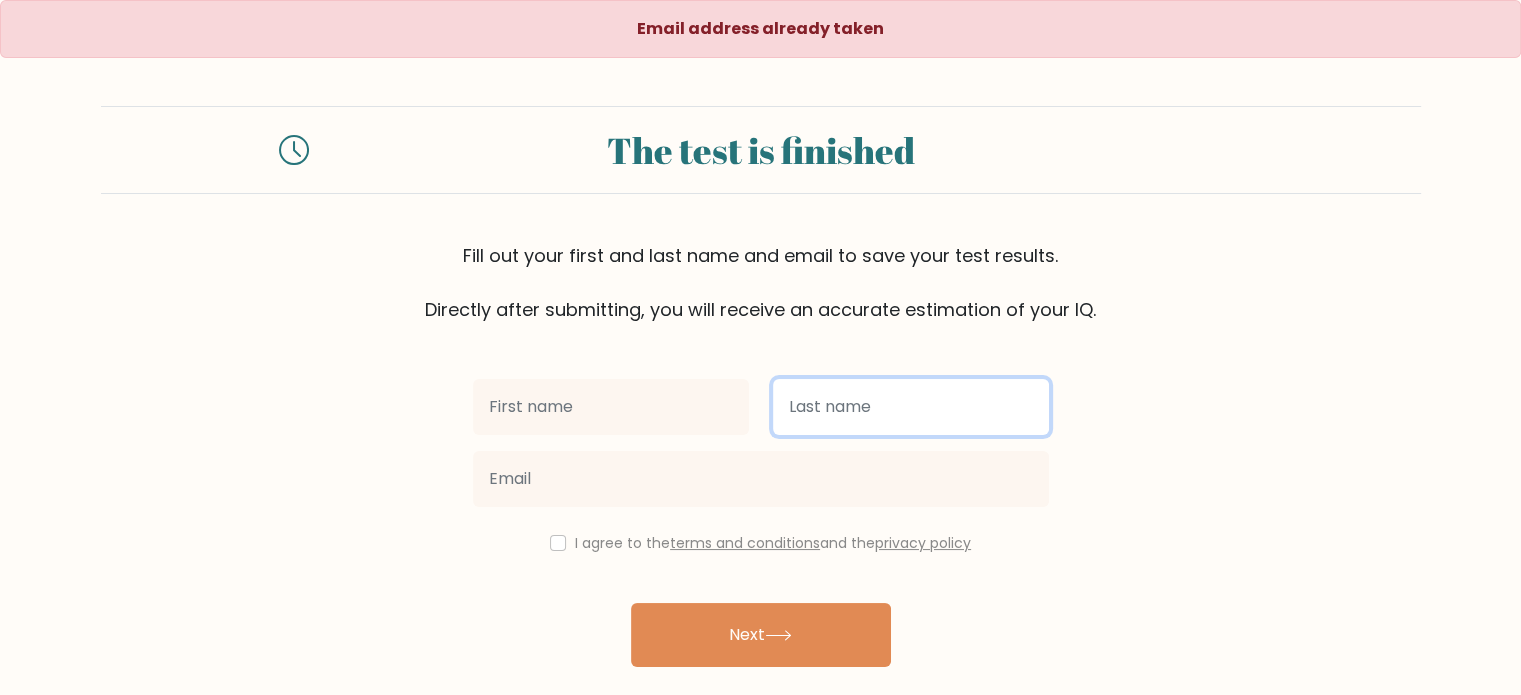 click at bounding box center (911, 407) 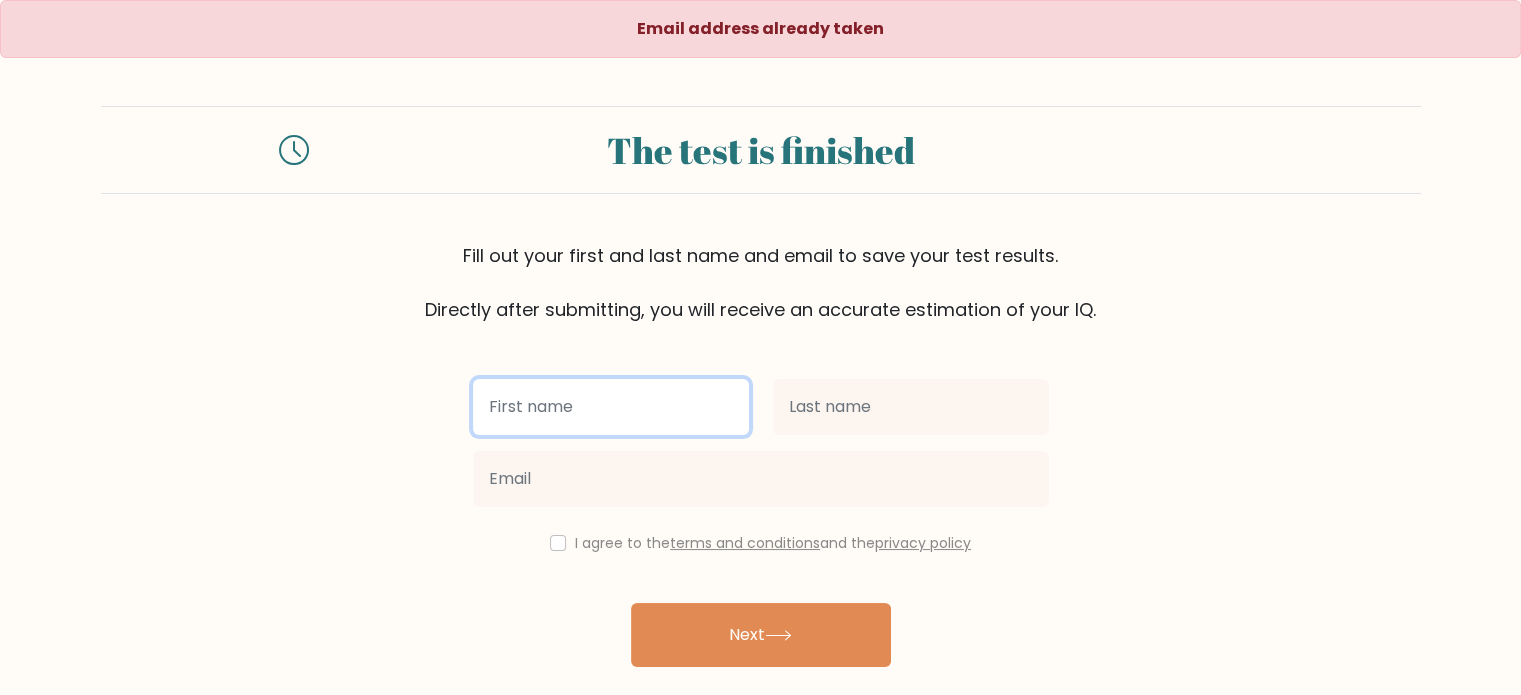 click at bounding box center [611, 407] 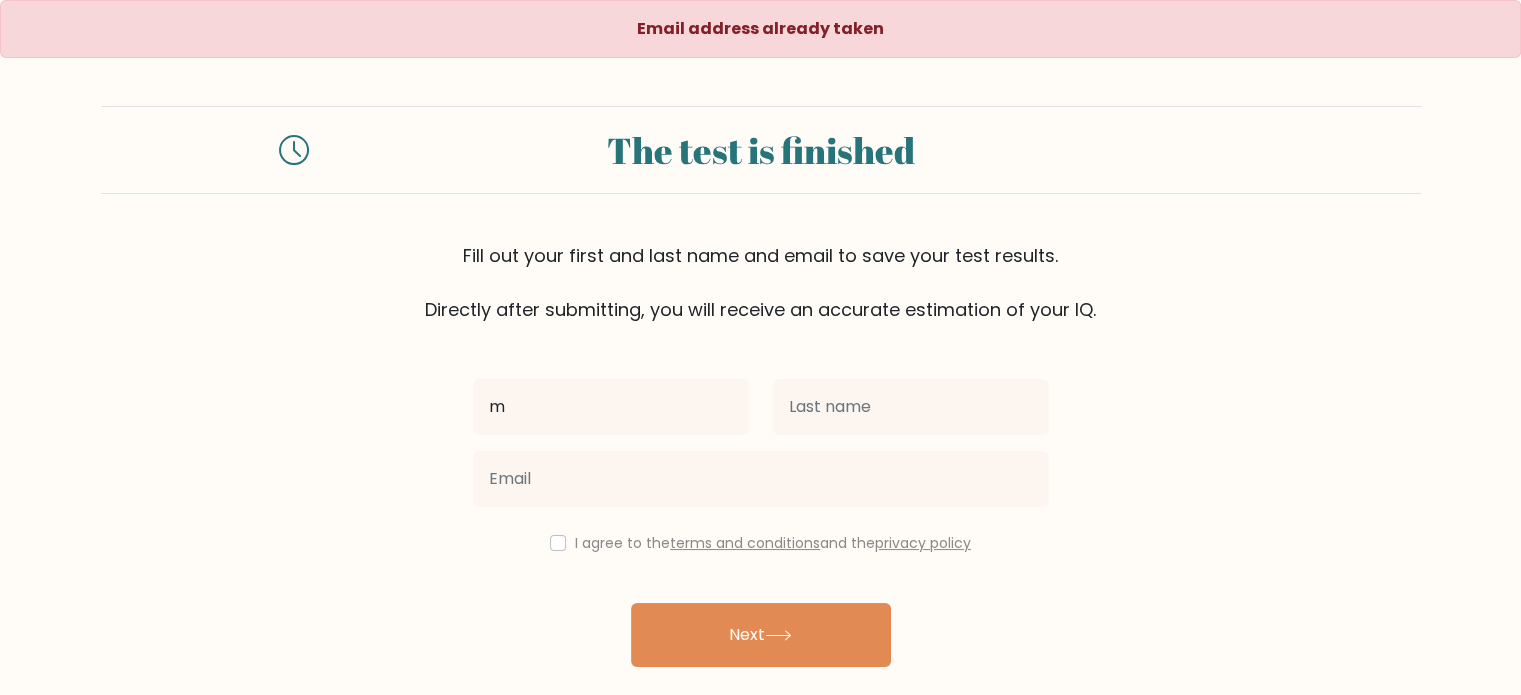 click at bounding box center (911, 407) 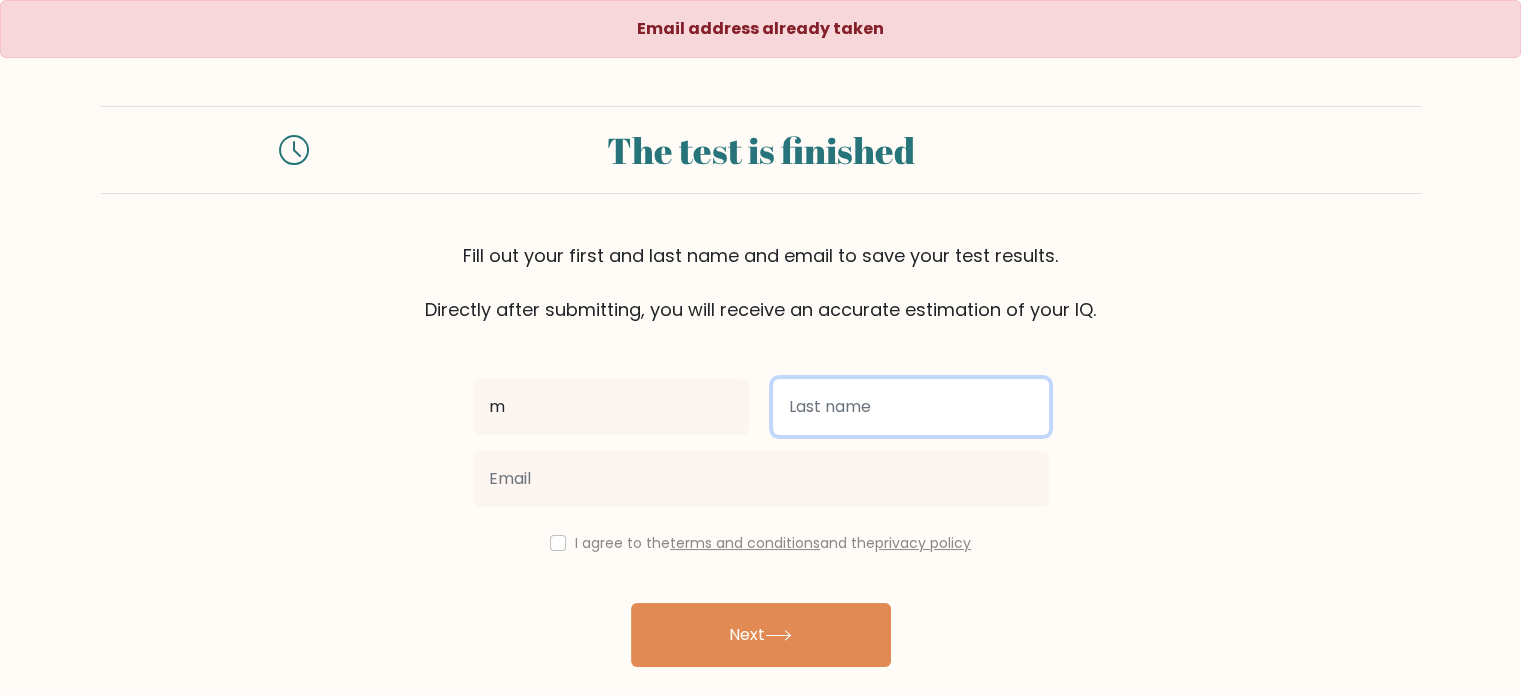 click at bounding box center [911, 407] 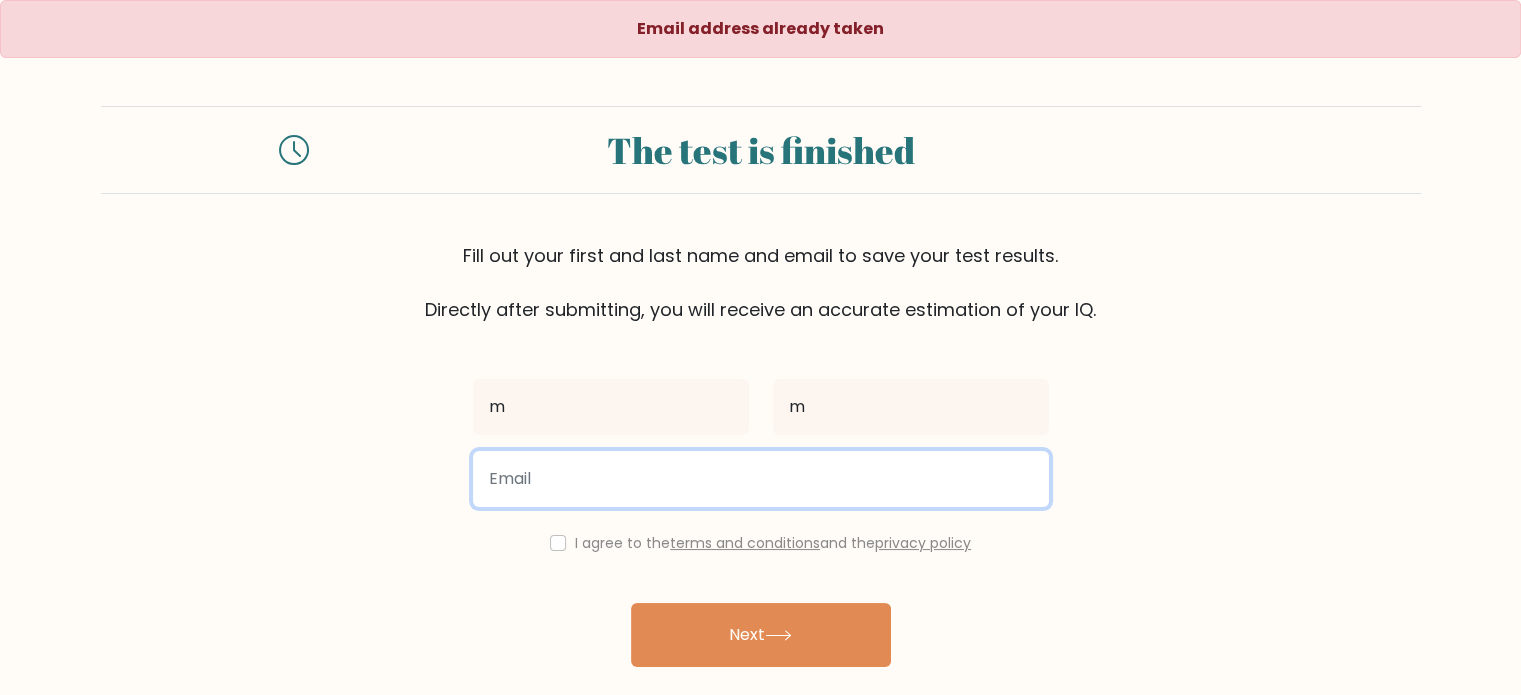paste on "ddlvellore@gmail.com" 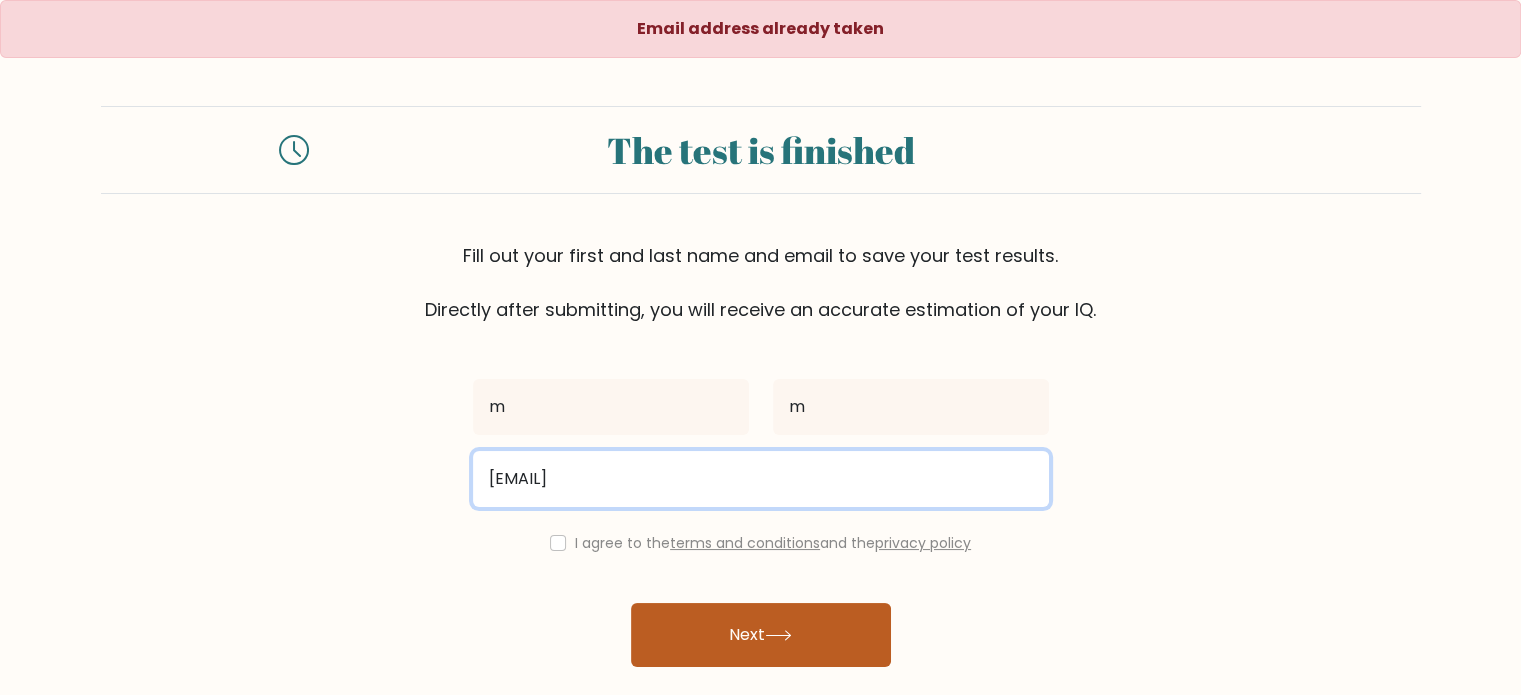 type on "ddlvellore@gmail.com" 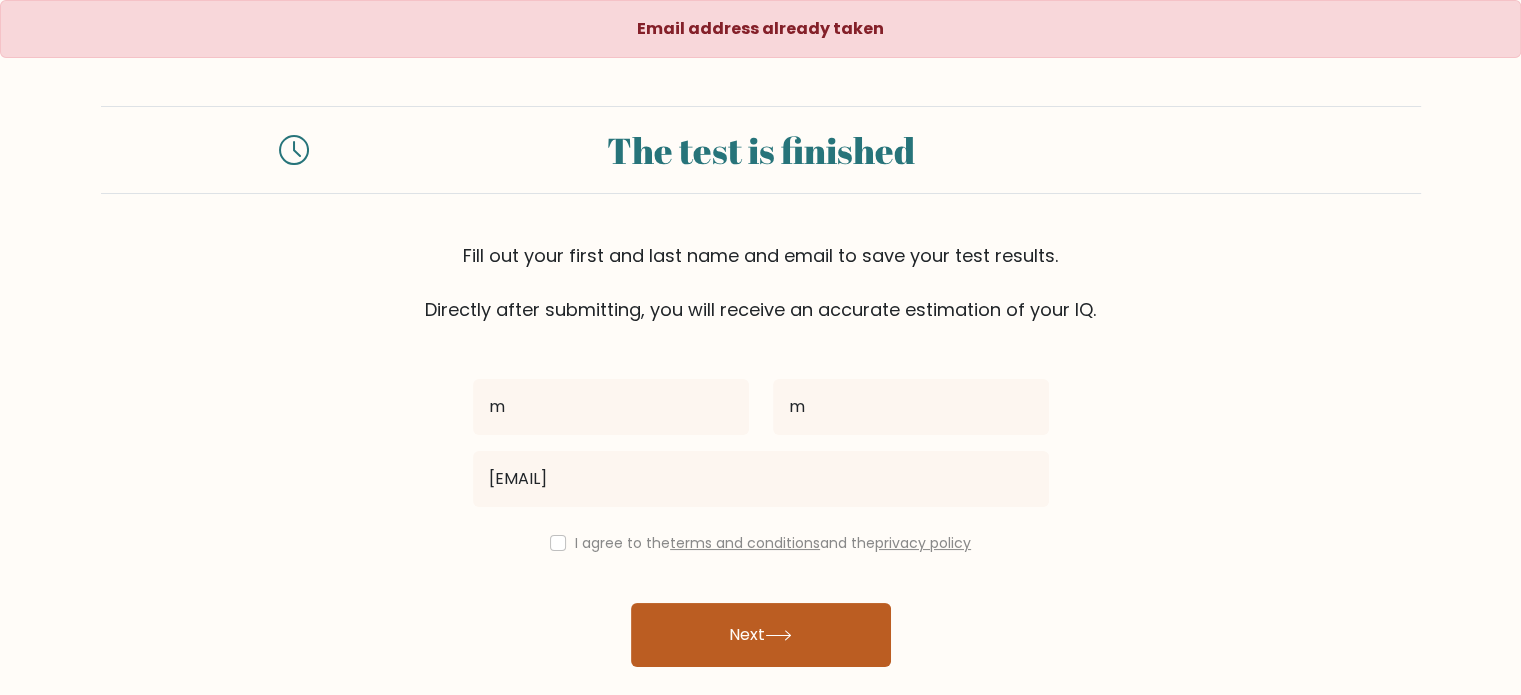 click on "Next" at bounding box center [761, 635] 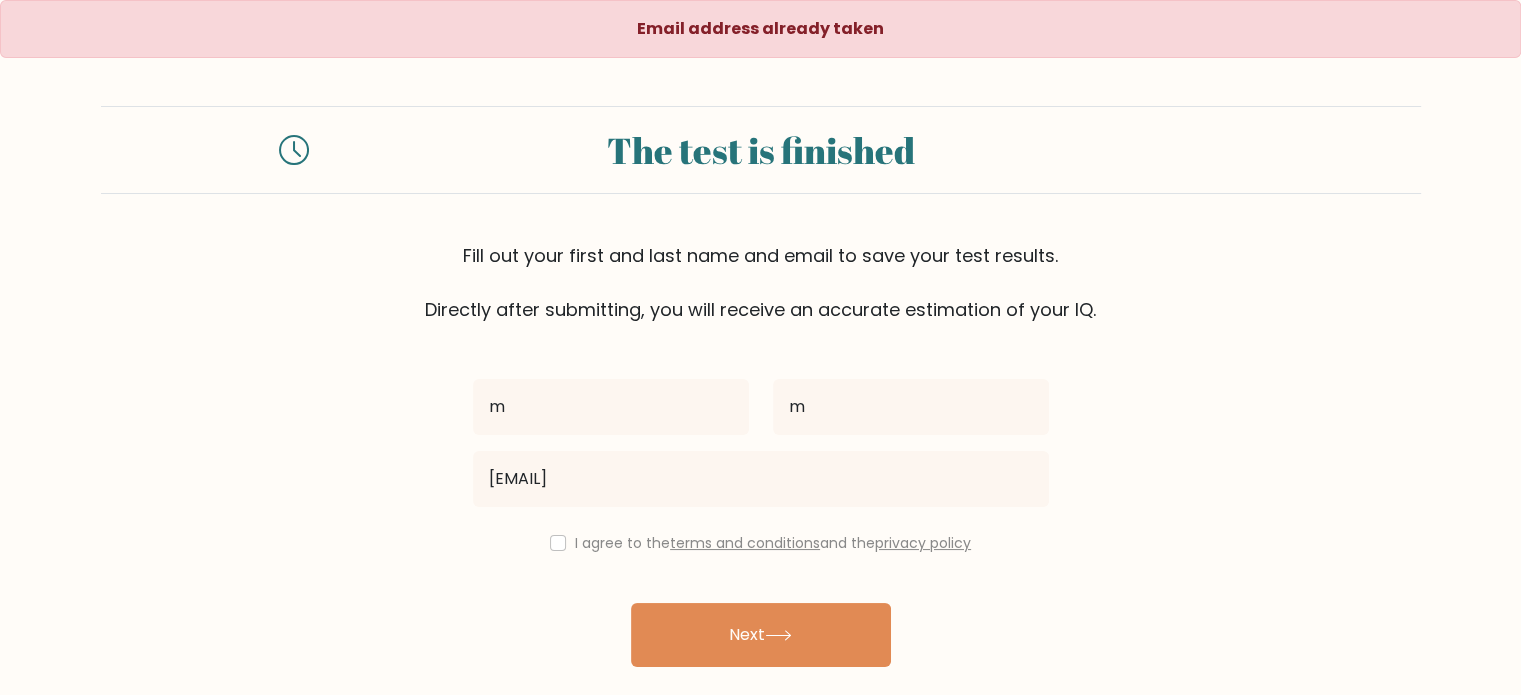 click on "I agree to the  terms and conditions  and the  privacy policy" at bounding box center [761, 543] 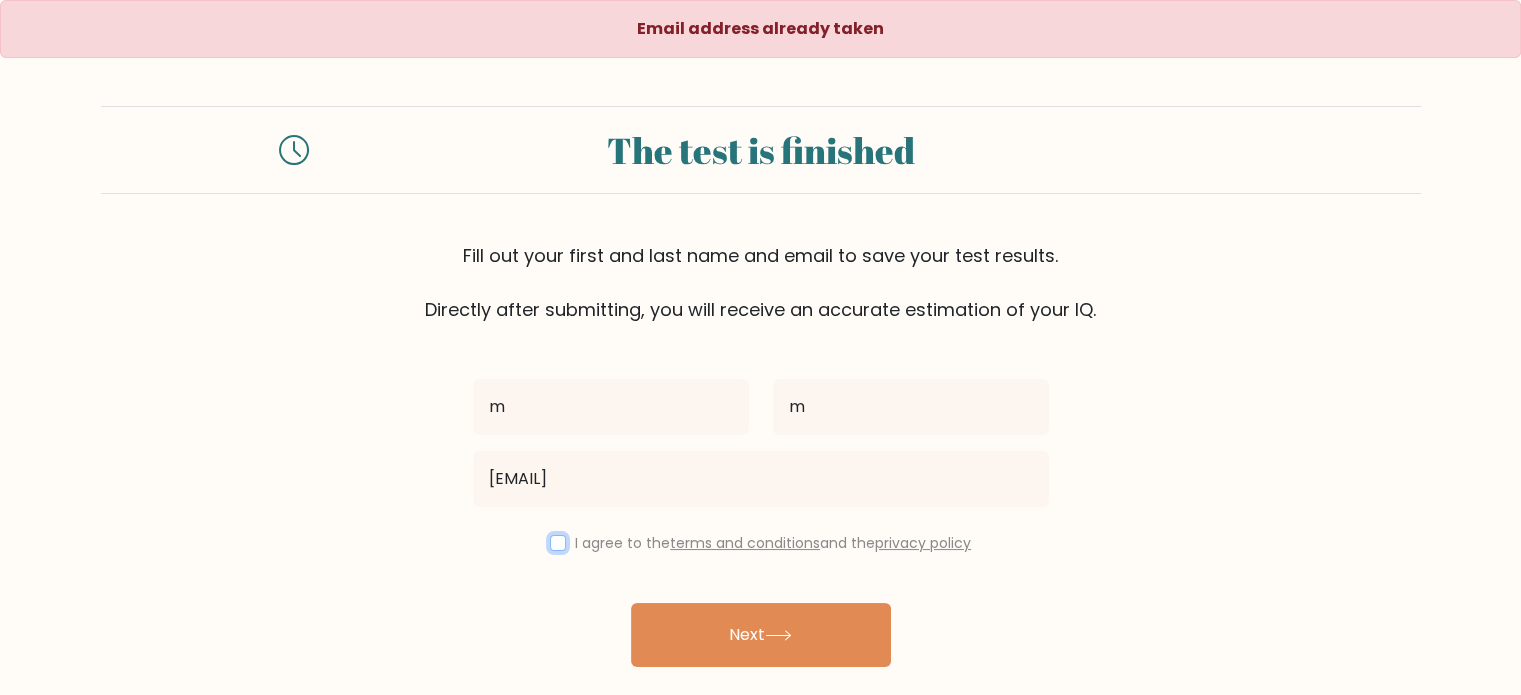 click at bounding box center [558, 543] 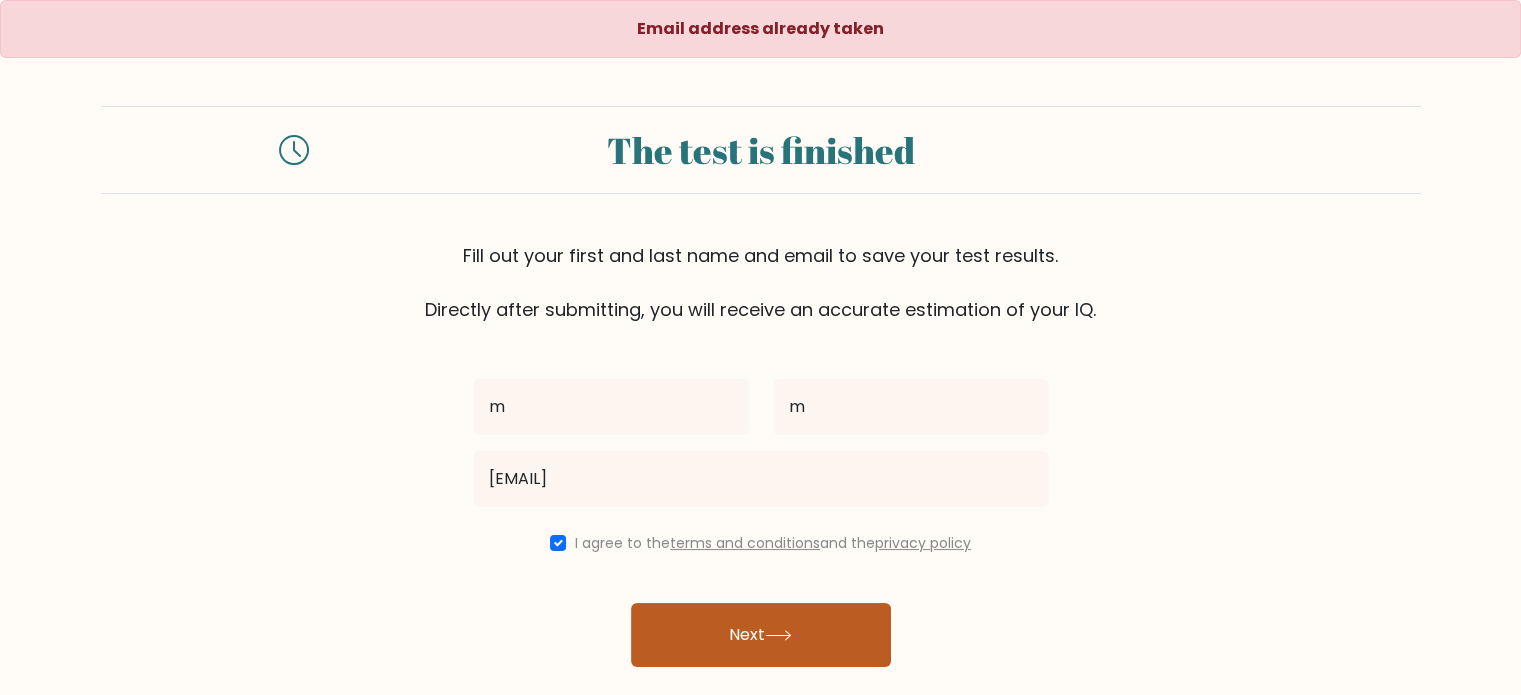 click on "Next" at bounding box center [761, 635] 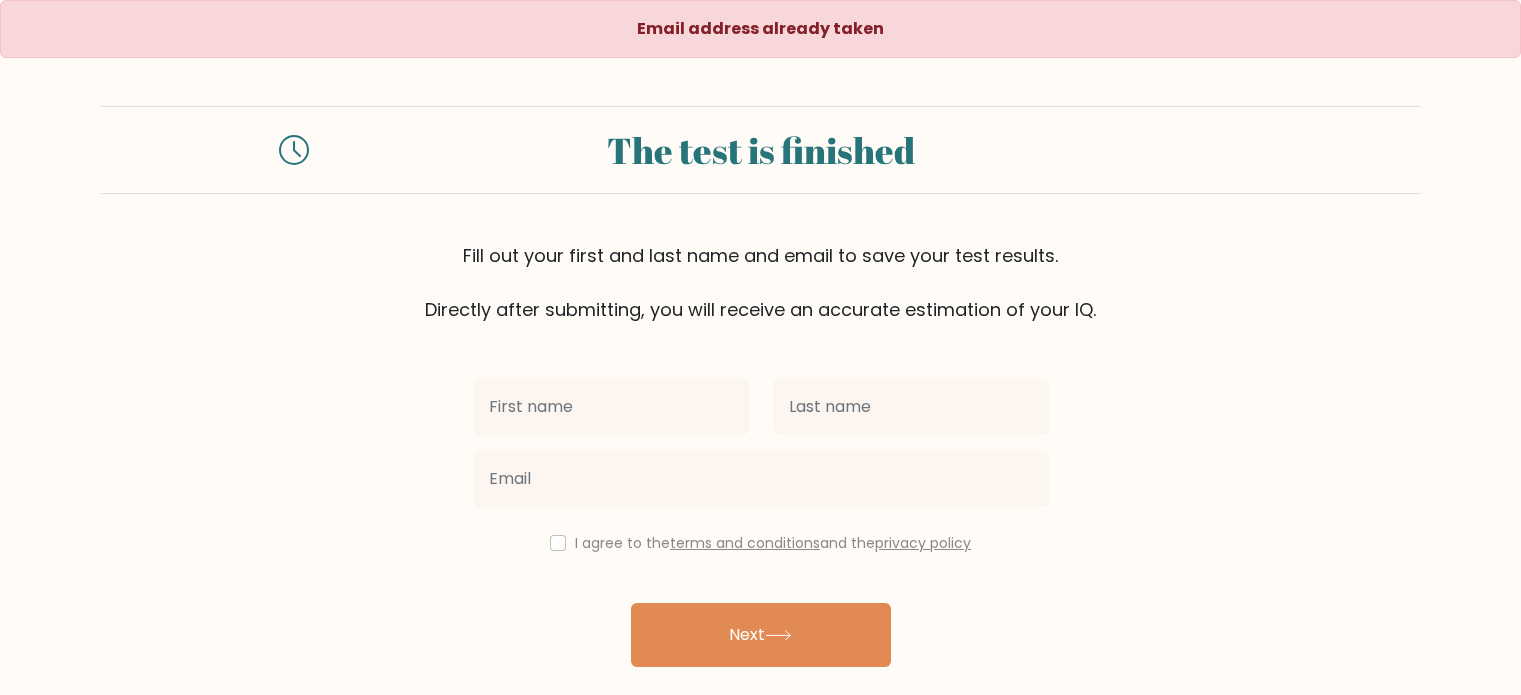 scroll, scrollTop: 0, scrollLeft: 0, axis: both 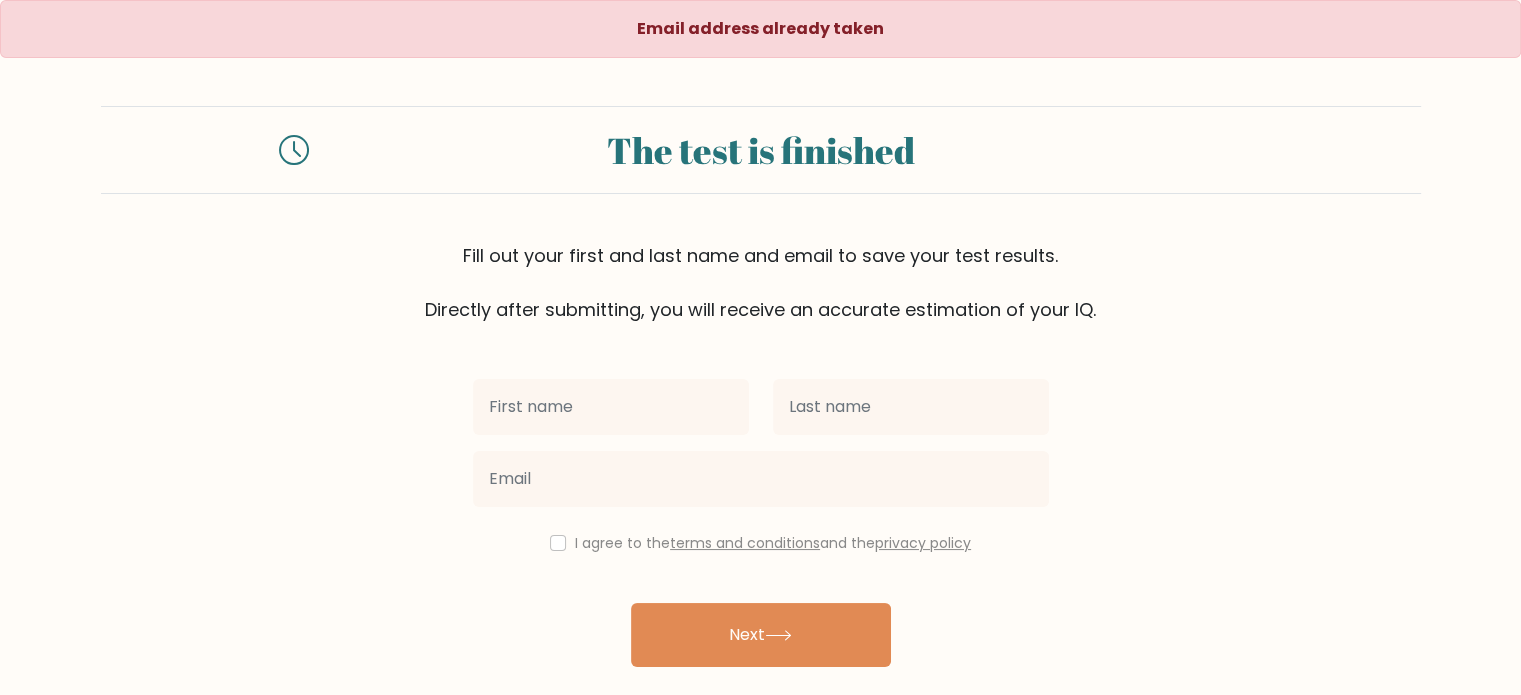 click at bounding box center [611, 407] 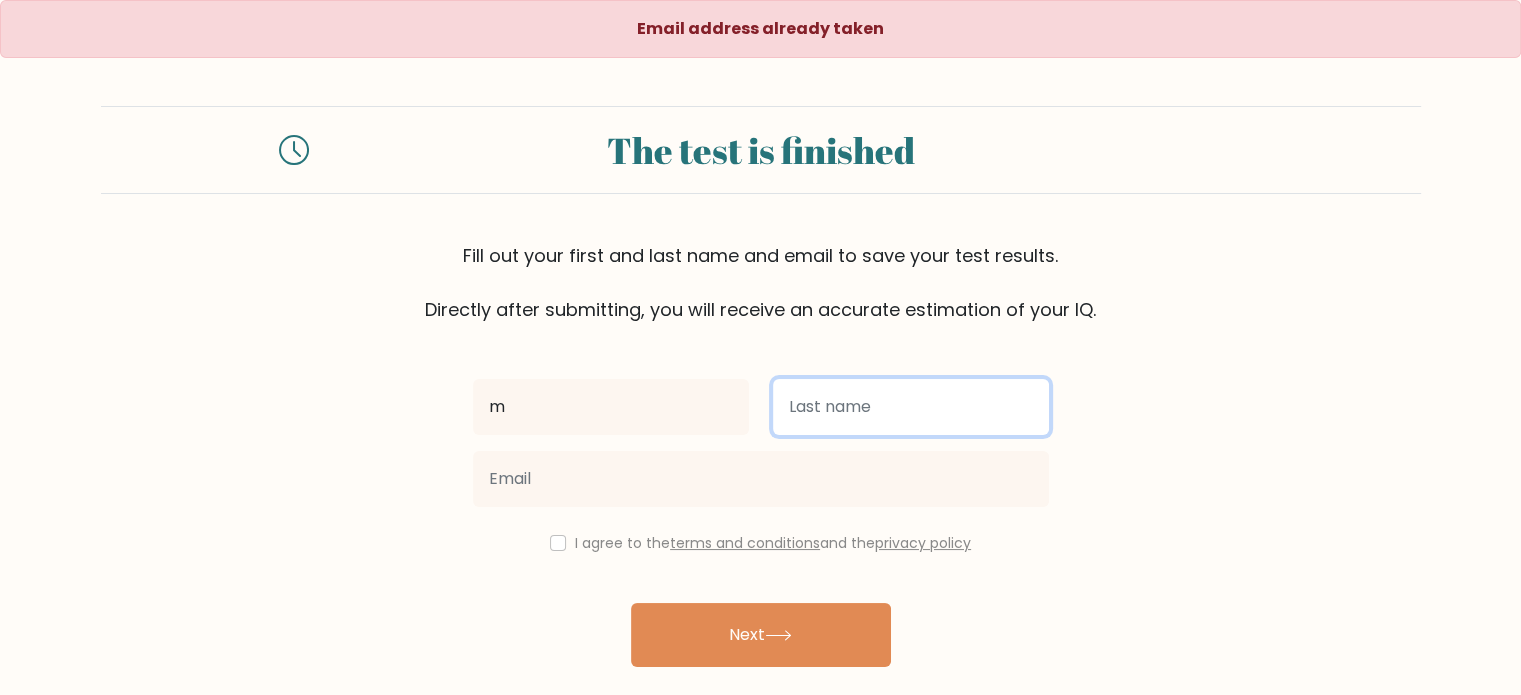 click at bounding box center (911, 407) 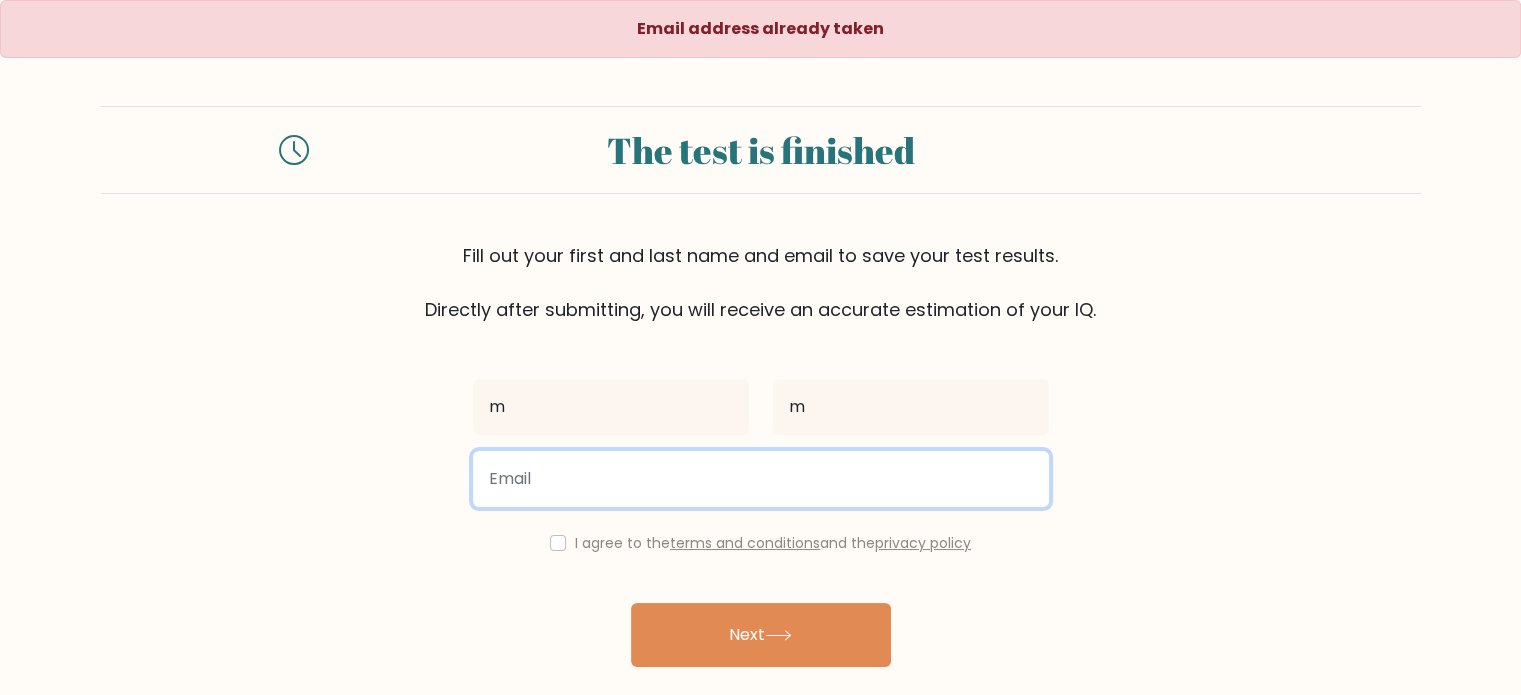 click at bounding box center [761, 479] 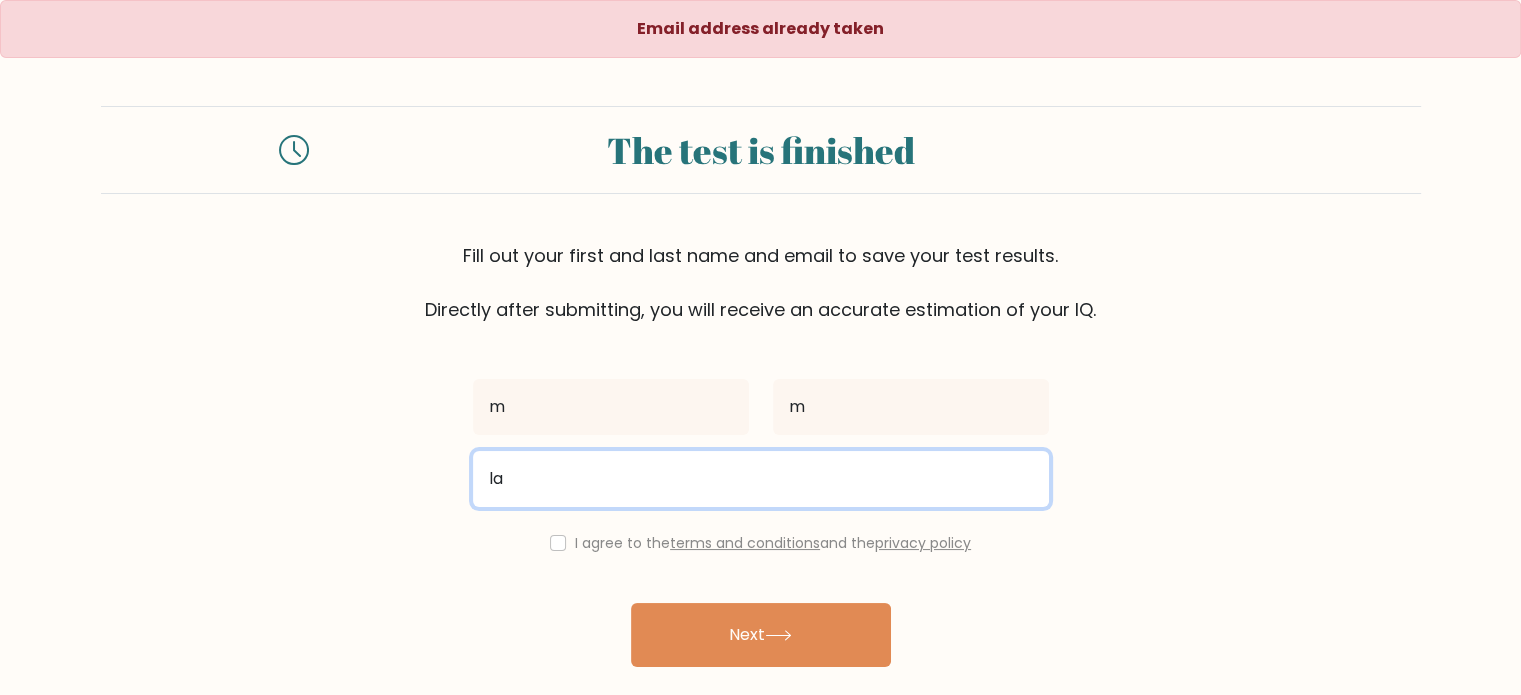 type on "l" 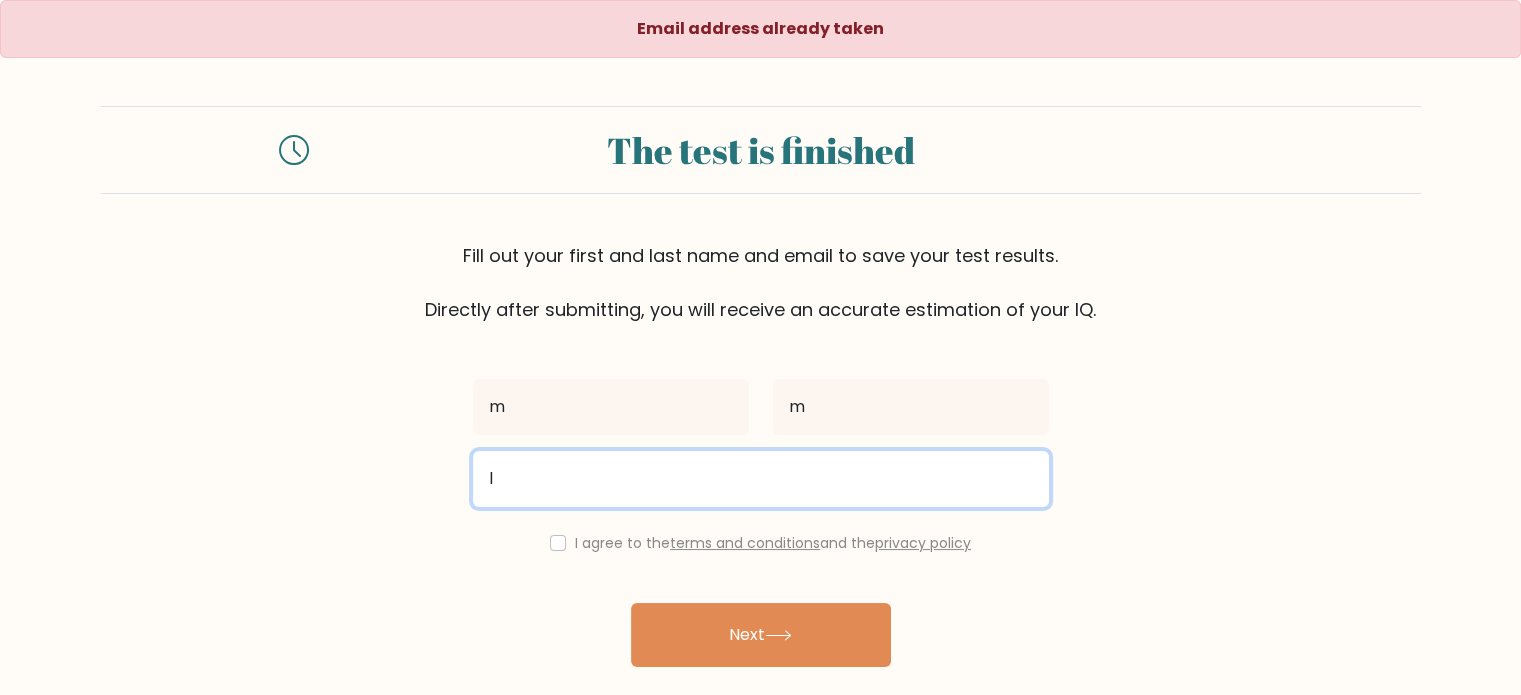 type 